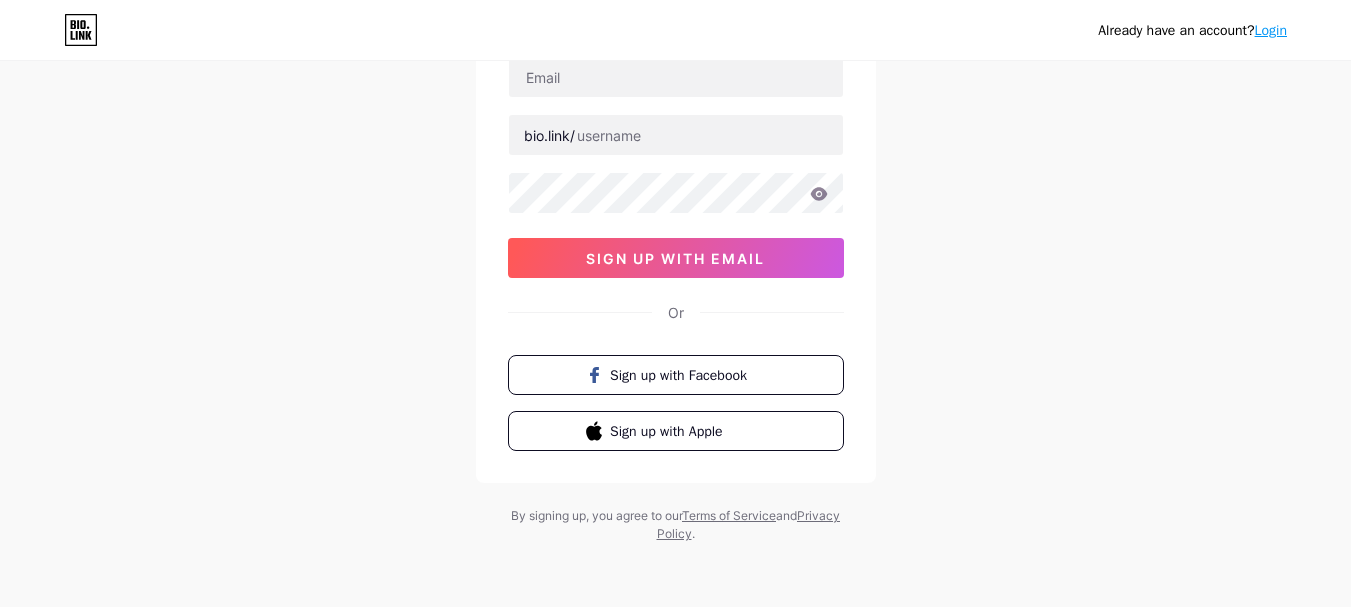 scroll, scrollTop: 0, scrollLeft: 0, axis: both 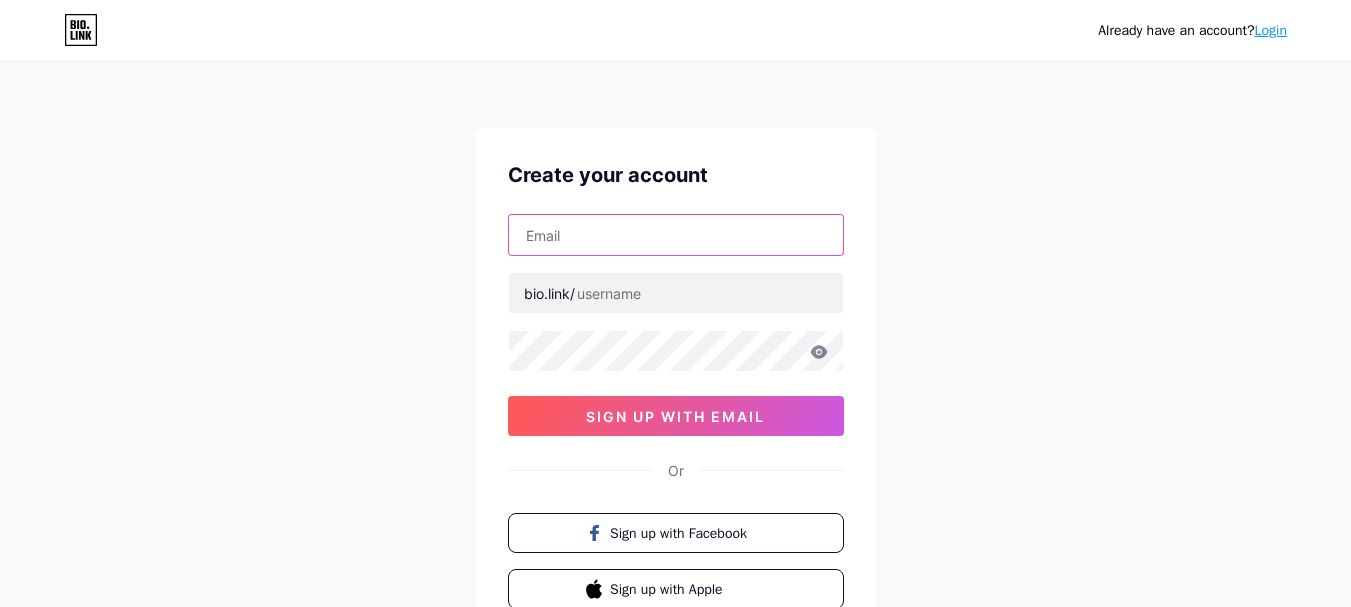 click at bounding box center [676, 235] 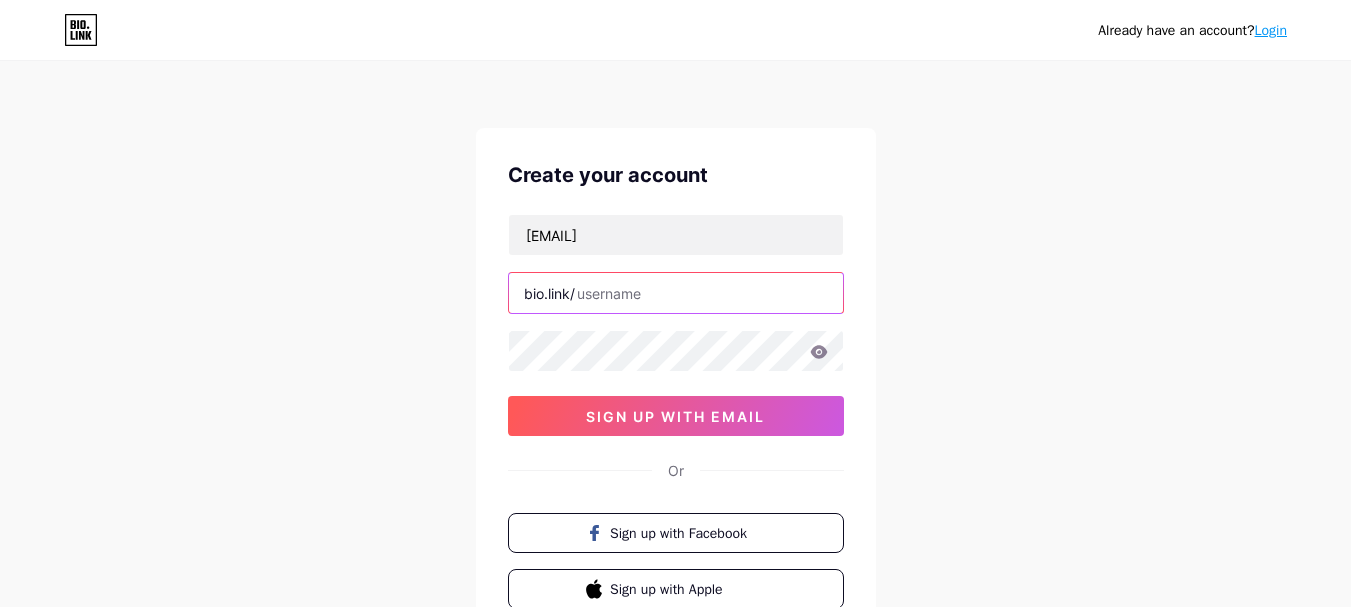 click at bounding box center [676, 293] 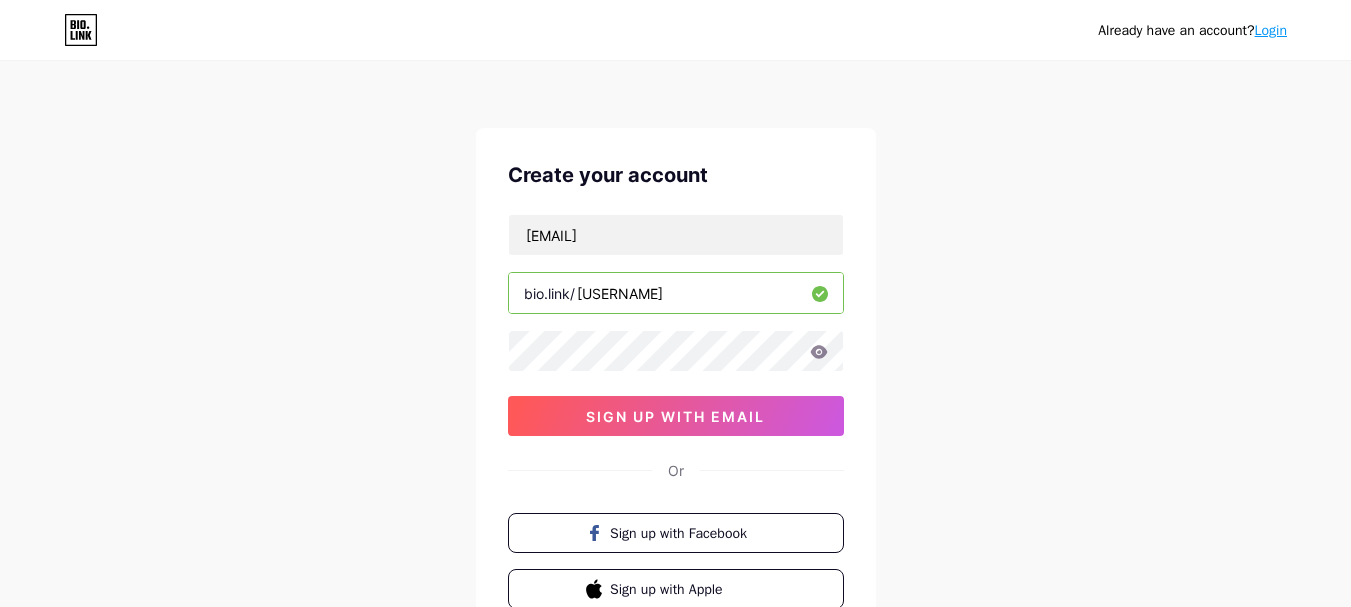 type on "[USERNAME]" 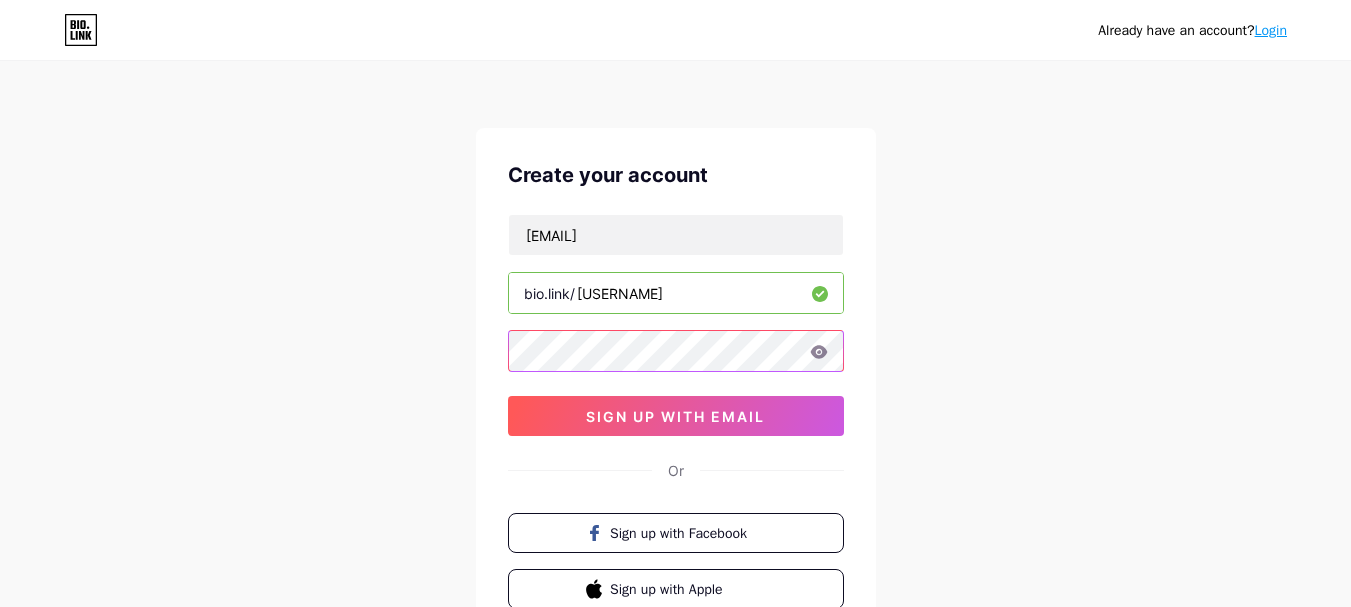 click on "Already have an account? Login Create your account [EMAIL] bio.link/ [NAME] sign up with email Or Sign up with Facebook Sign up with Apple By signing up, you agree to our Terms of Service and Privacy Policy." at bounding box center (675, 382) 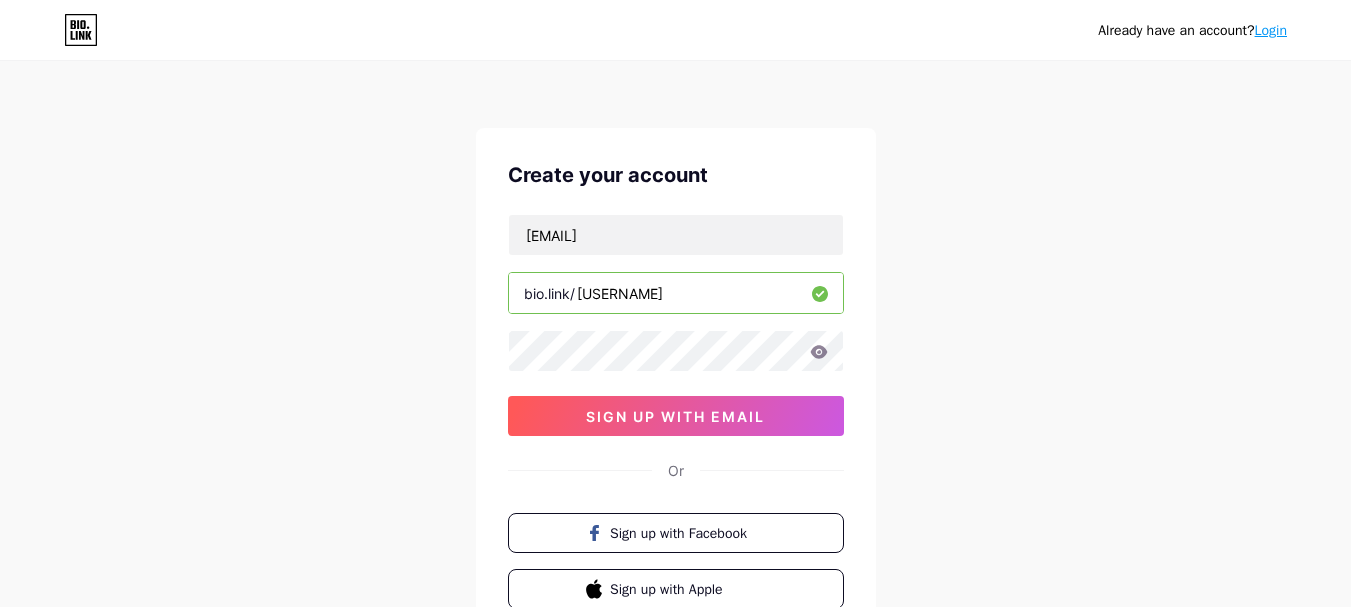 click on "Already have an account? Login Create your account [EMAIL] bio.link/ [NAME] sign up with email Or Sign up with Facebook Sign up with Apple By signing up, you agree to our Terms of Service and Privacy Policy." at bounding box center (675, 382) 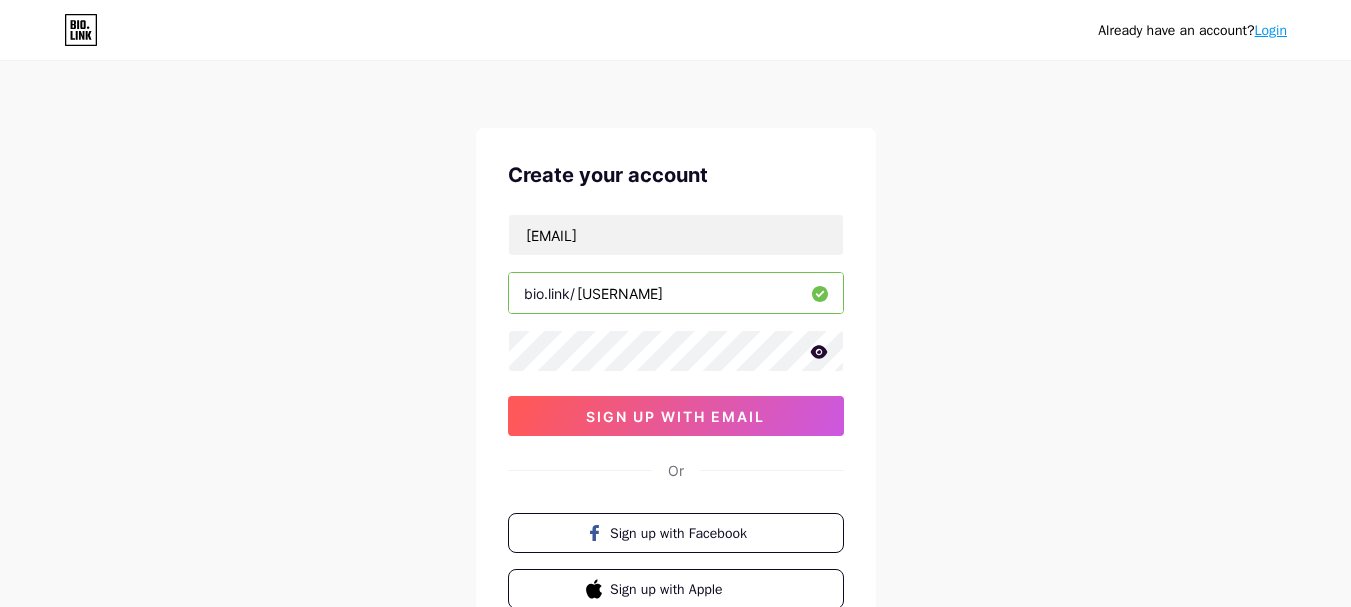 click 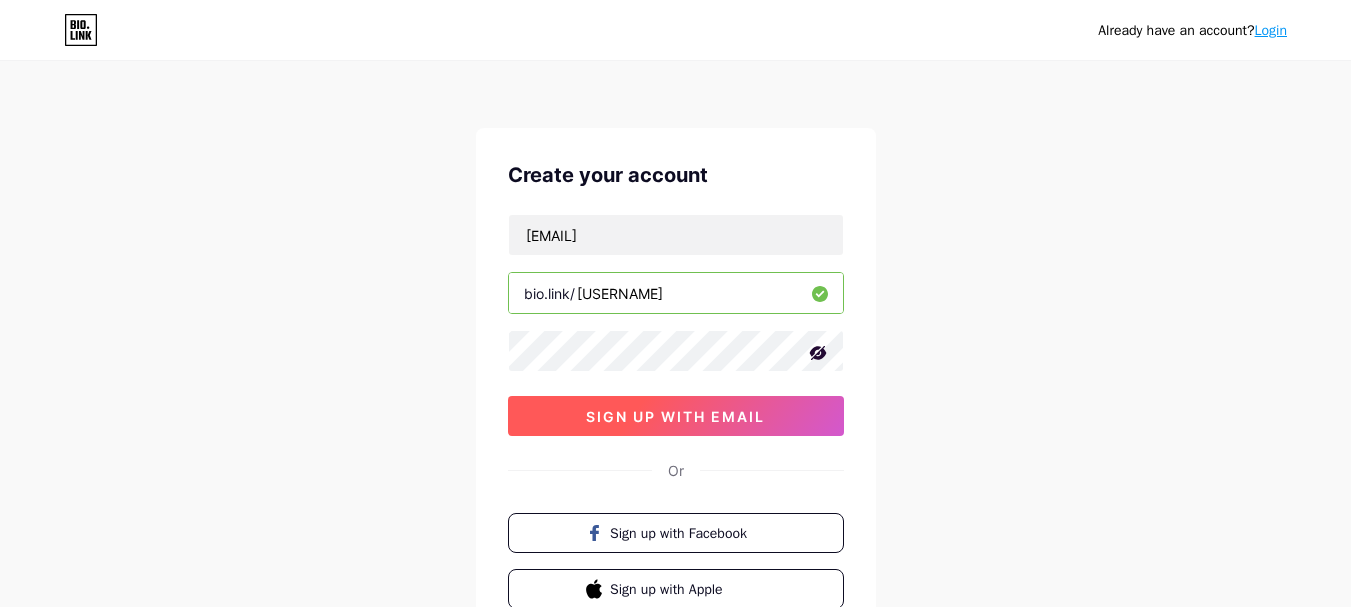 click on "sign up with email" at bounding box center [675, 416] 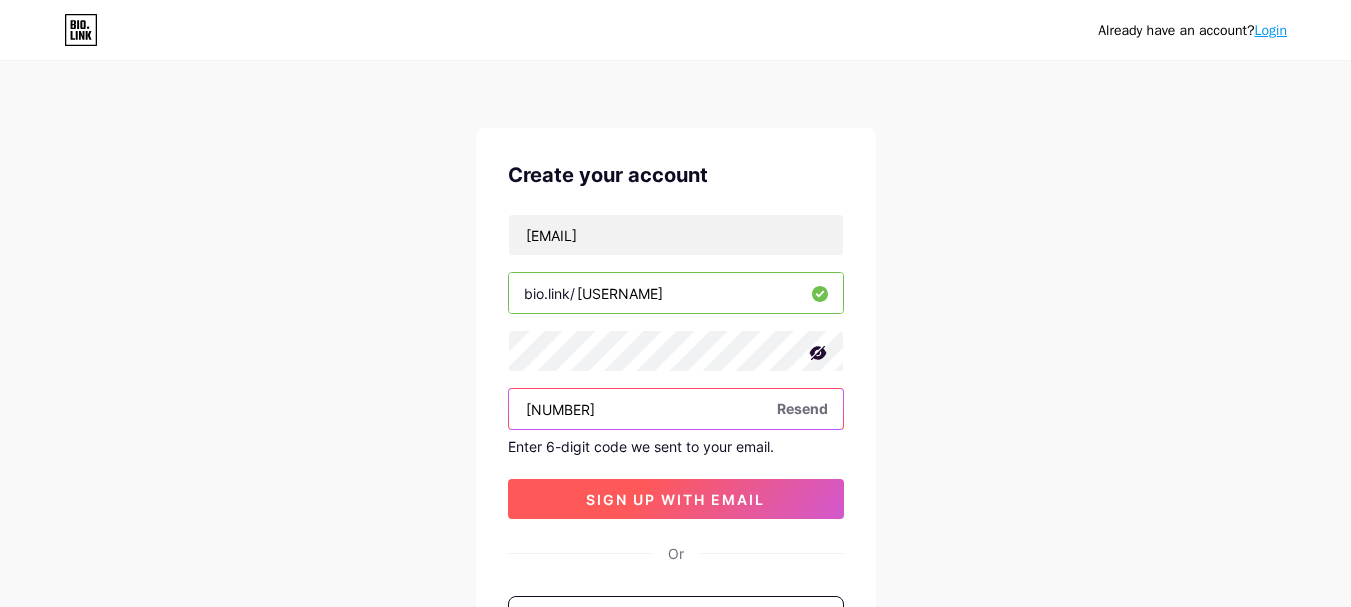 type on "[NUMBER]" 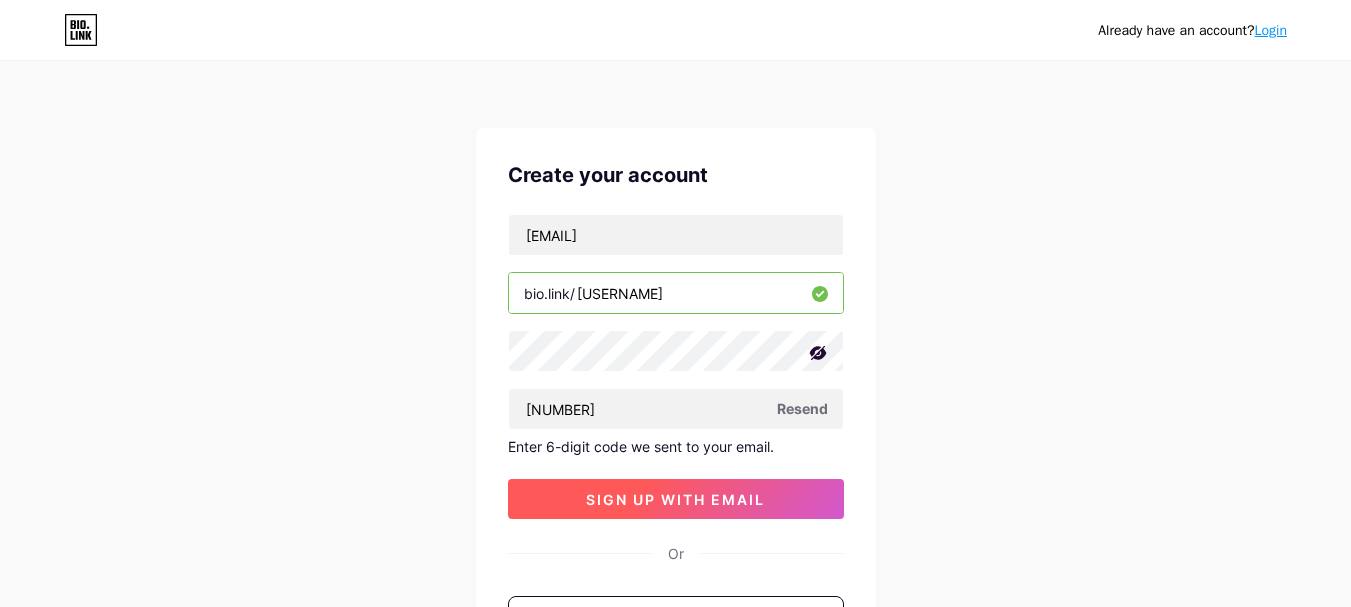 click on "sign up with email" at bounding box center [675, 499] 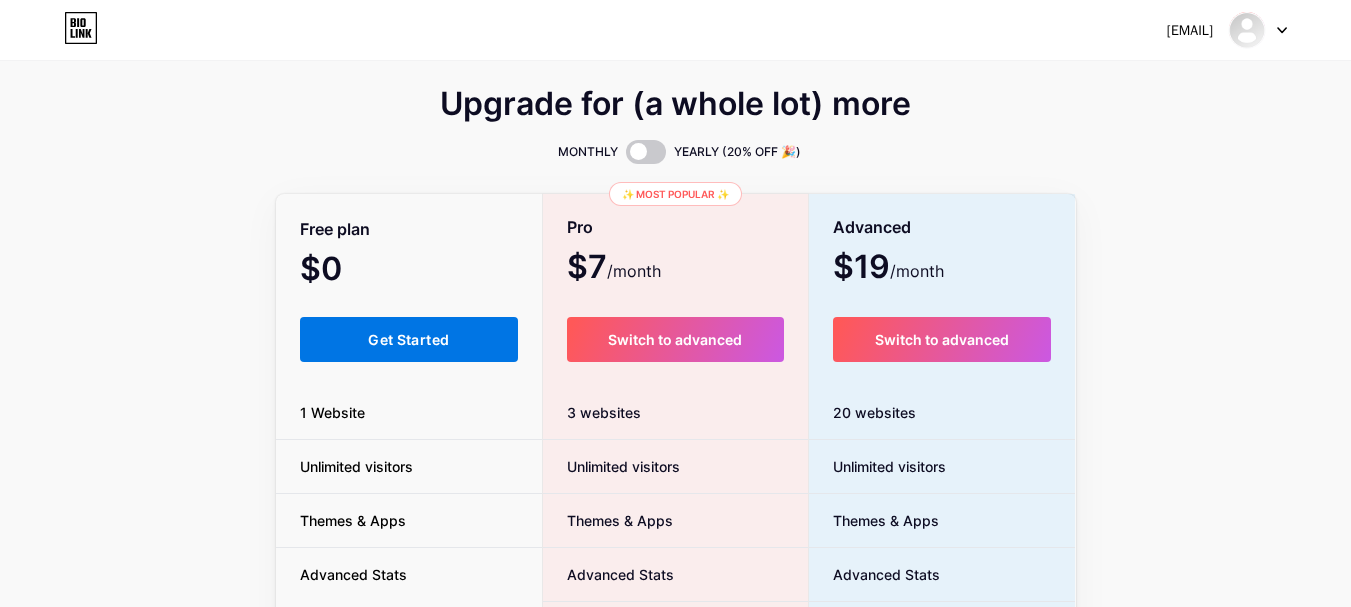 click on "Get Started" at bounding box center (408, 339) 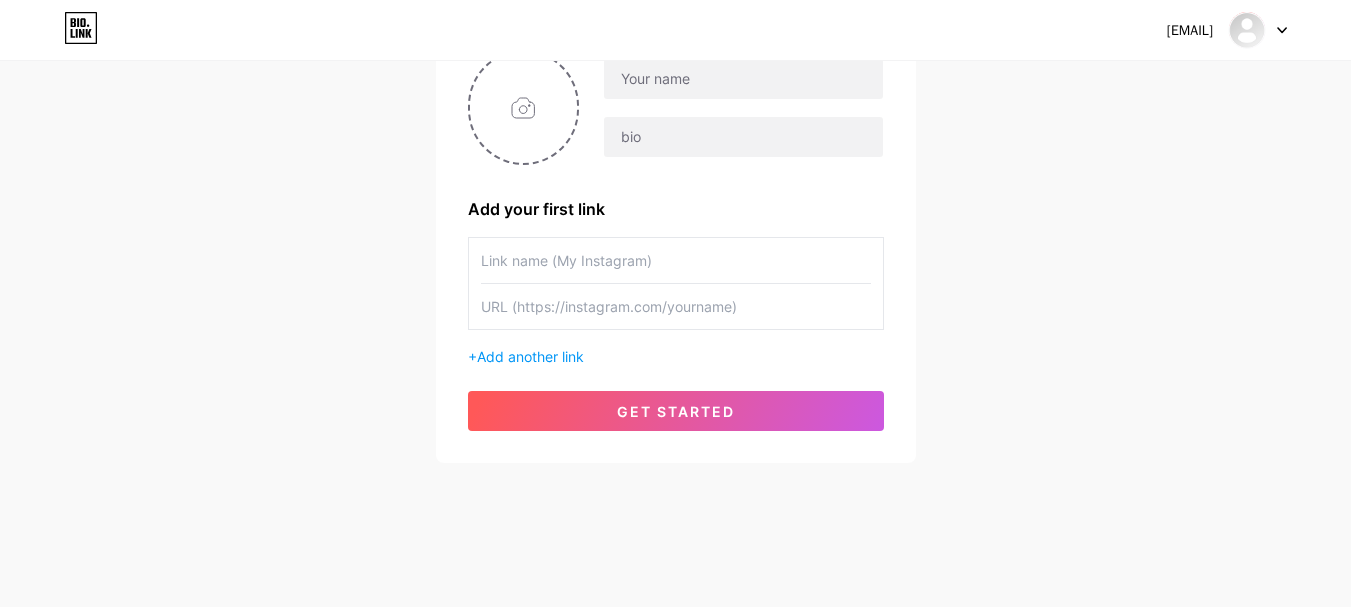 scroll, scrollTop: 0, scrollLeft: 0, axis: both 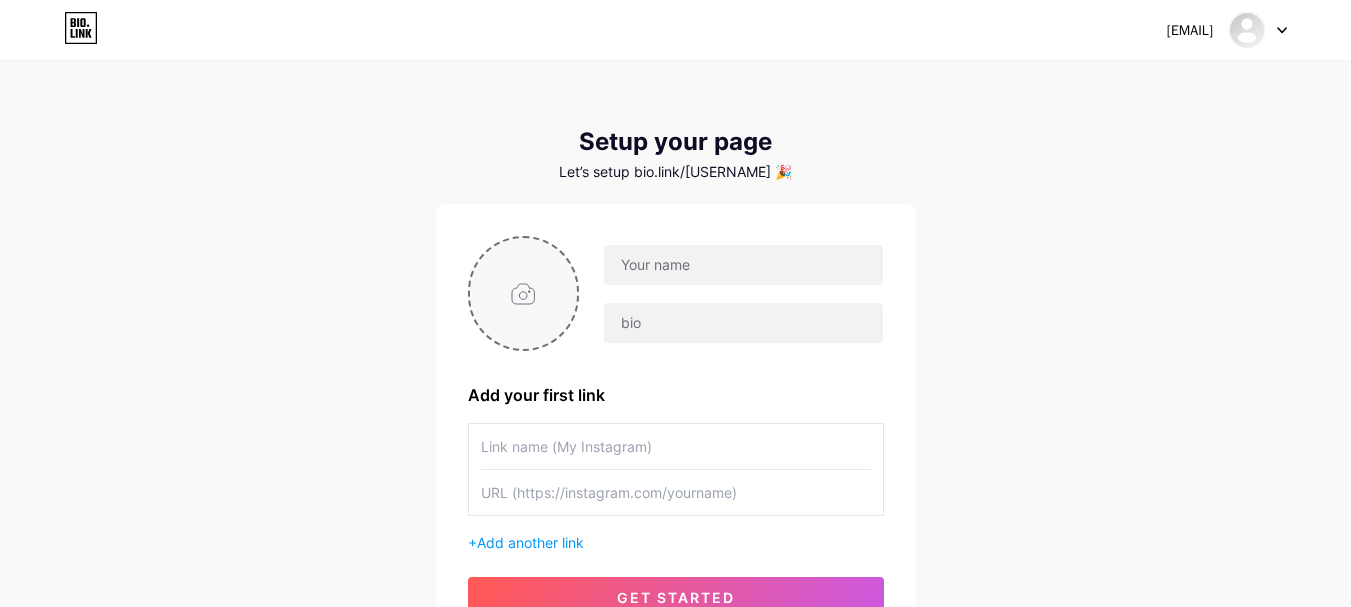 click at bounding box center (524, 293) 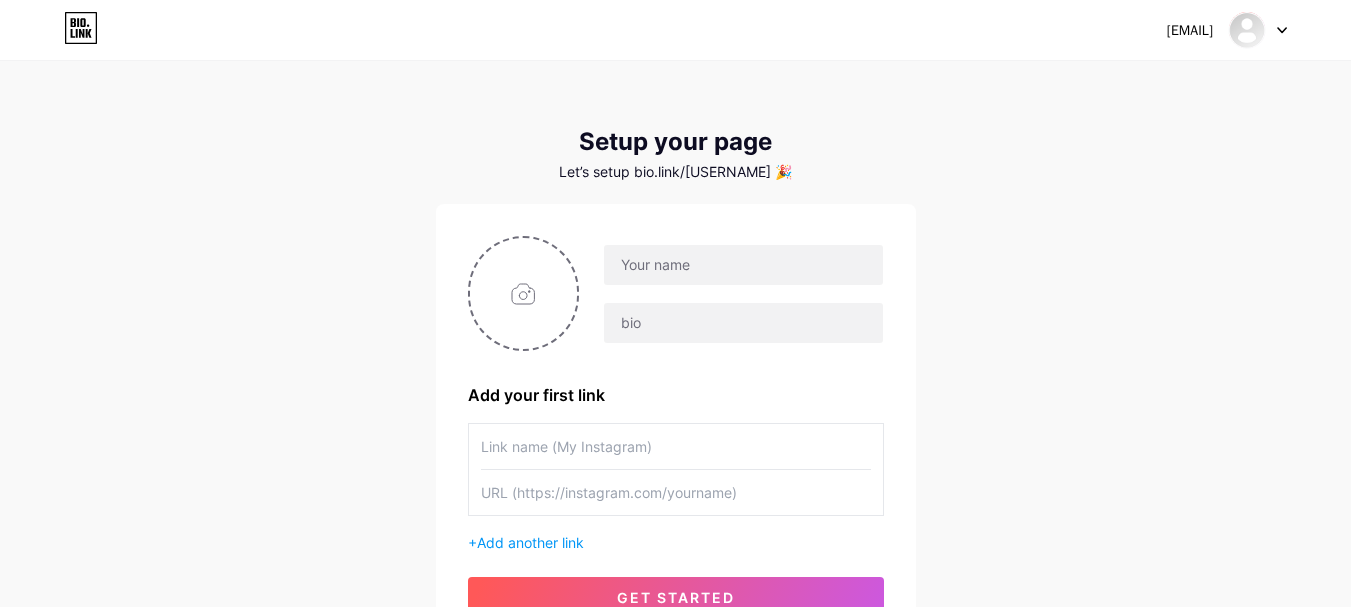 click at bounding box center [524, 293] 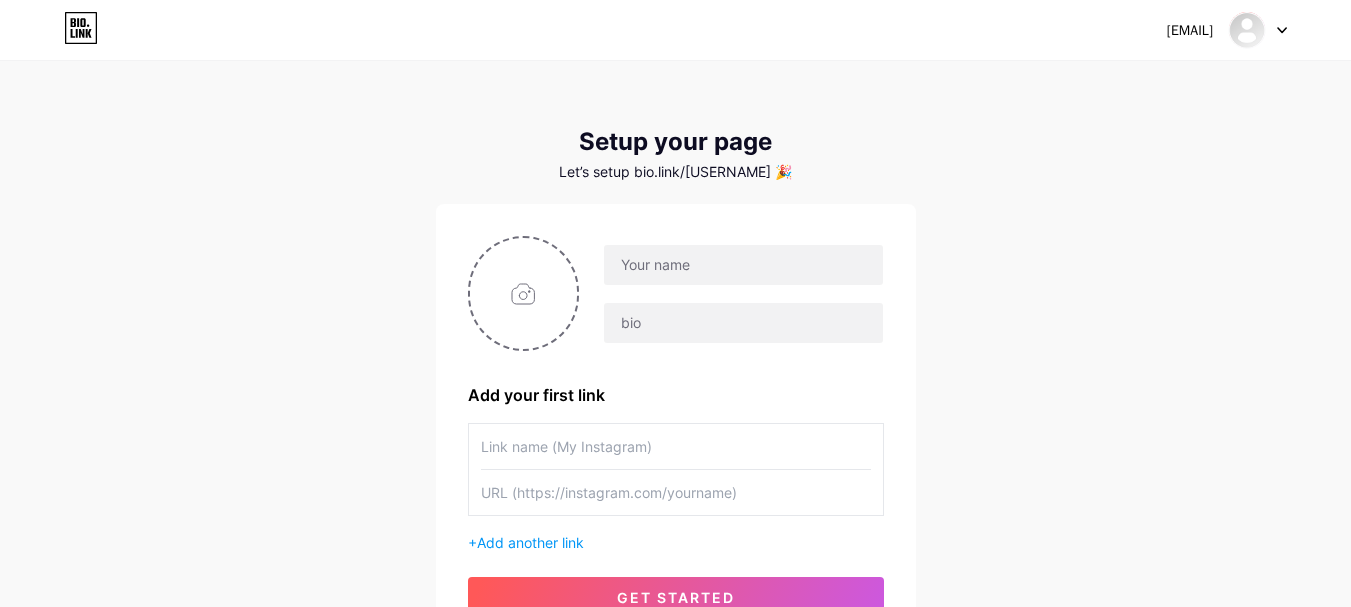 click at bounding box center (524, 293) 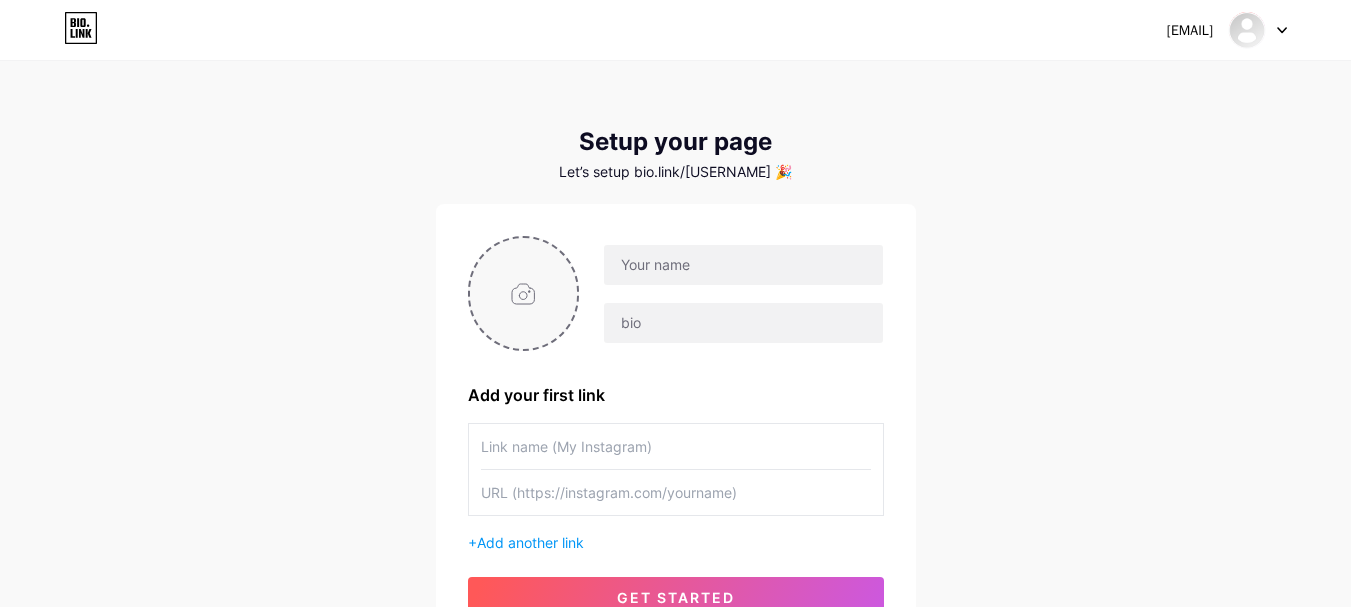 click at bounding box center (524, 293) 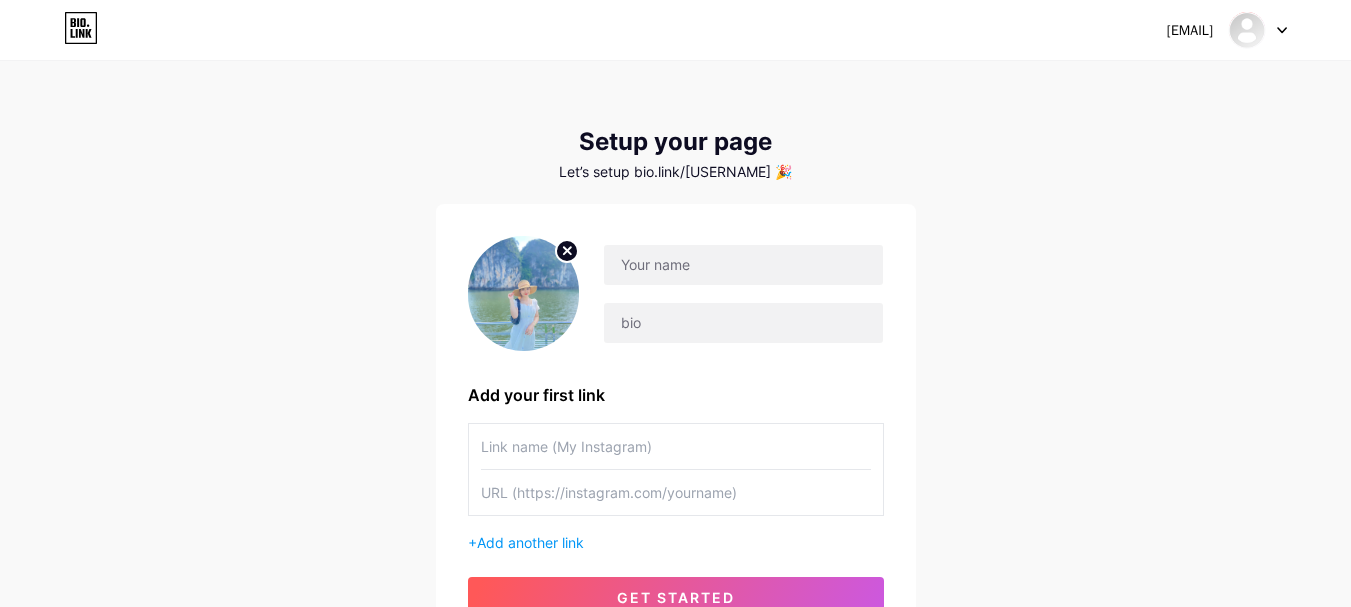 click on "ninhlam1198@gmail.com Dashboard Logout Setup your page Let’s setup bio.link/thuylinh11 🎉 Add your first link + Add another link get started" at bounding box center (675, 356) 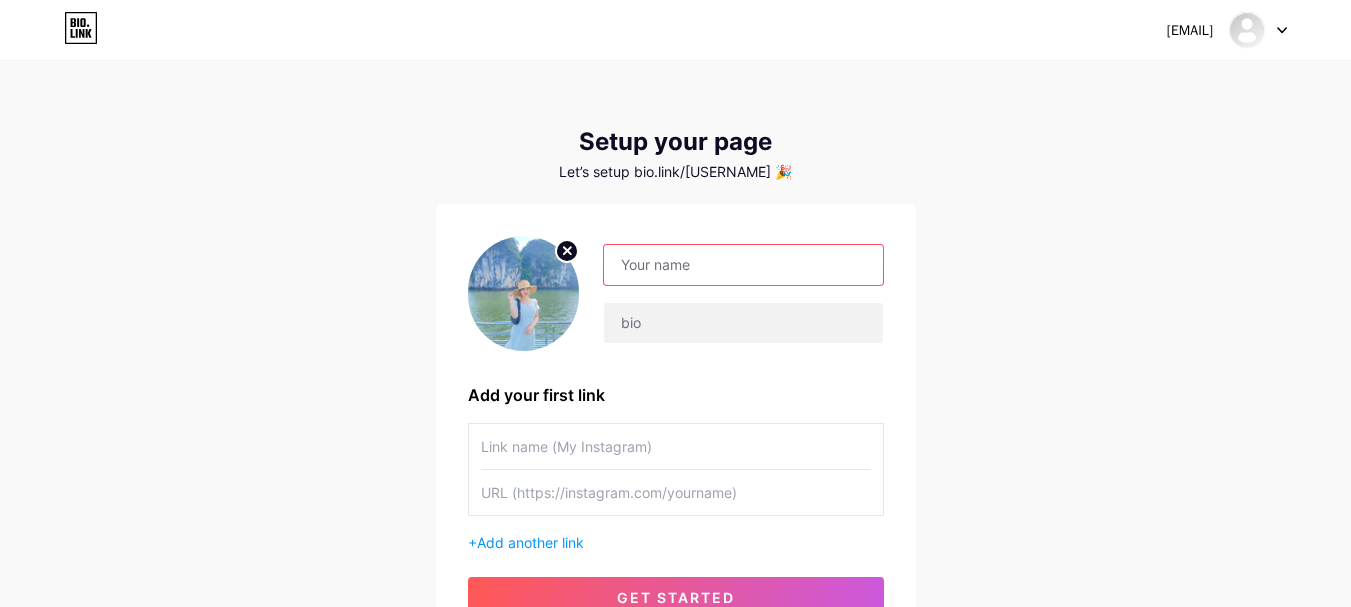 click at bounding box center [743, 265] 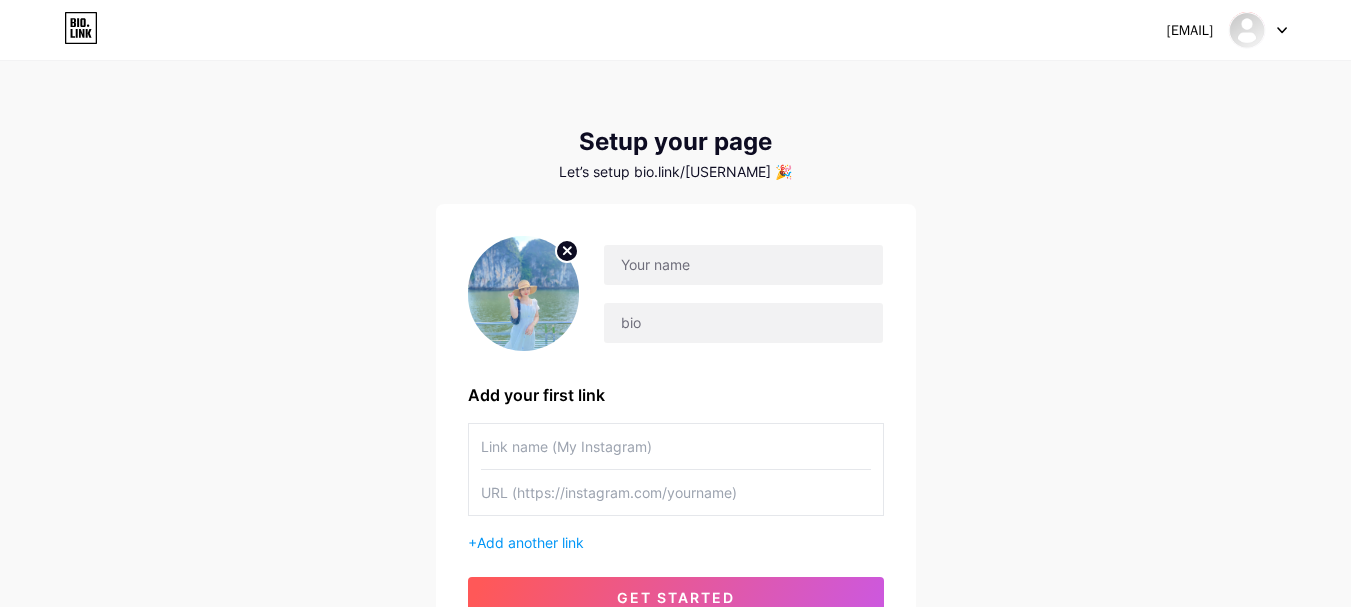 click on "ninhlam1198@gmail.com Dashboard Logout Setup your page Let’s setup bio.link/thuylinh11 🎉 Add your first link + Add another link get started" at bounding box center [675, 356] 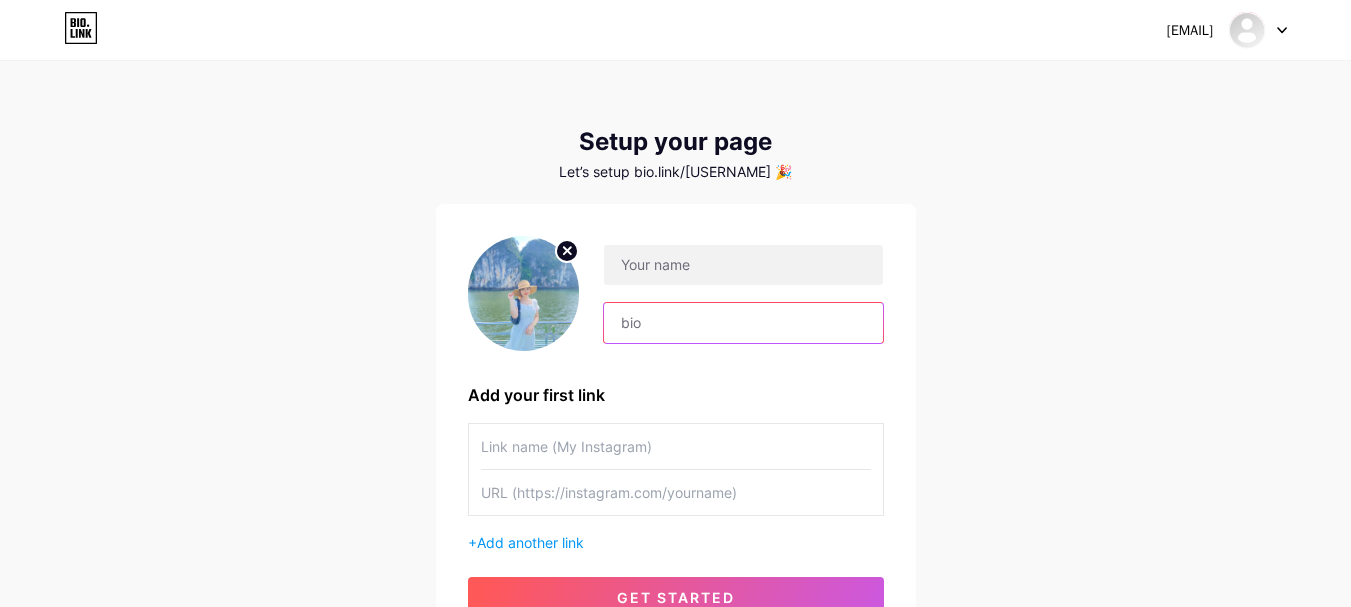 click at bounding box center [743, 323] 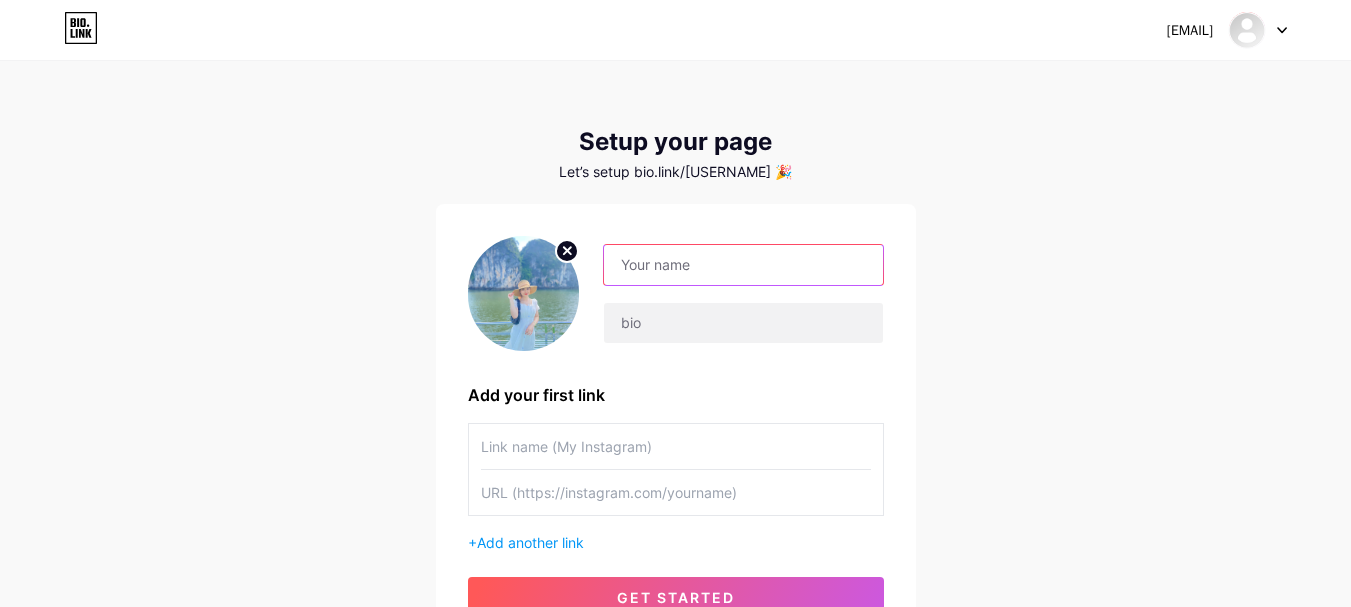click at bounding box center (743, 265) 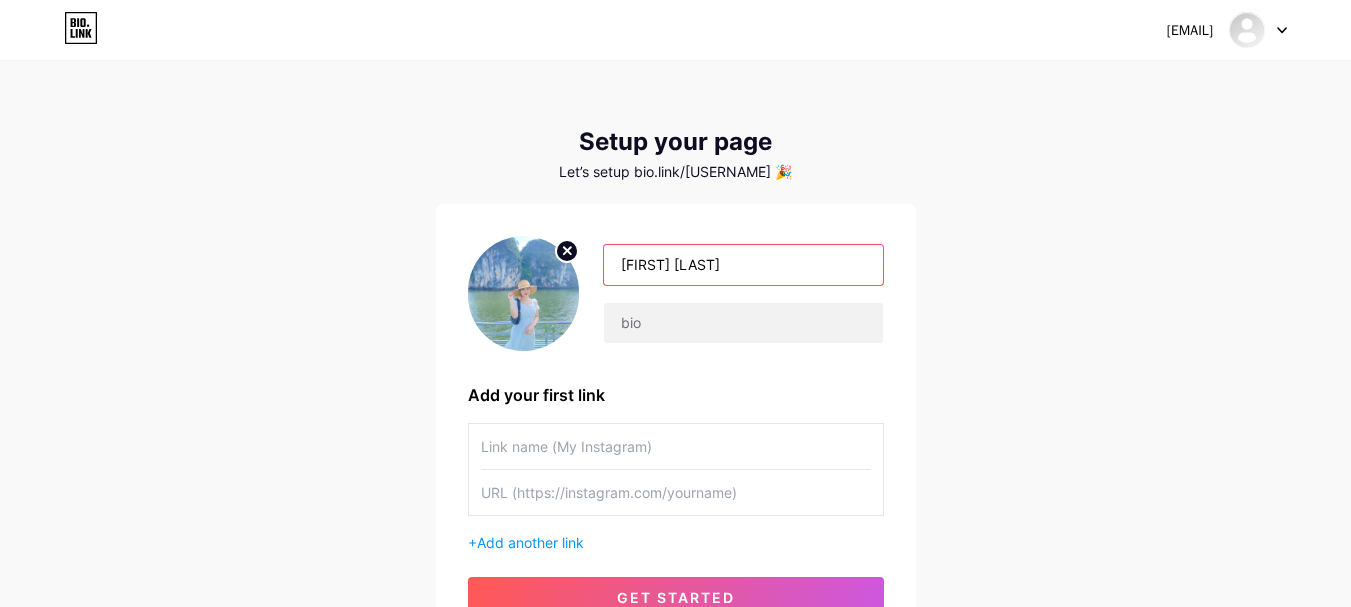 type on "[FIRST] [LAST]" 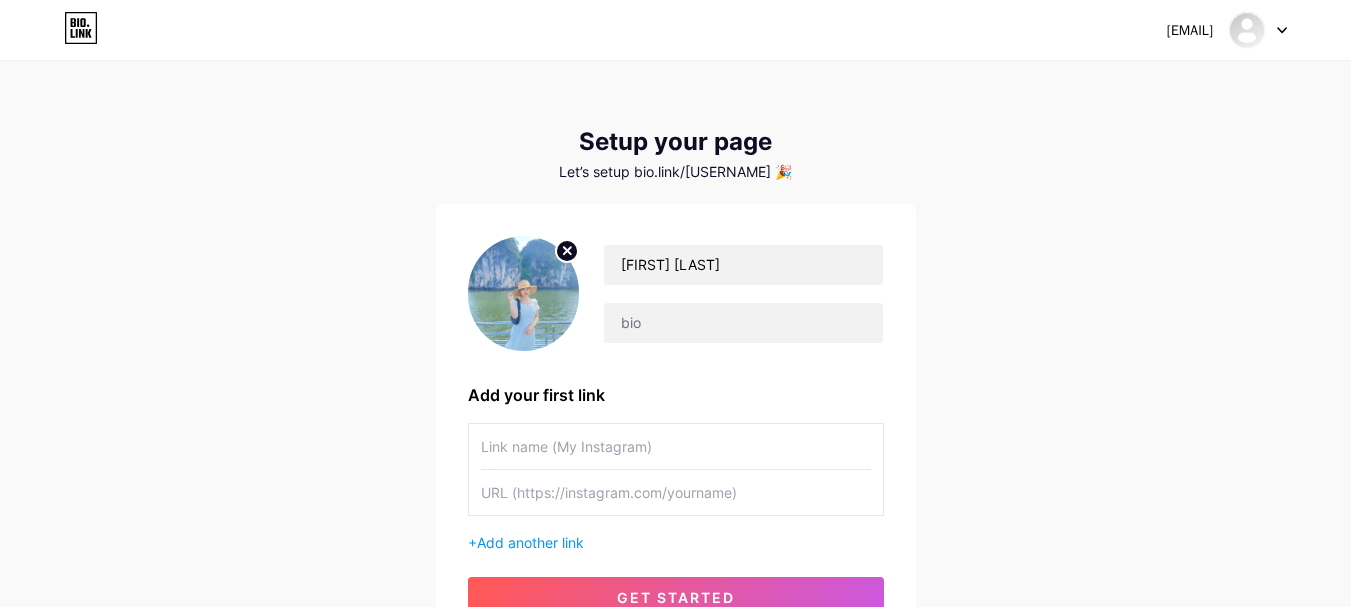 click on "[PHONE] [EMAIL] Dashboard Logout Setup your page Let’s setup bio.link/[USERNAME] 🎉 THUỲ LINH Add your first link + Add another link get started" at bounding box center (675, 356) 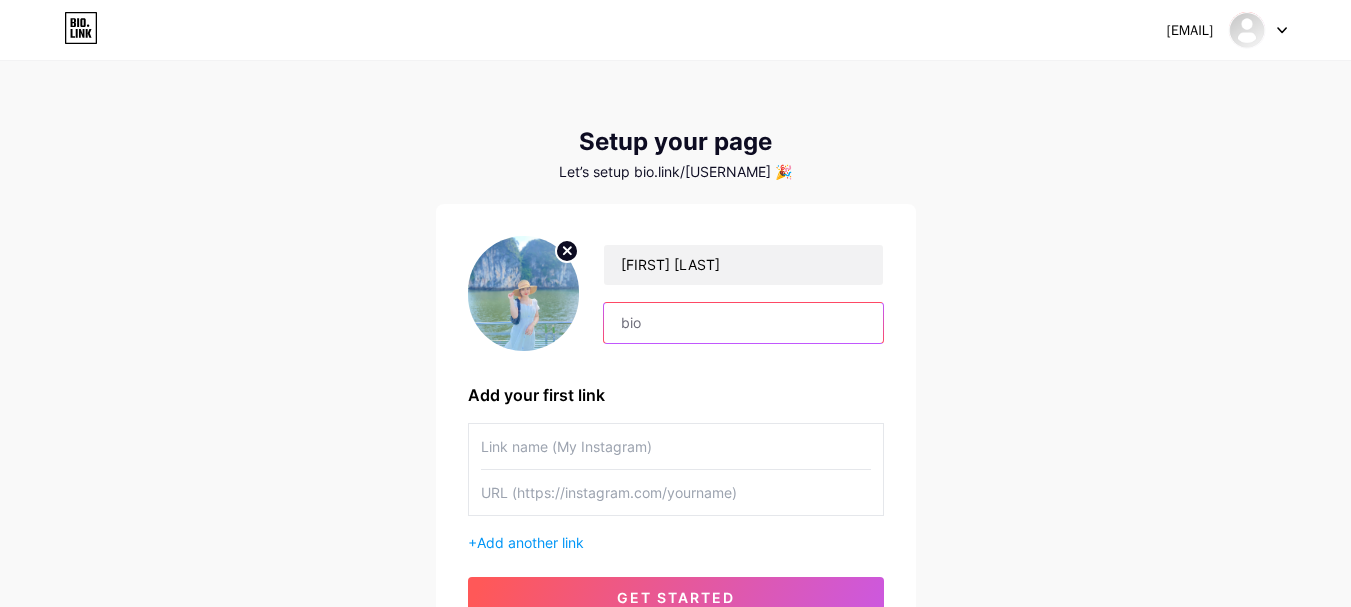 click at bounding box center [743, 323] 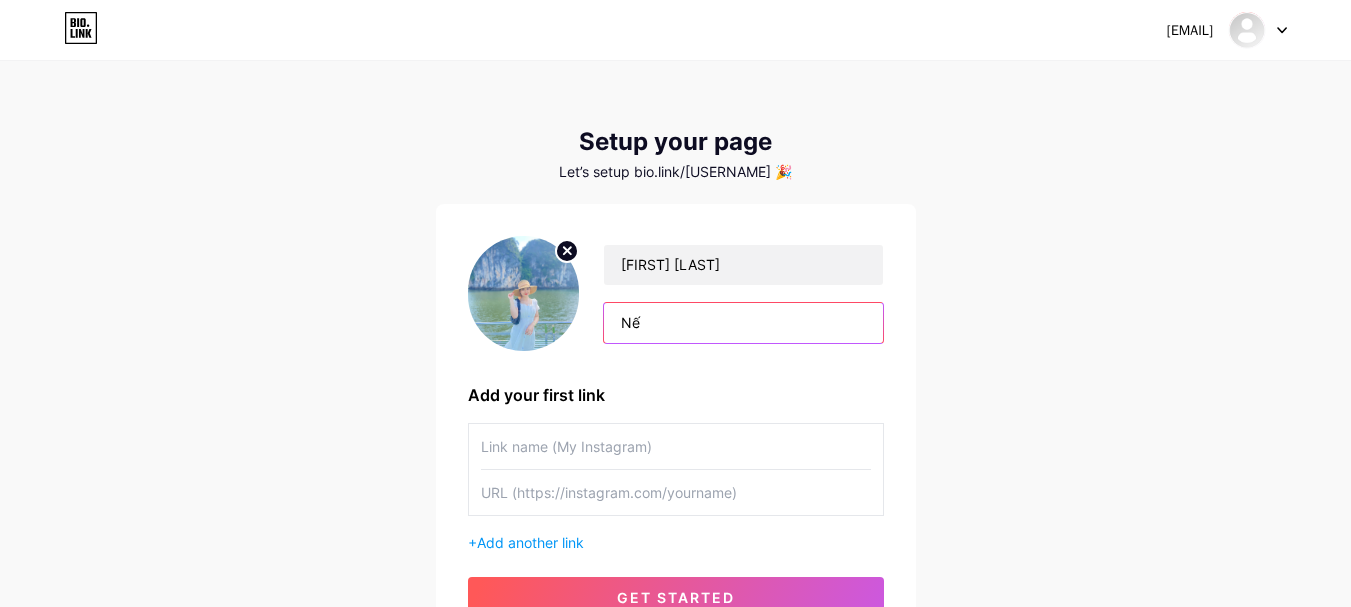 type on "N" 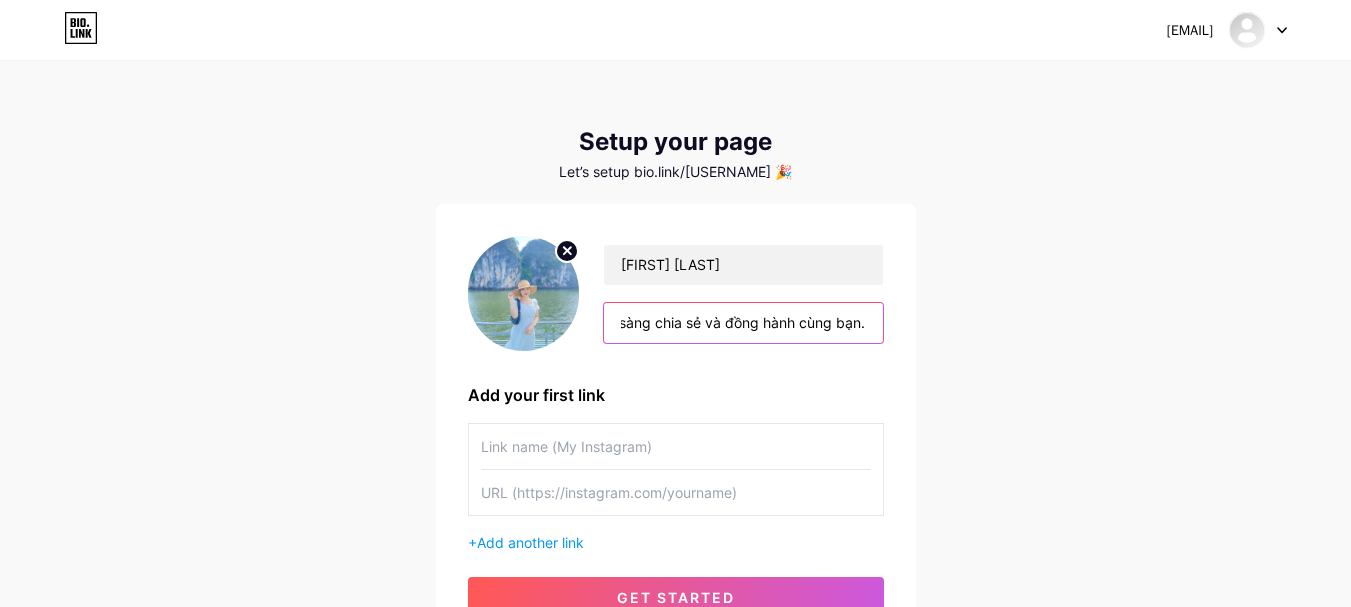 scroll, scrollTop: 0, scrollLeft: 569, axis: horizontal 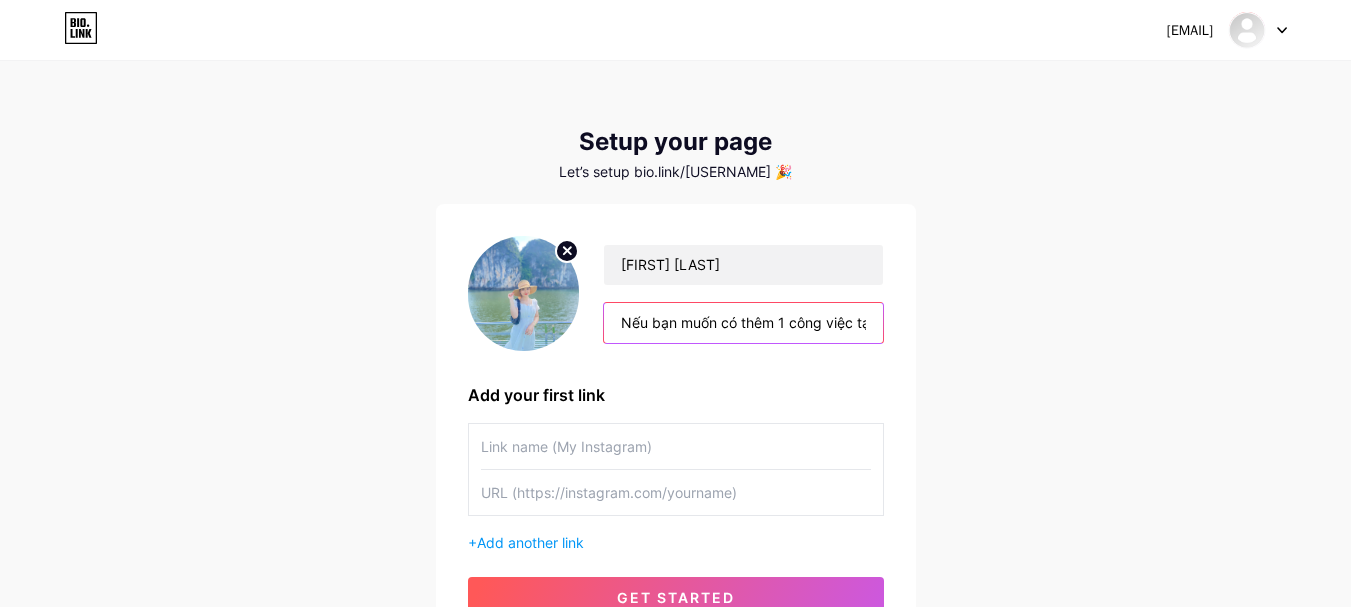 drag, startPoint x: 765, startPoint y: 322, endPoint x: 492, endPoint y: 326, distance: 273.0293 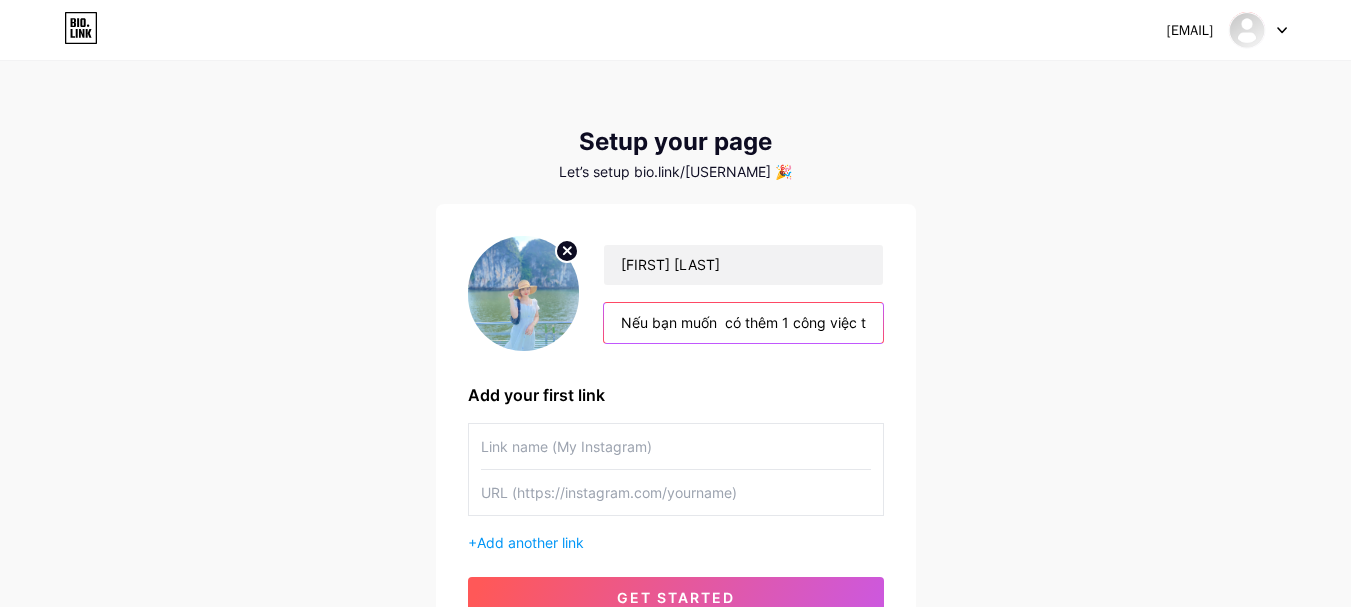 click on "Nếu bạn muốn  có thêm 1 công việc tạo ra thu nhập thụ động thì hãy liên hệ, mình sẵn sàng chia sẻ và đồng hành cùng bạn." at bounding box center (743, 323) 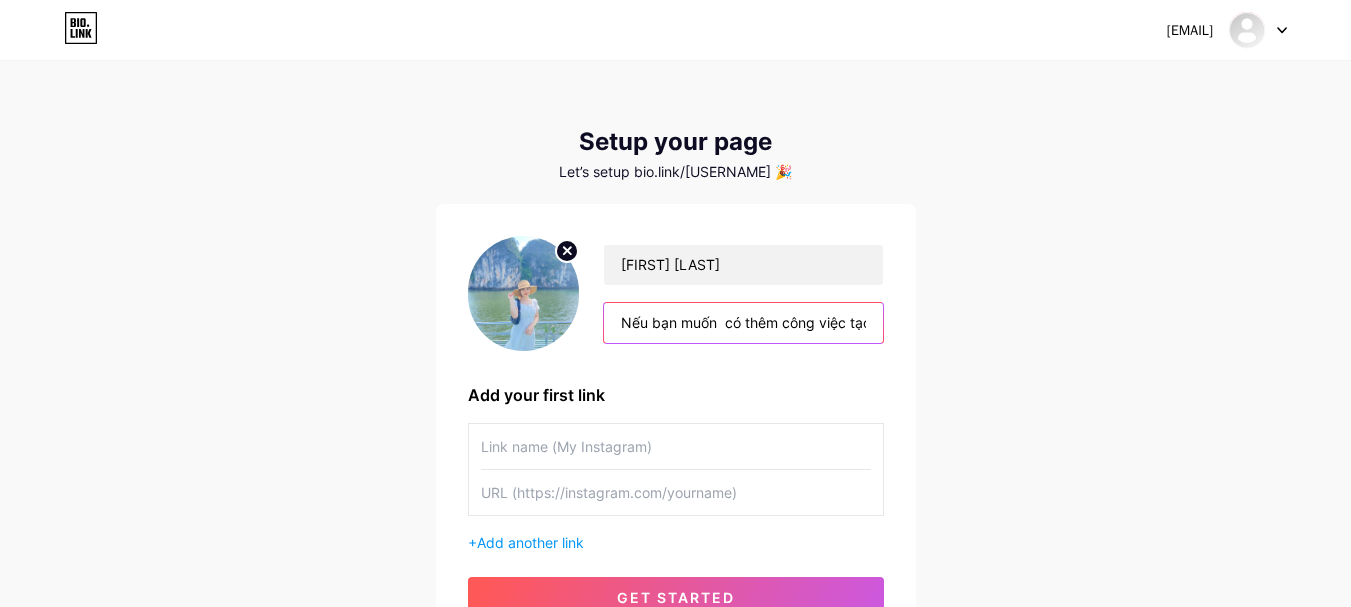 click on "Nếu bạn muốn  có thêm công việc tạo ra thu nhập thụ động thì hãy liên hệ, mình sẵn sàng chia sẻ và đồng hành cùng bạn." at bounding box center (743, 323) 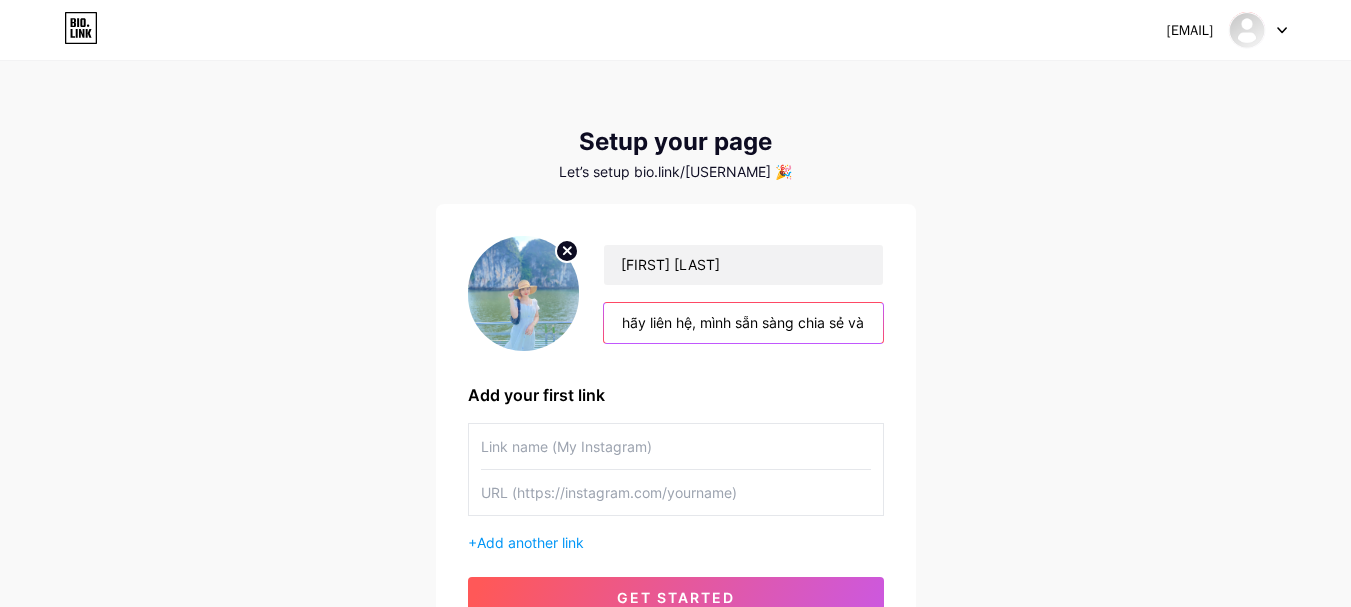 scroll, scrollTop: 0, scrollLeft: 692, axis: horizontal 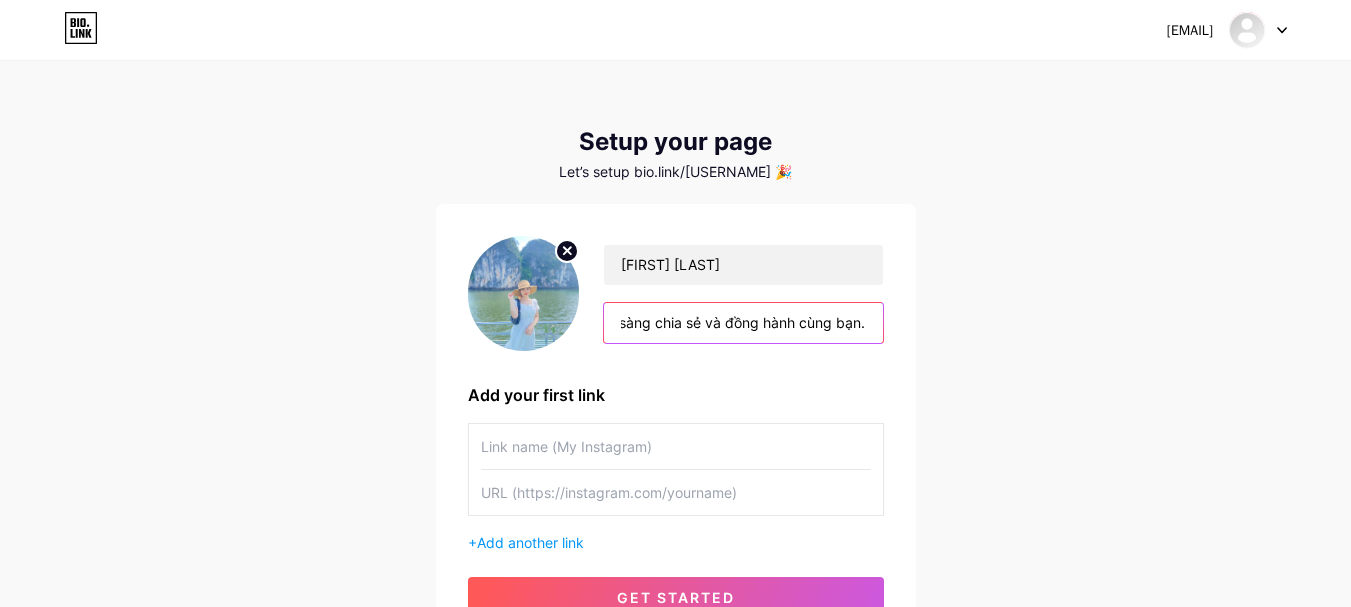 drag, startPoint x: 670, startPoint y: 324, endPoint x: 878, endPoint y: 327, distance: 208.02164 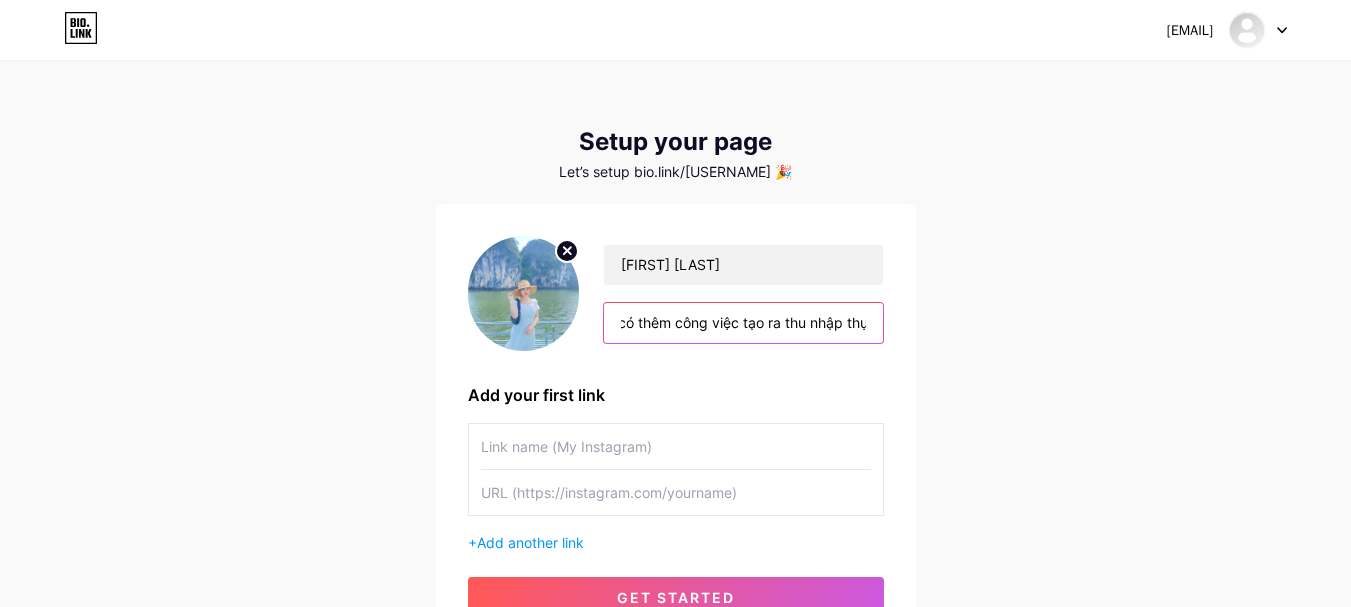 scroll, scrollTop: 0, scrollLeft: 0, axis: both 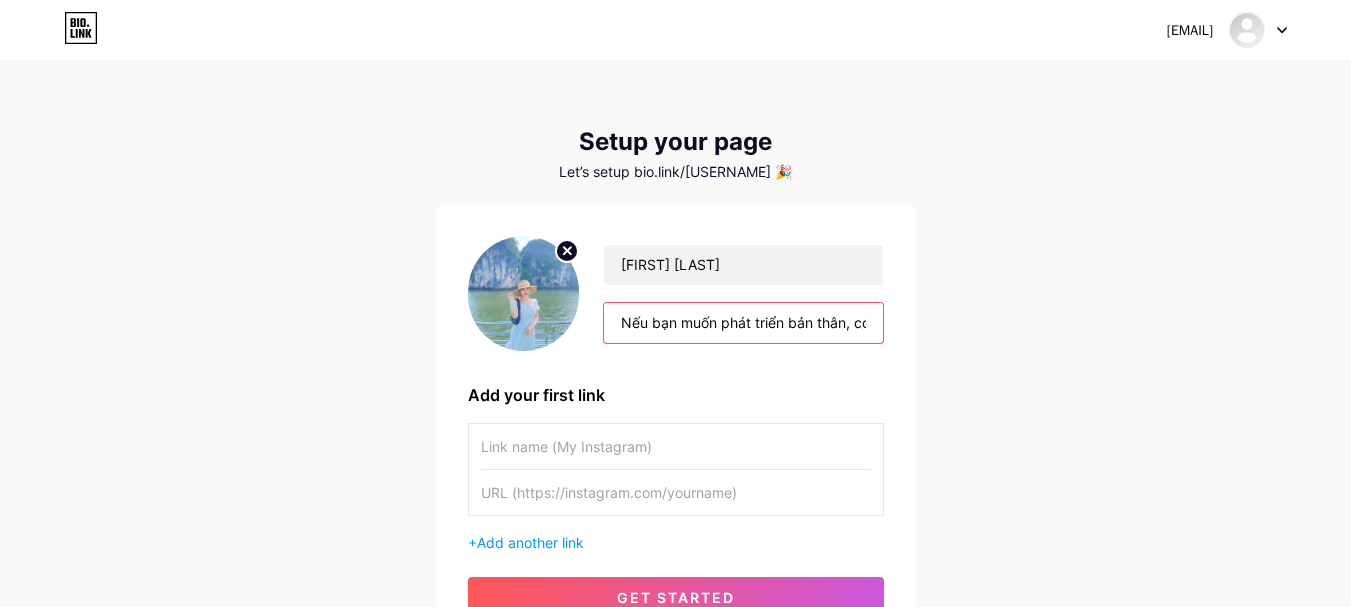 drag, startPoint x: 831, startPoint y: 323, endPoint x: 576, endPoint y: 318, distance: 255.04901 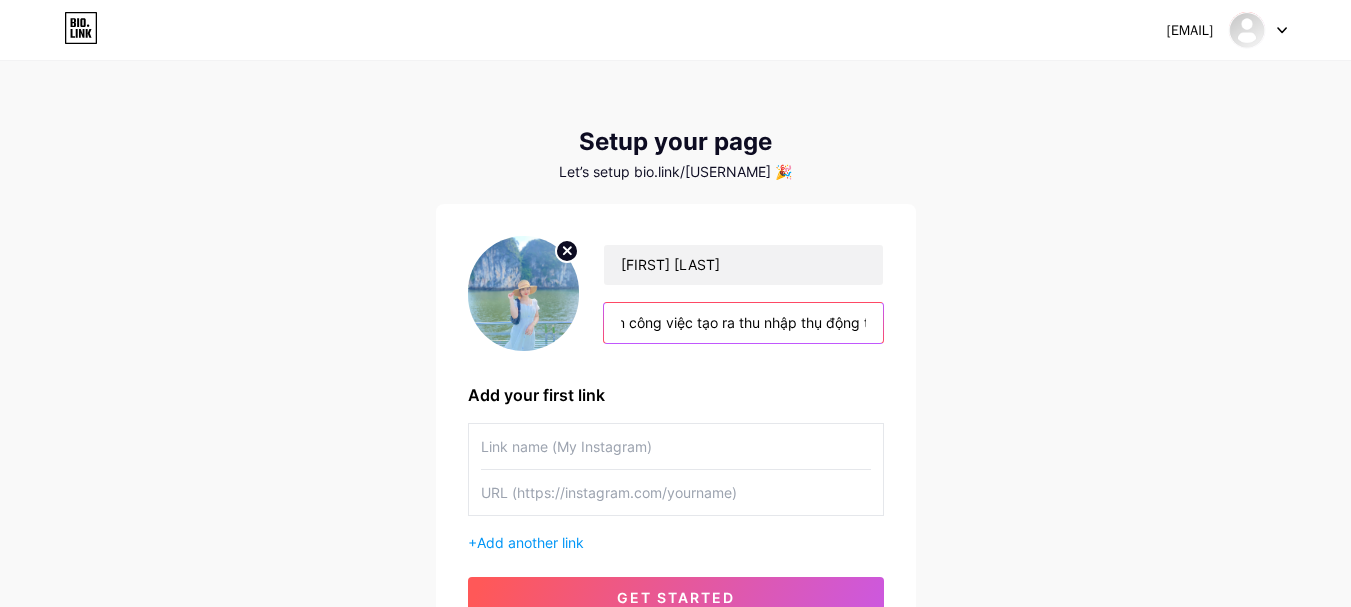 scroll, scrollTop: 0, scrollLeft: 479, axis: horizontal 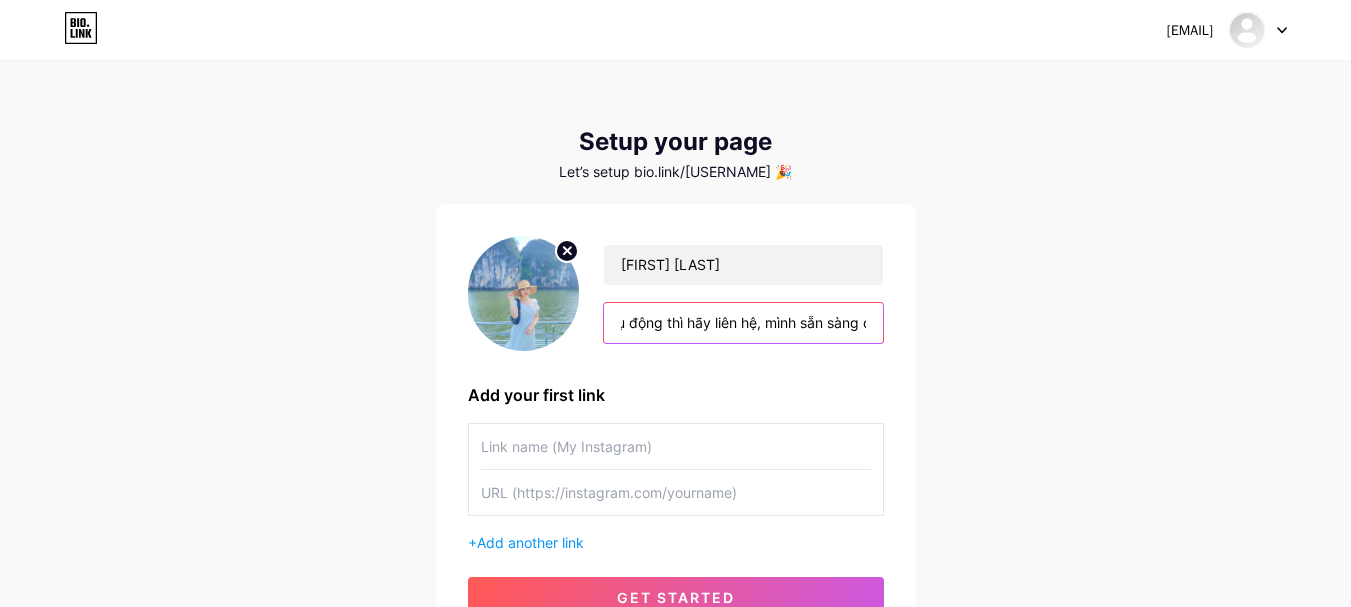 drag, startPoint x: 851, startPoint y: 323, endPoint x: 873, endPoint y: 325, distance: 22.090721 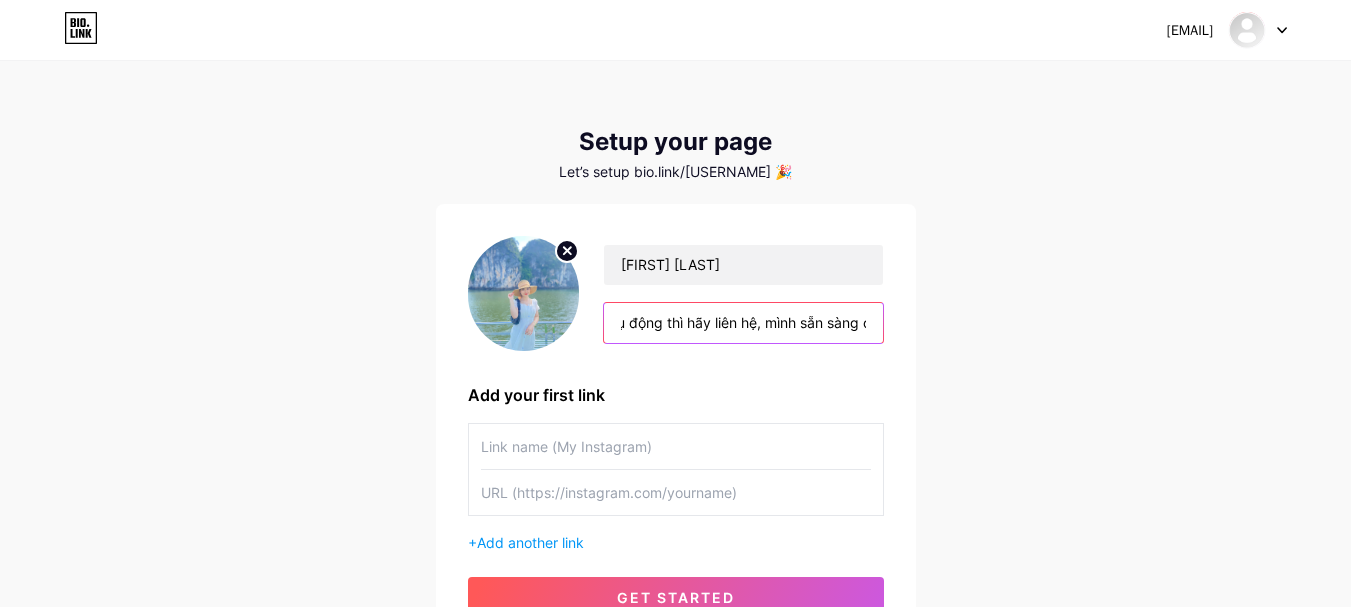 click on "Nếu bạn muốn phát triển bản thân, có thêm công việc tạo ra thu nhập thụ động thì hãy liên hệ, mình sẵn sàng chia sẻ và đồng hành cùng bạn." at bounding box center [743, 323] 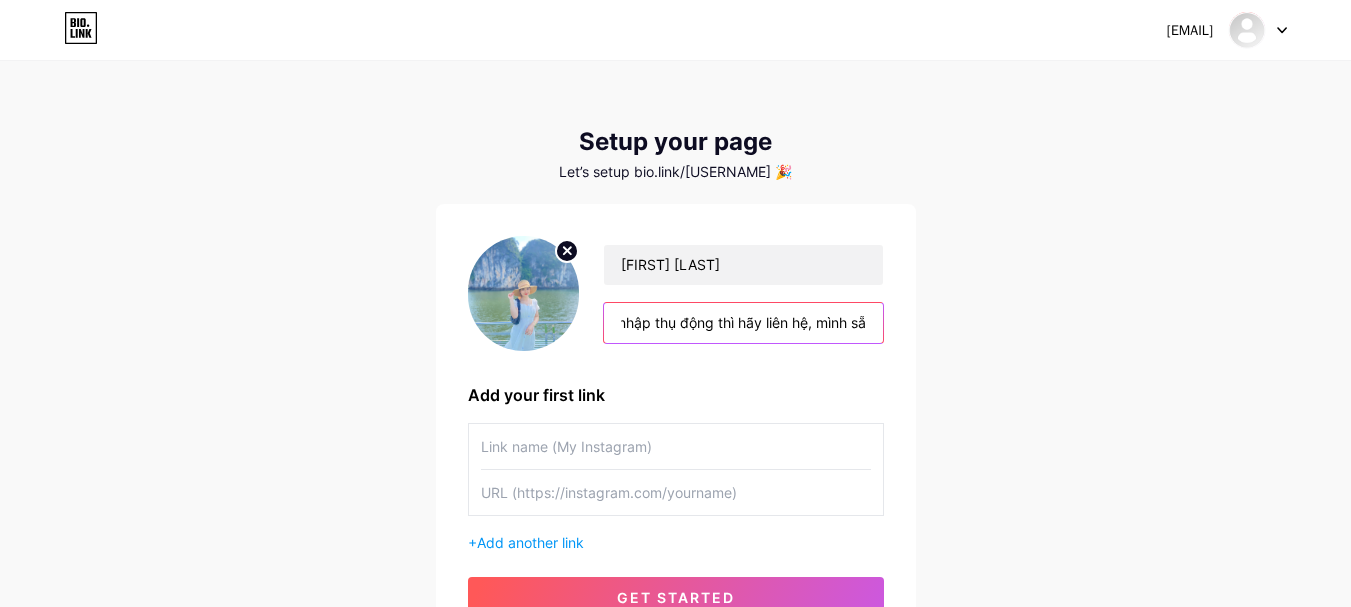 scroll, scrollTop: 0, scrollLeft: 436, axis: horizontal 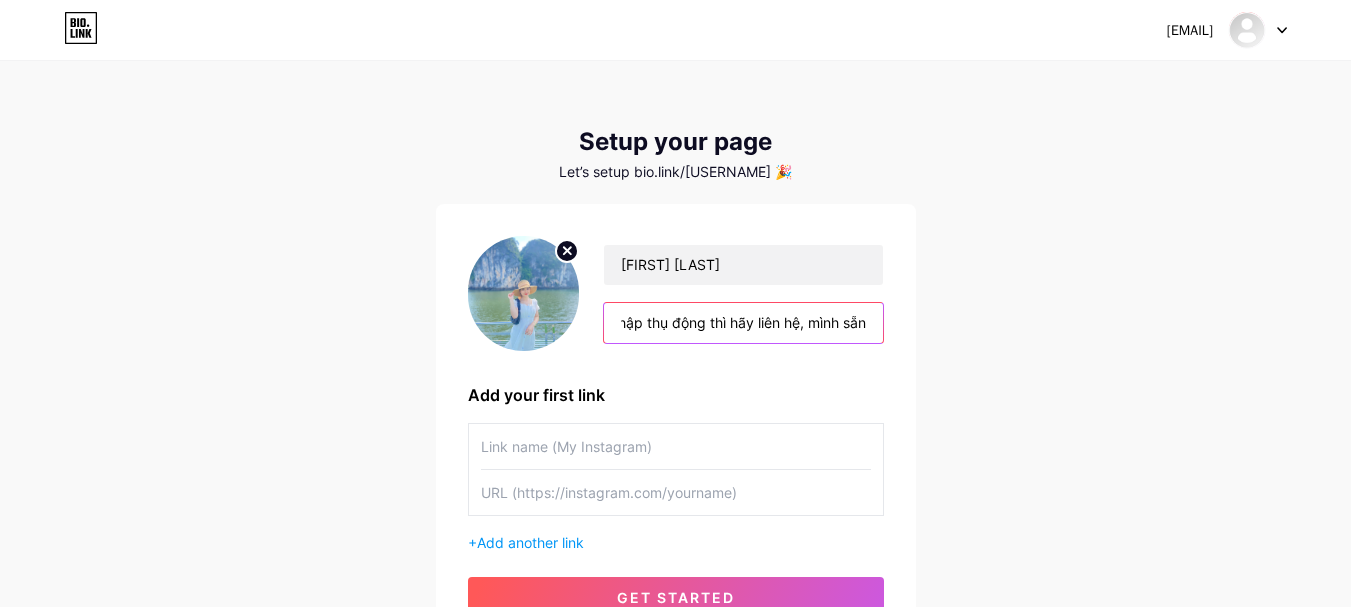 drag, startPoint x: 715, startPoint y: 319, endPoint x: 812, endPoint y: 324, distance: 97.128784 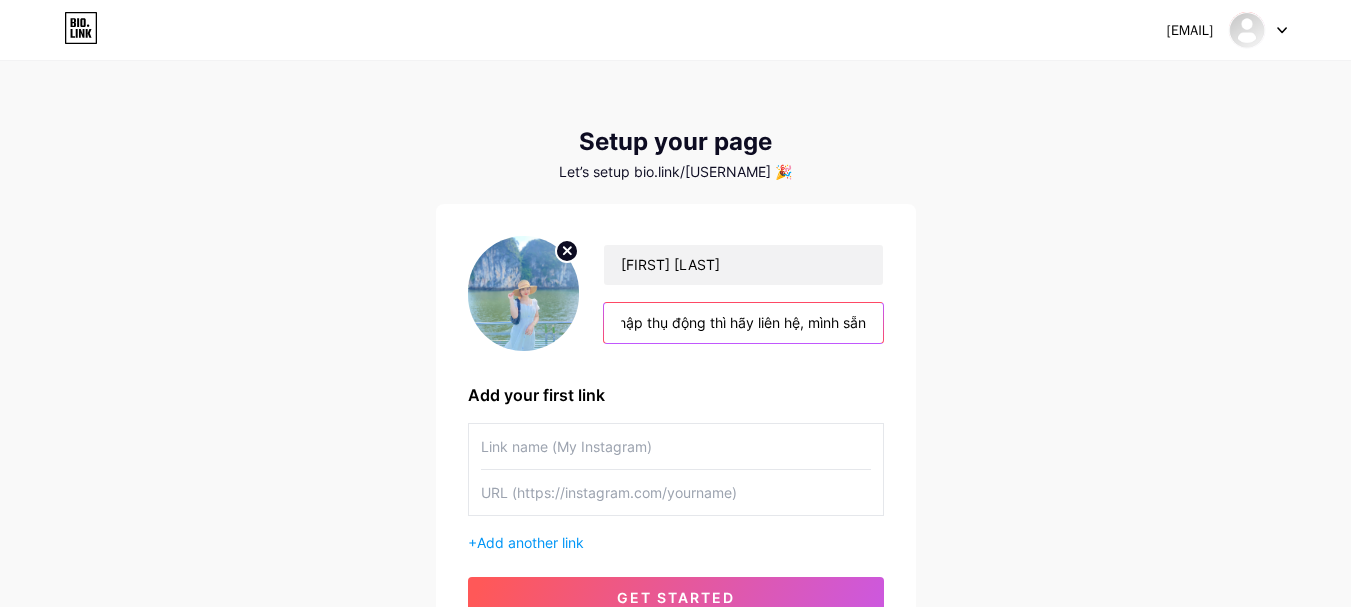 click on "Nếu bạn muốn phát triển bản thân, có thêm công việc tạo ra thu nhập thụ động thì hãy liên hệ, mình sẵn sàng chia sẻ và đồng hành cùng bạn." at bounding box center (743, 323) 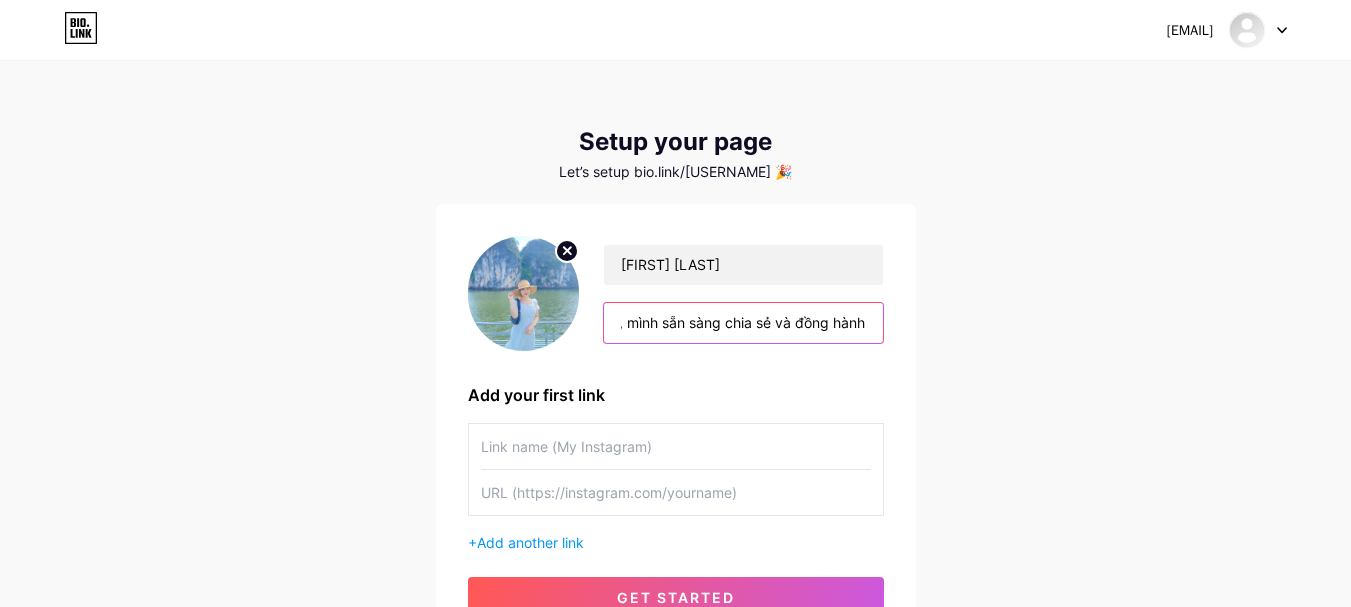 scroll, scrollTop: 0, scrollLeft: 596, axis: horizontal 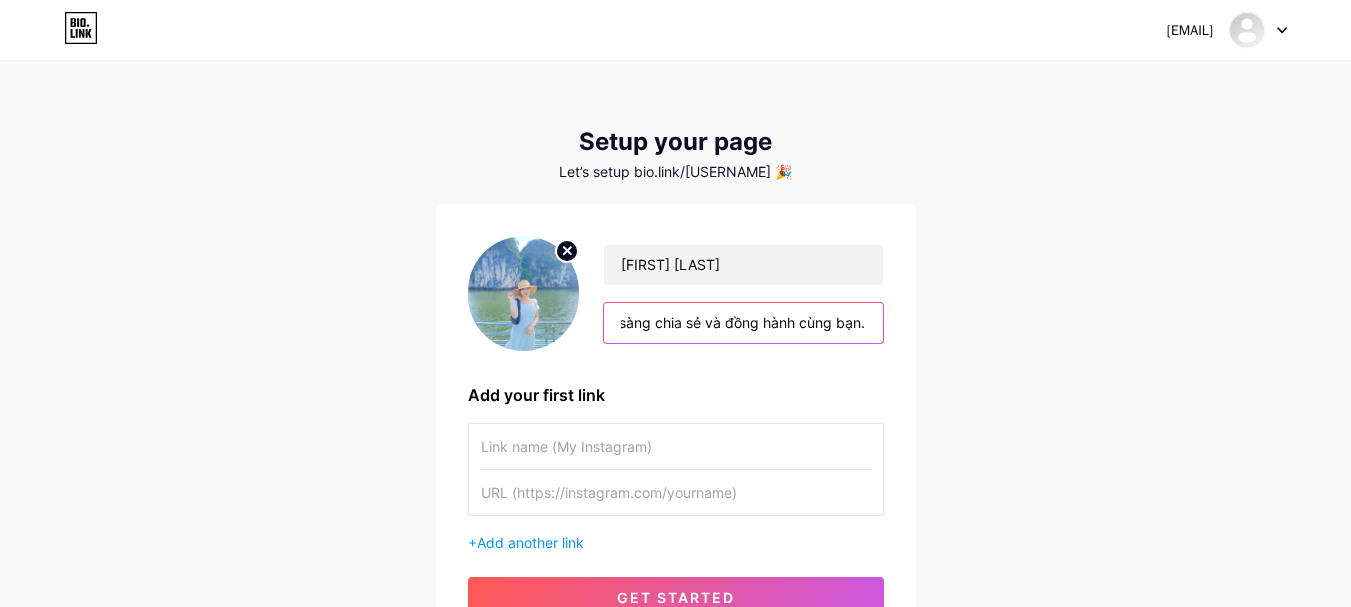 drag, startPoint x: 792, startPoint y: 319, endPoint x: 866, endPoint y: 323, distance: 74.10803 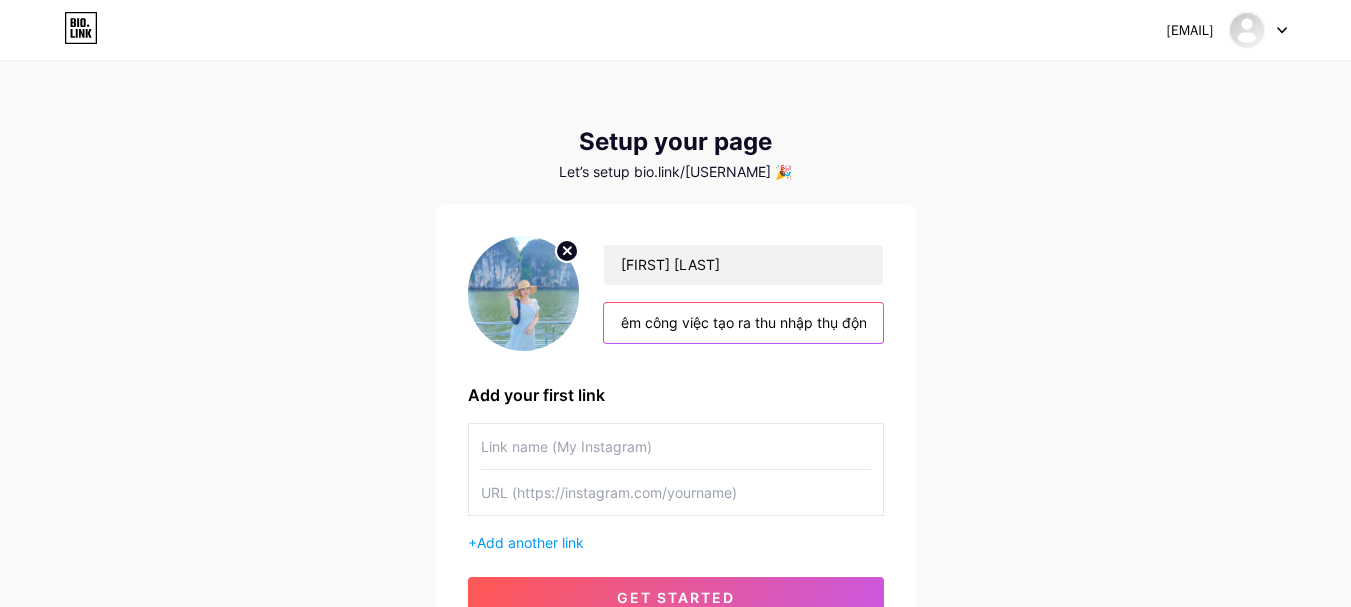 scroll, scrollTop: 0, scrollLeft: 0, axis: both 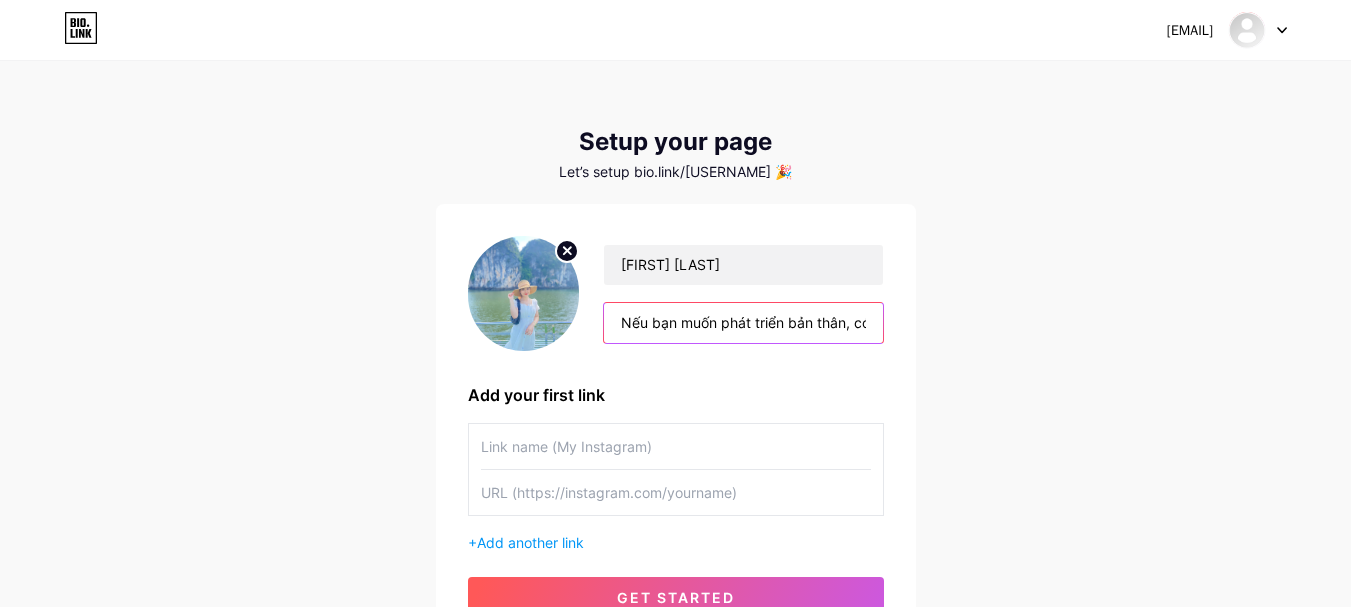 drag, startPoint x: 847, startPoint y: 322, endPoint x: 496, endPoint y: 323, distance: 351.00143 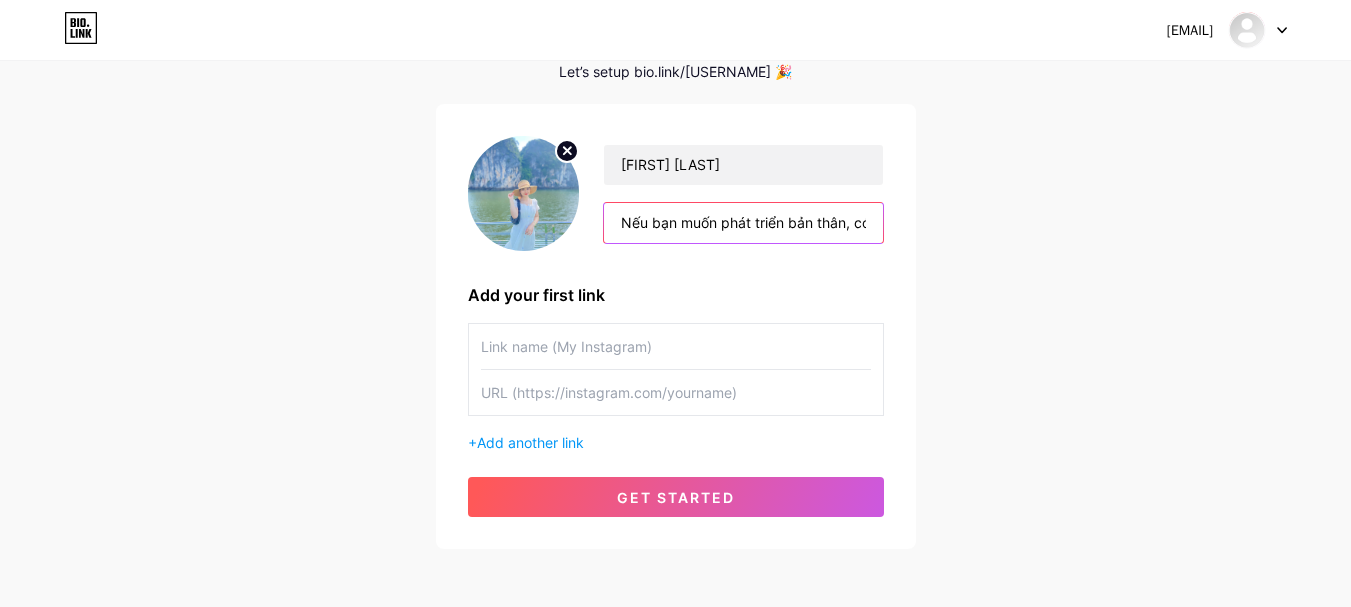 type on "Nếu bạn muốn phát triển bản thân, có thêm công việc tạo ra thu nhập thụ động, mình sẵn sàng chia sẻ và đồng hành cùng bạn." 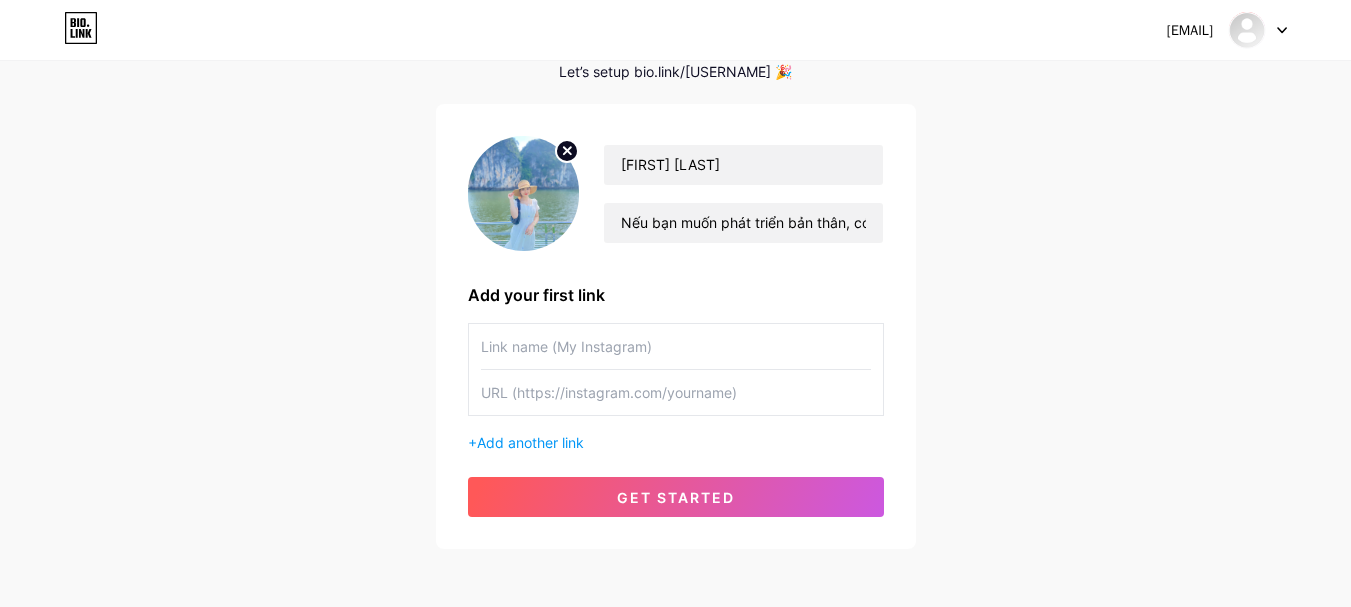 click at bounding box center (676, 346) 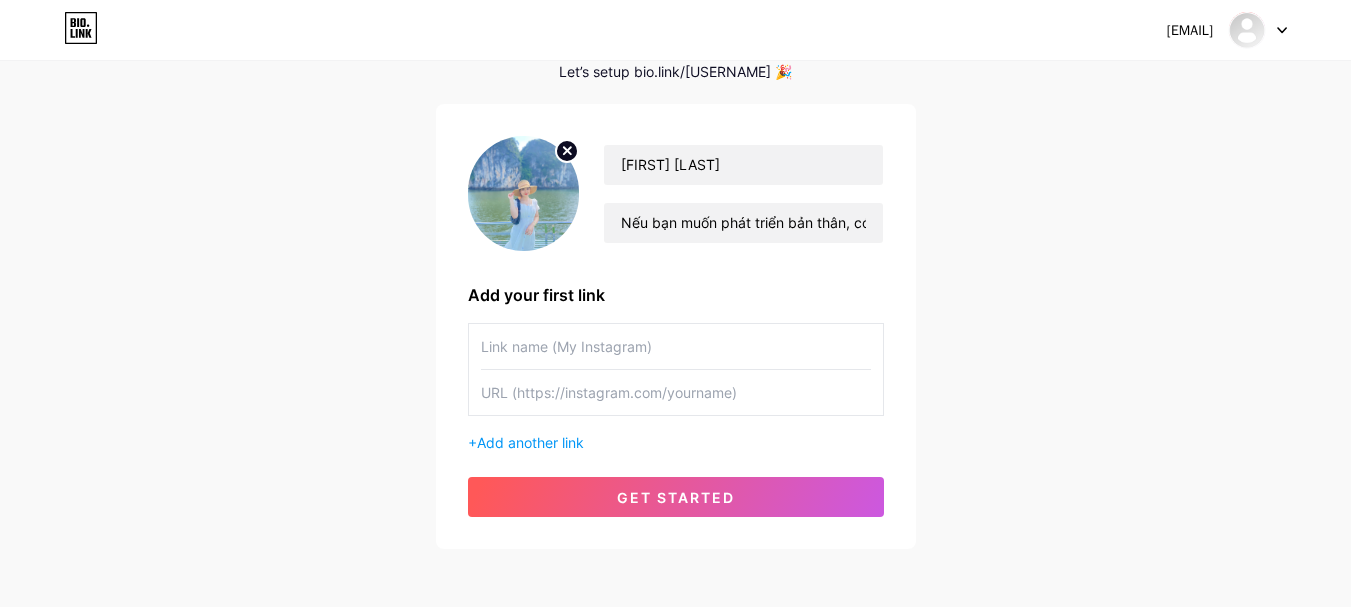 scroll, scrollTop: 186, scrollLeft: 0, axis: vertical 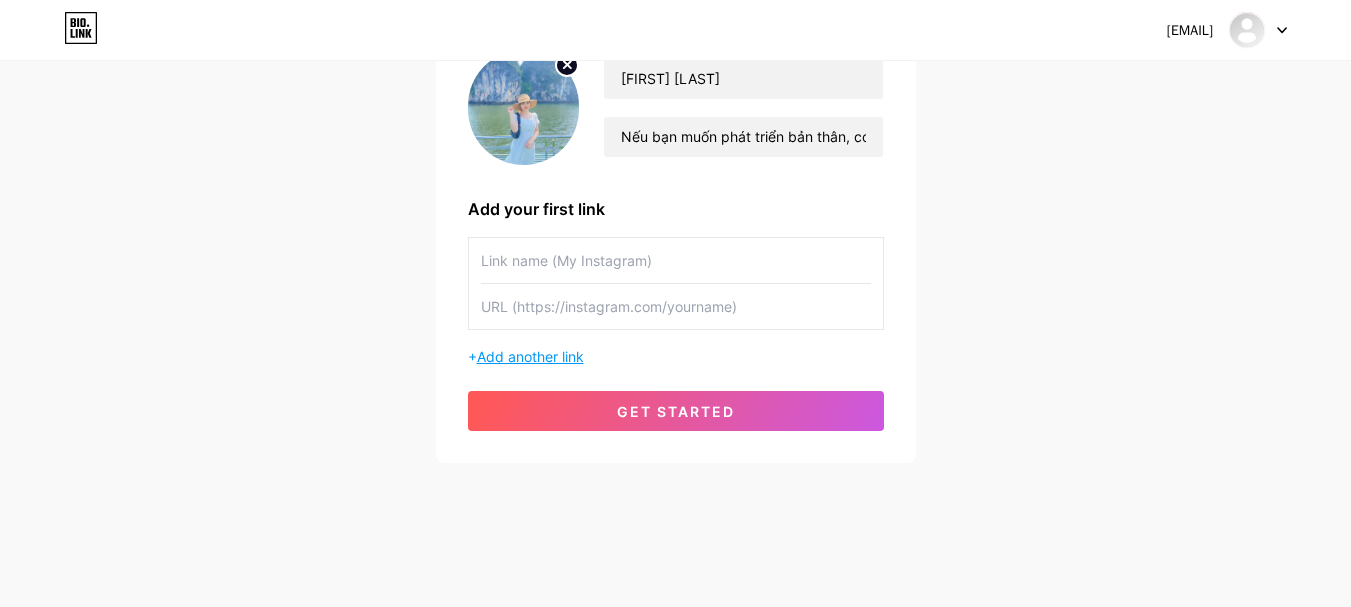 click on "Add another link" at bounding box center (530, 356) 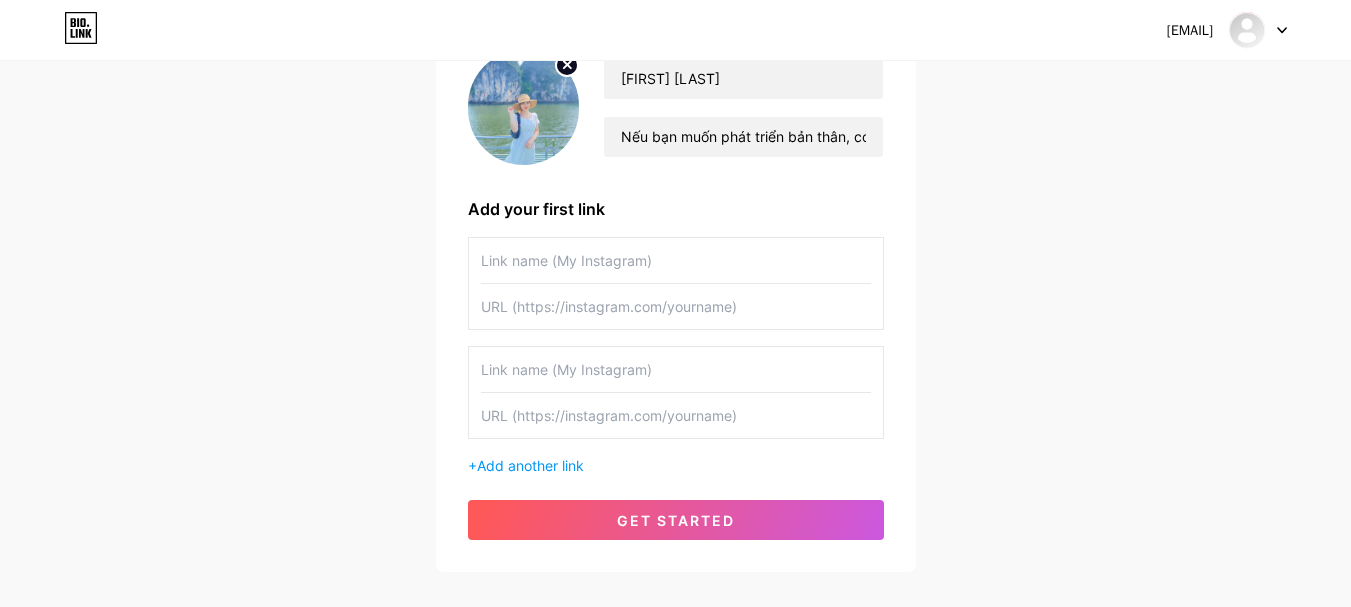 click at bounding box center [676, 260] 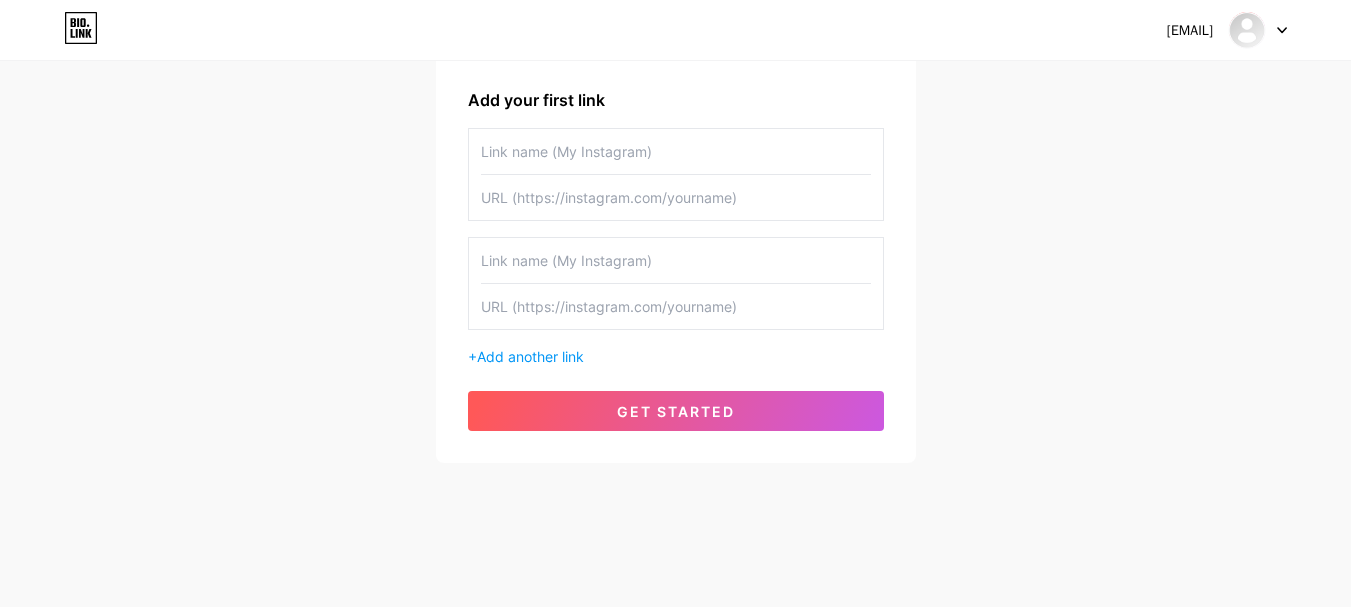 scroll, scrollTop: 95, scrollLeft: 0, axis: vertical 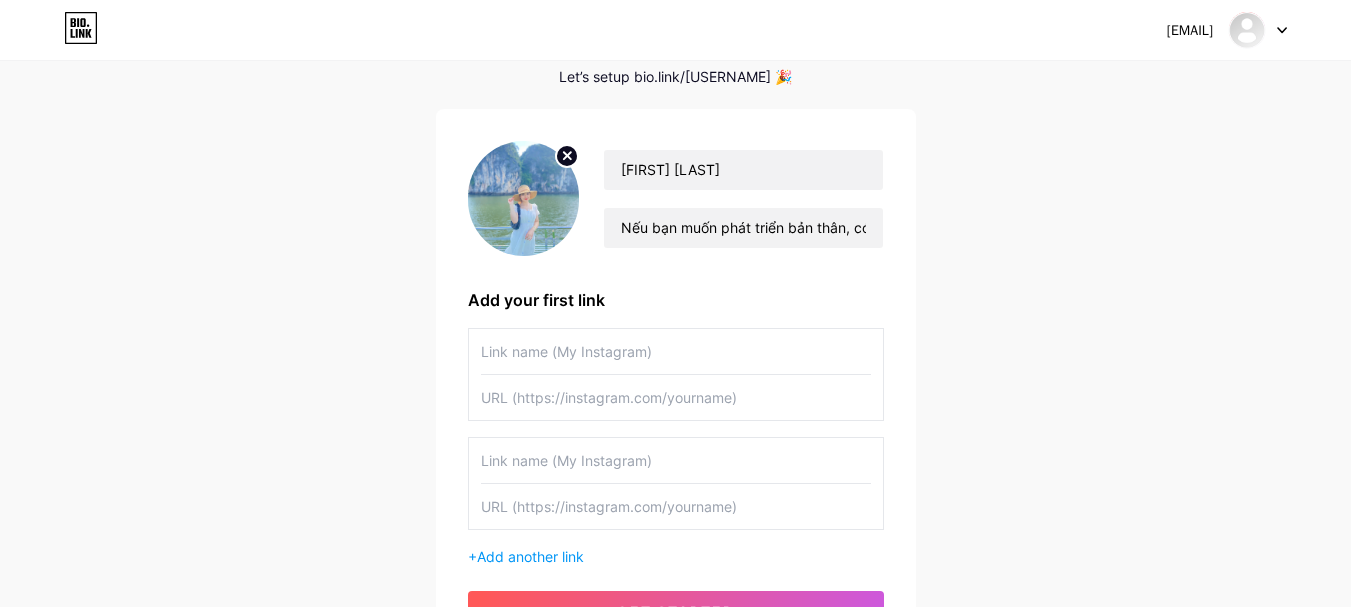 click at bounding box center (676, 351) 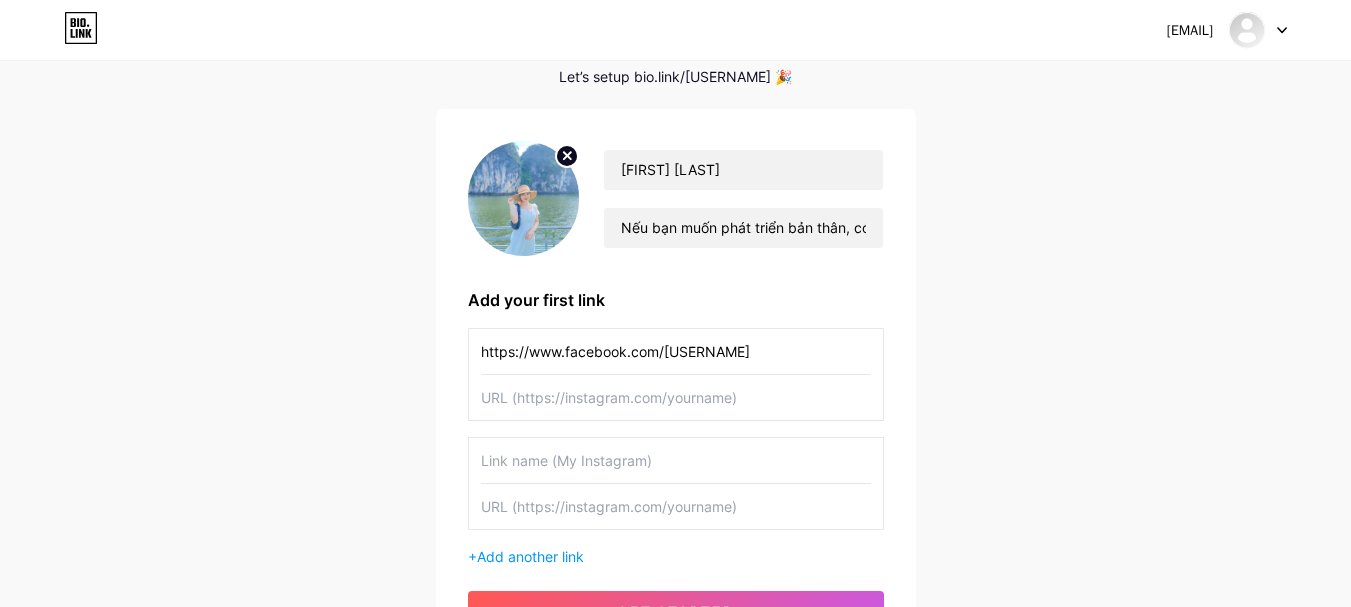 type on "https://www.facebook.com/[USERNAME]" 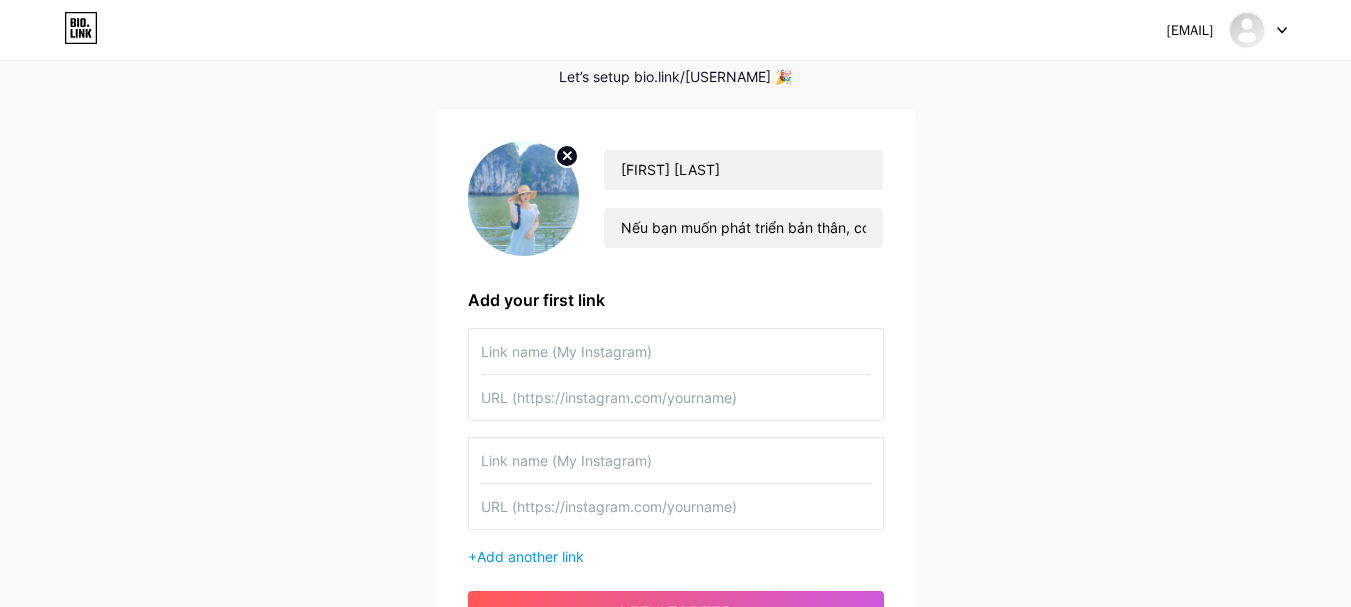 type 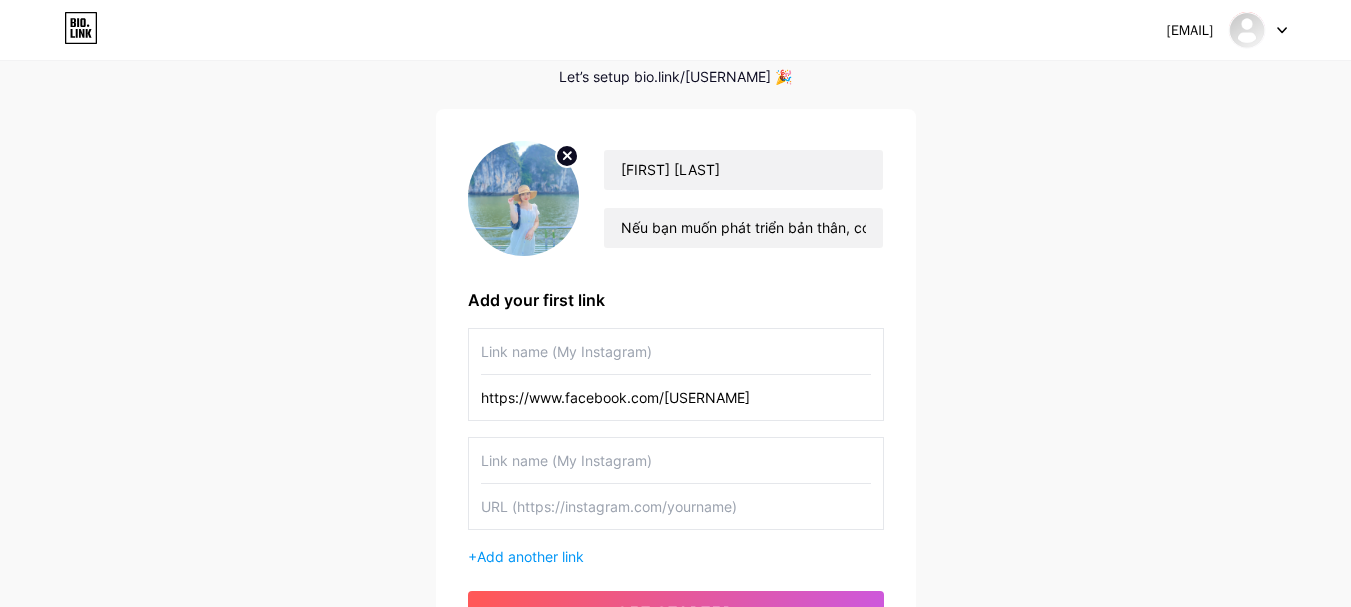 type on "https://www.facebook.com/[USERNAME]" 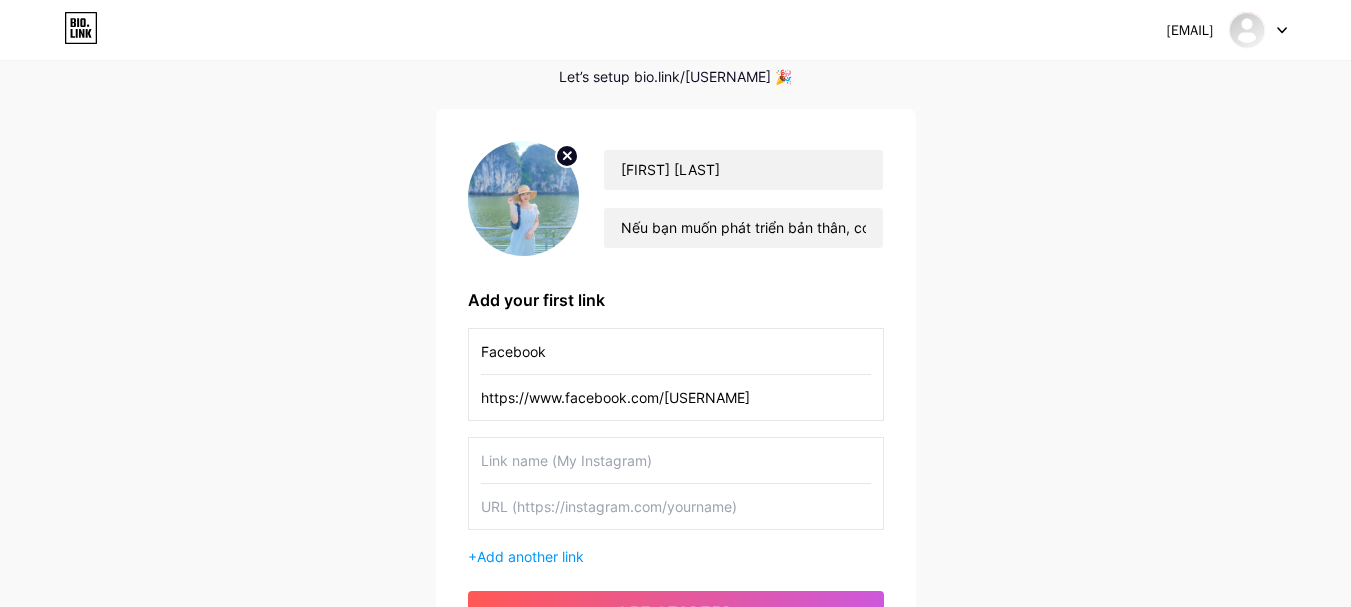 type on "Facebook" 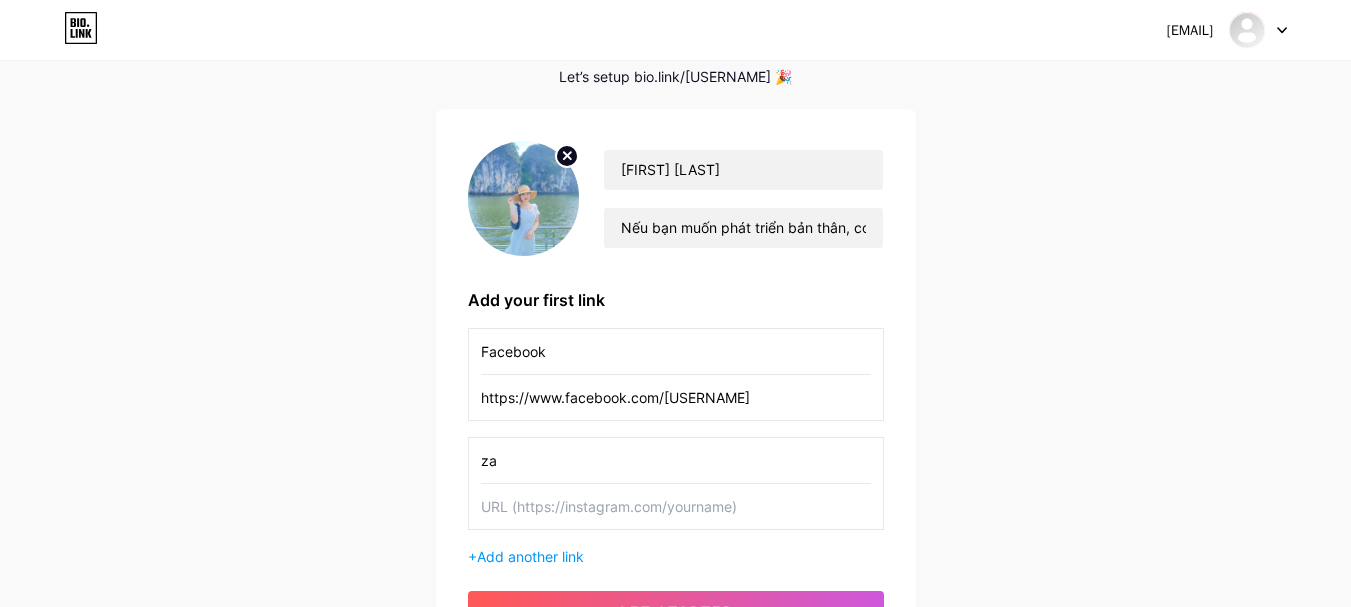type on "z" 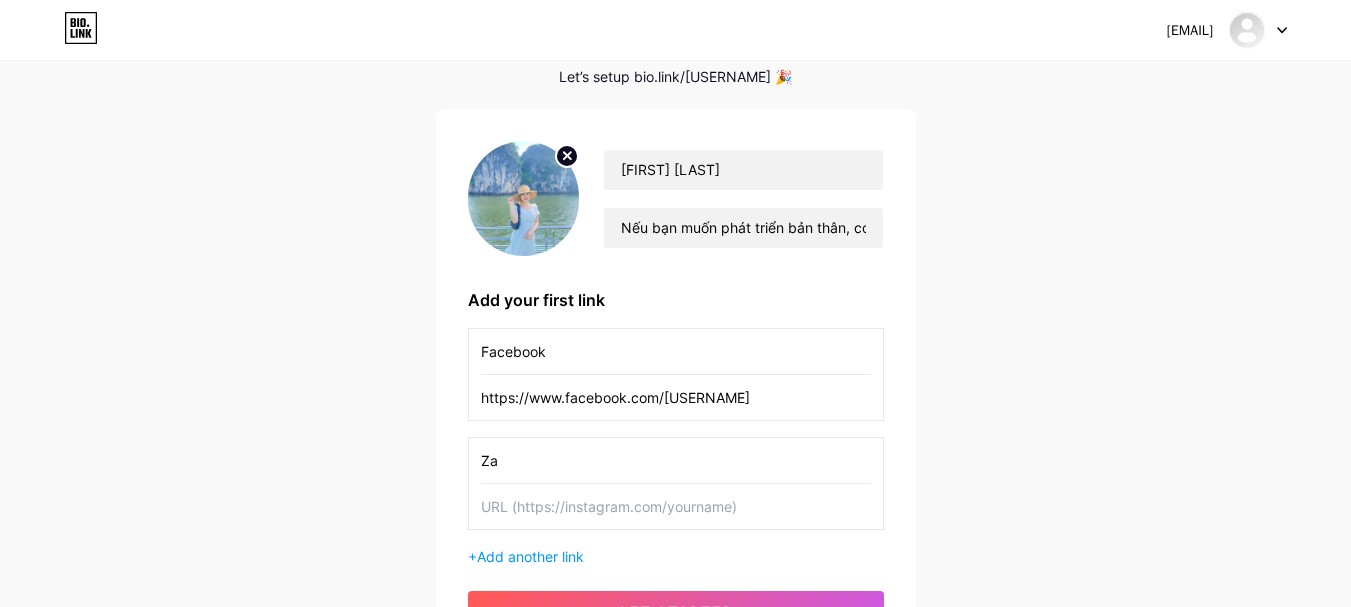 type on "Z" 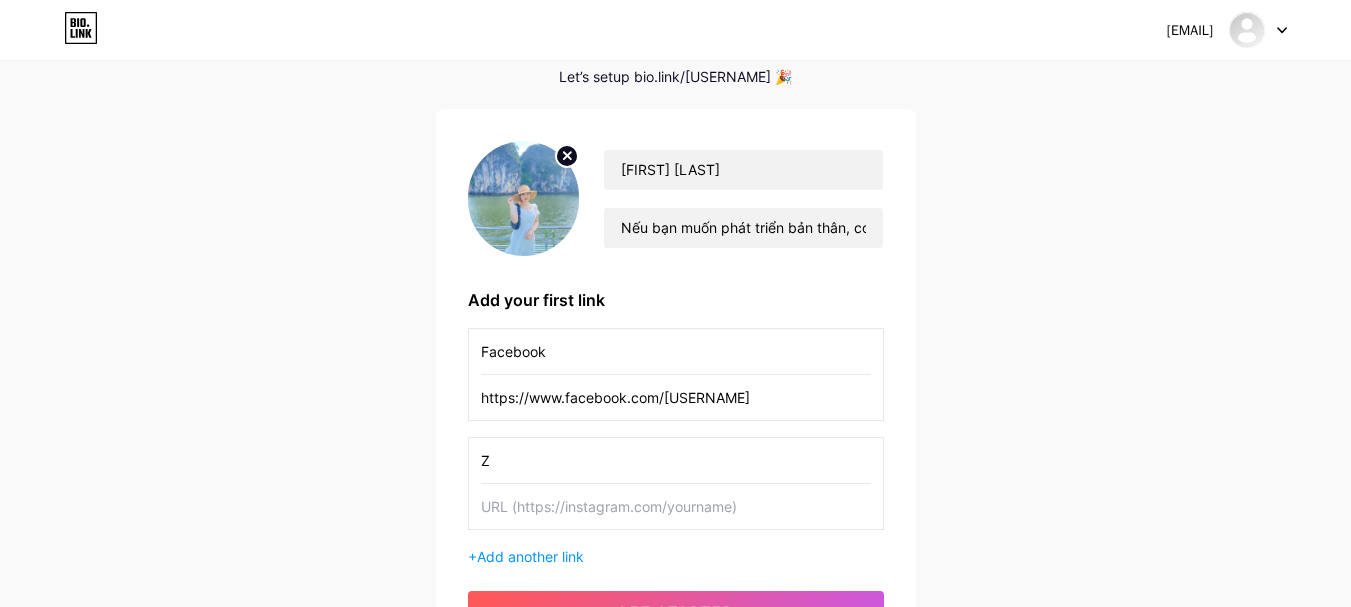 type 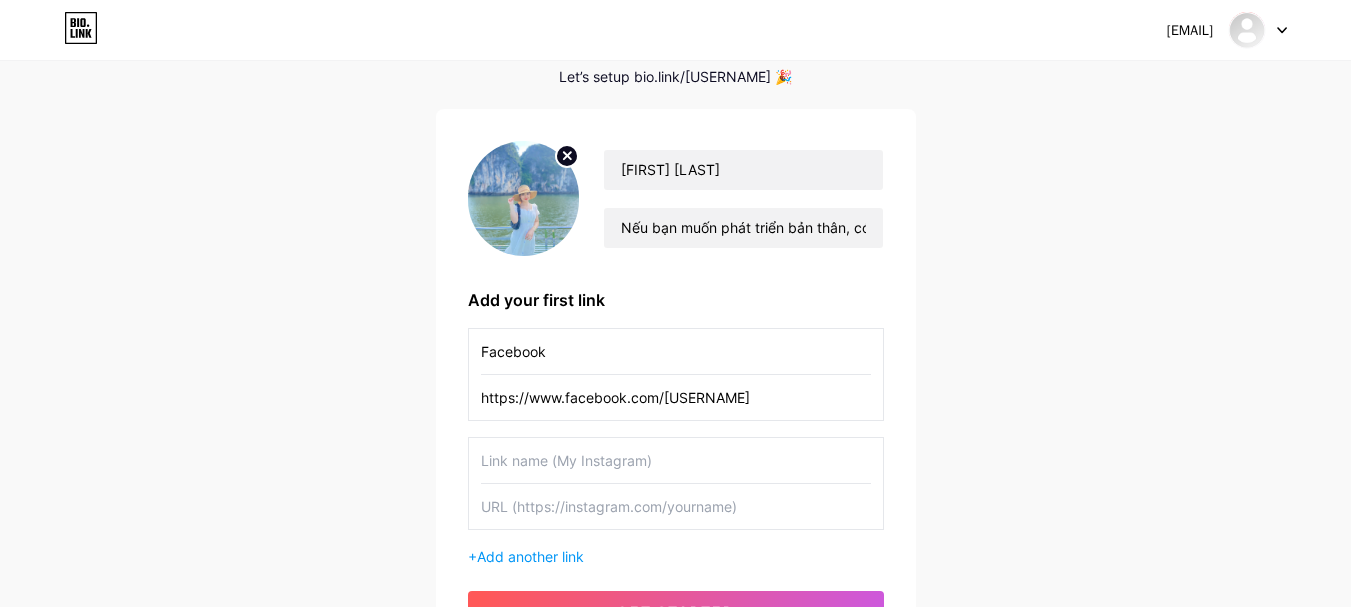 scroll, scrollTop: 295, scrollLeft: 0, axis: vertical 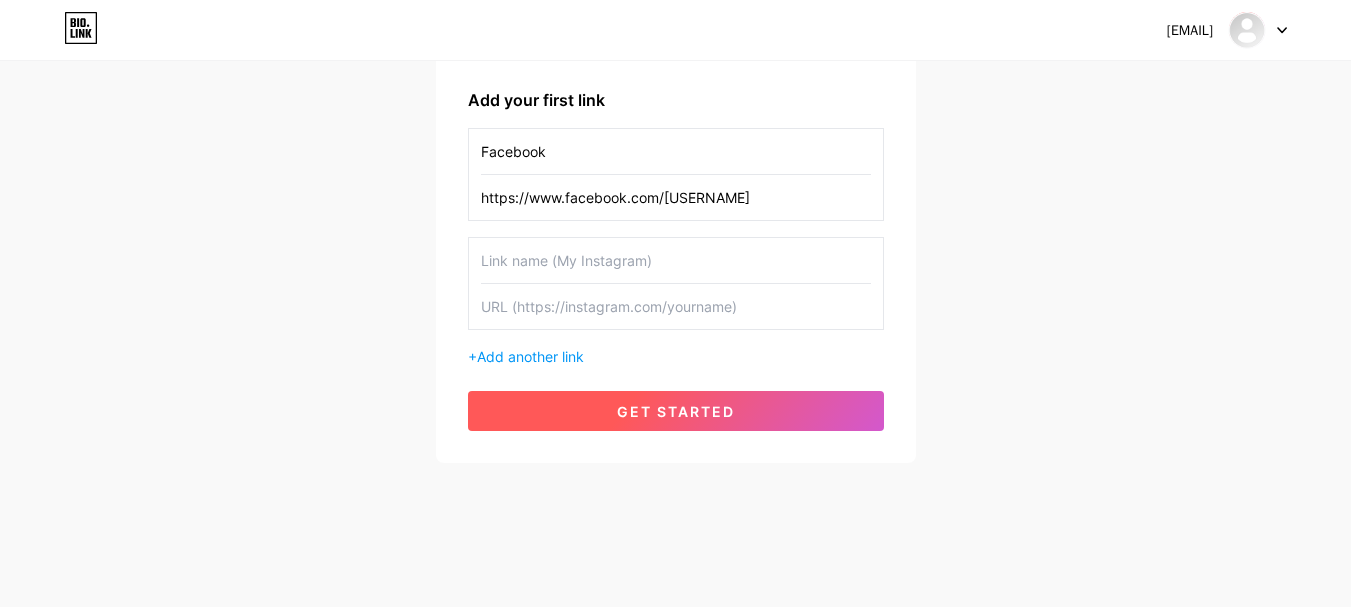 click on "get started" at bounding box center (676, 411) 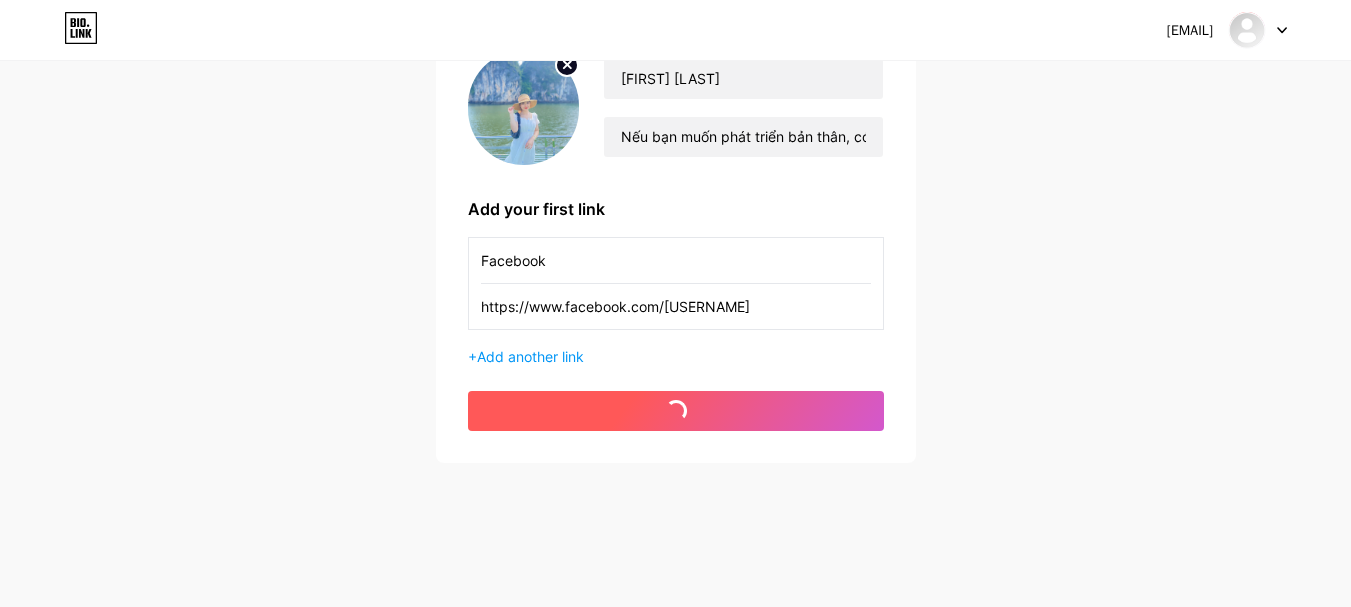 scroll, scrollTop: 186, scrollLeft: 0, axis: vertical 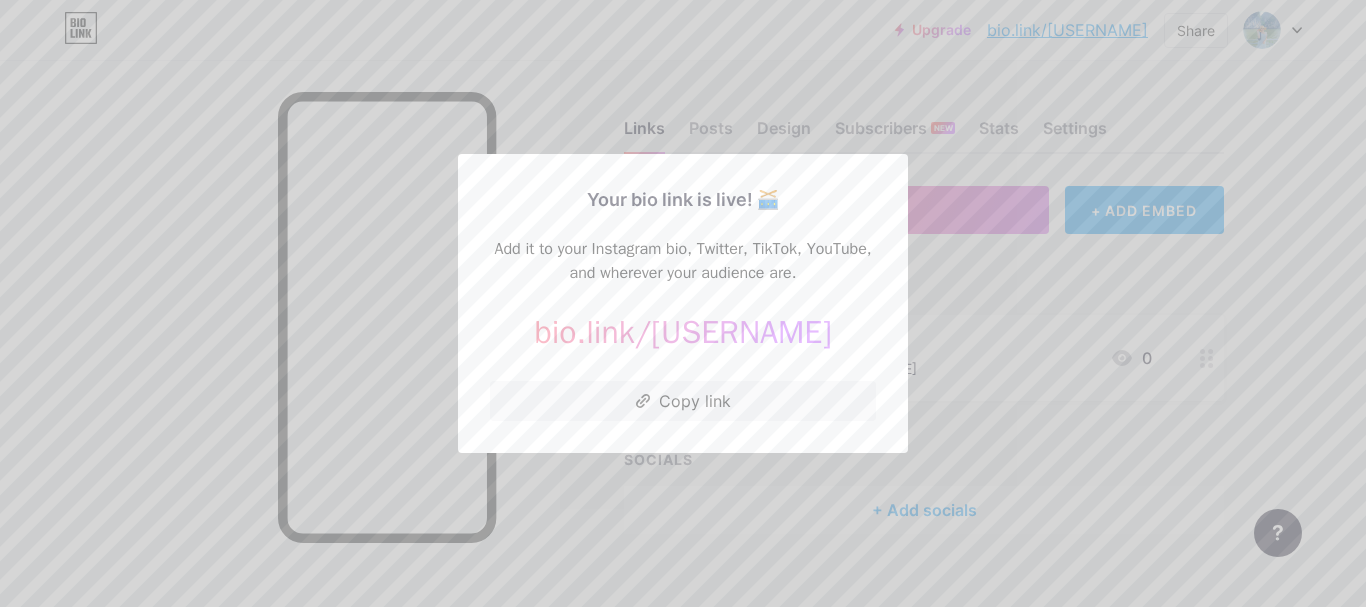 click at bounding box center [683, 303] 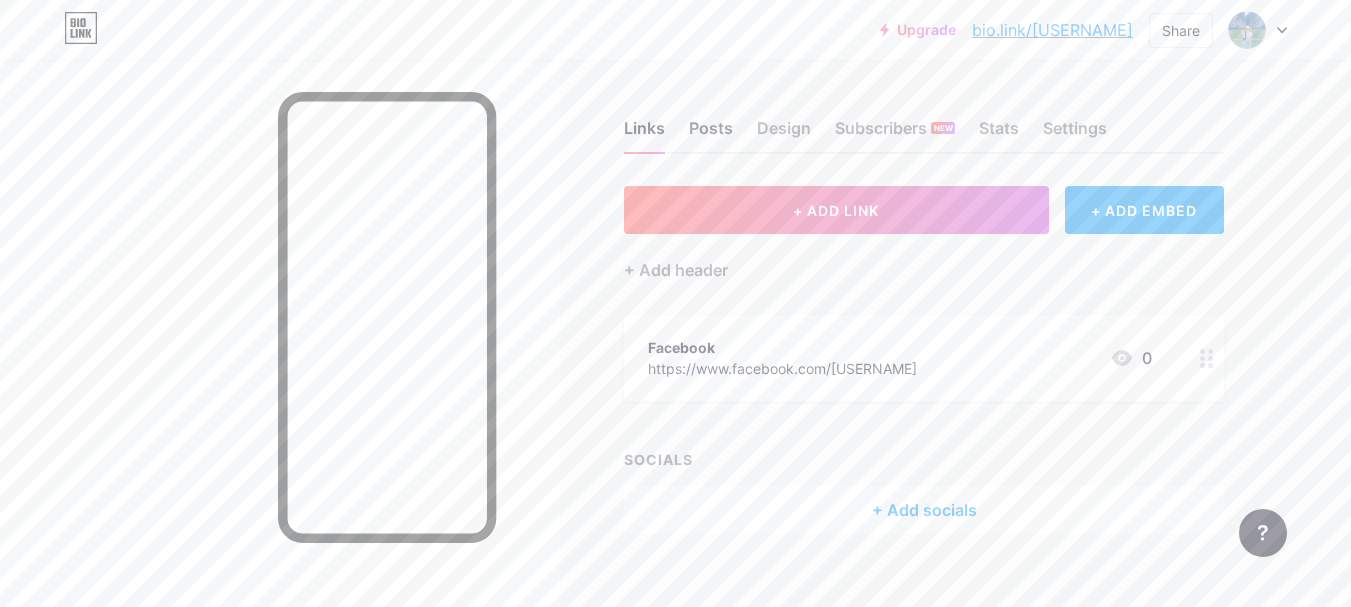 click on "Posts" at bounding box center (711, 134) 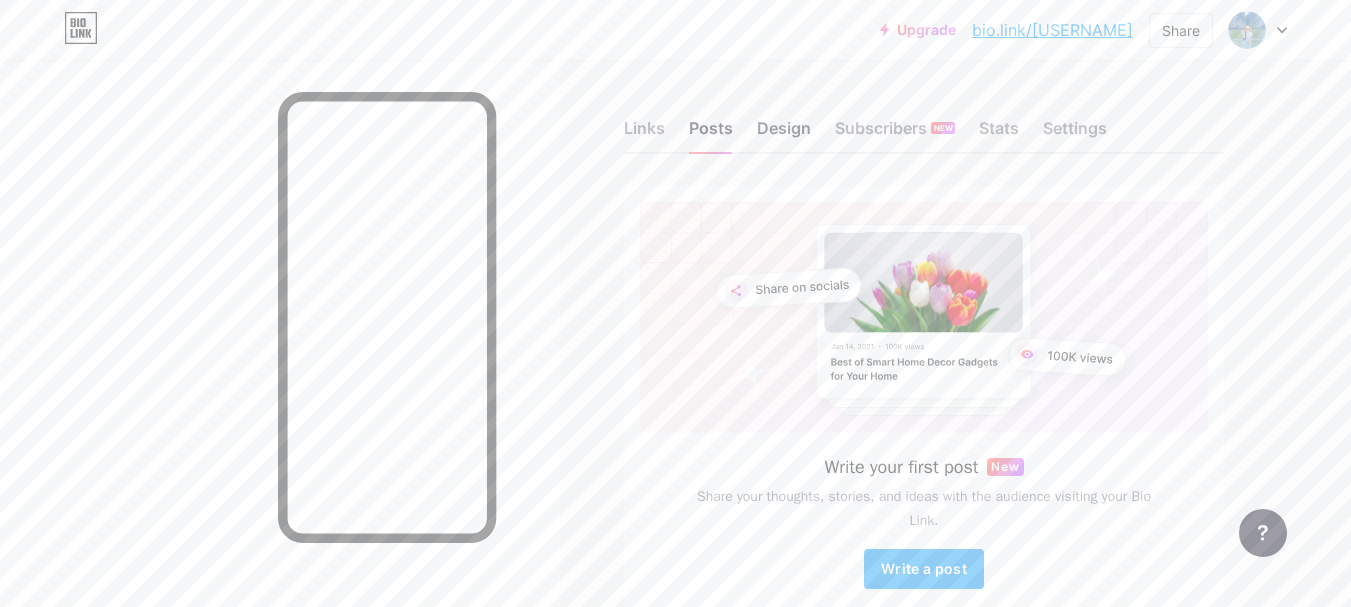 click on "Design" at bounding box center (784, 134) 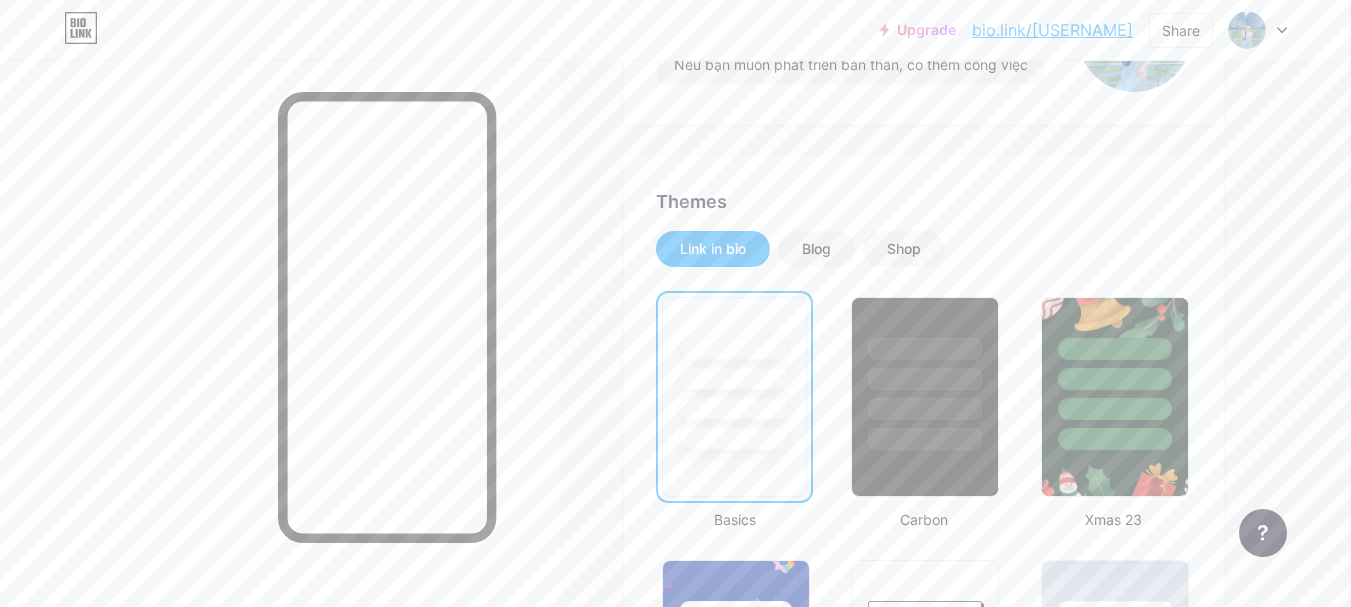 scroll, scrollTop: 400, scrollLeft: 0, axis: vertical 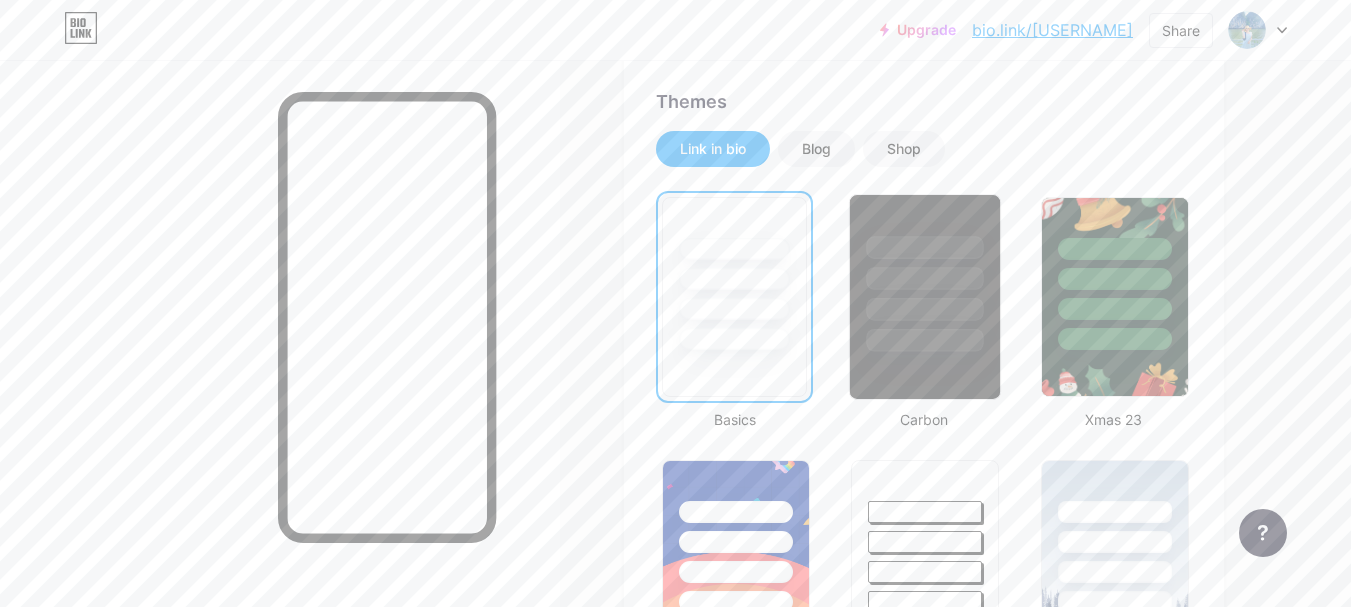 click at bounding box center [925, 309] 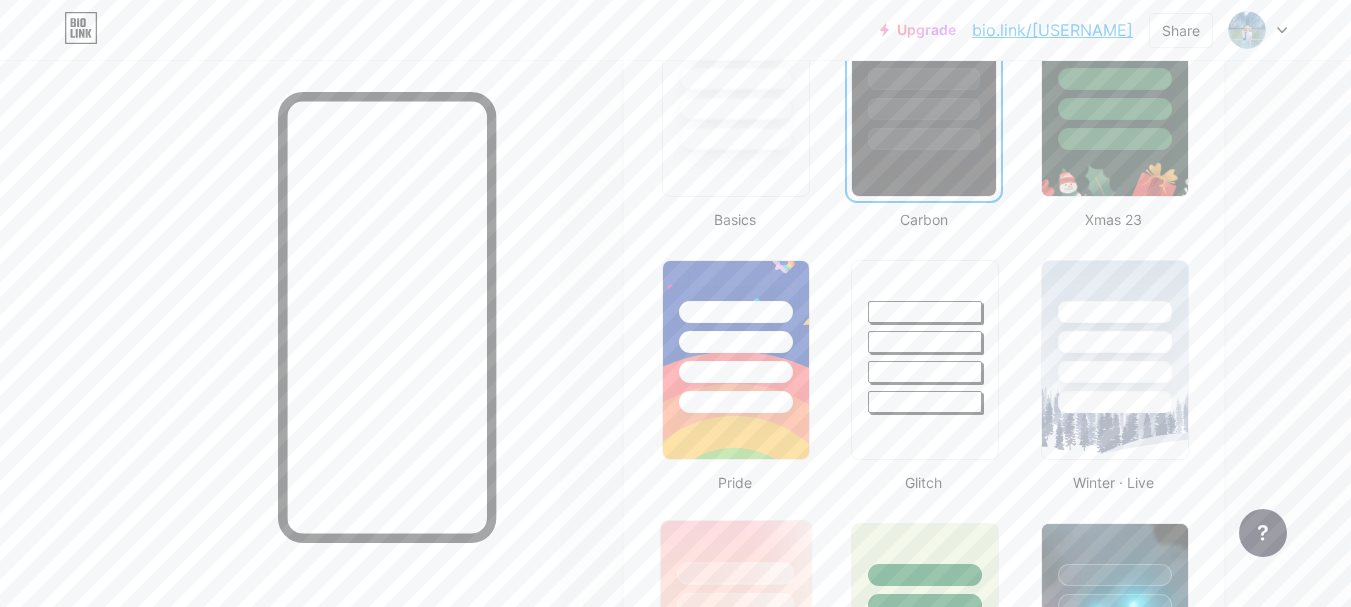 scroll, scrollTop: 900, scrollLeft: 0, axis: vertical 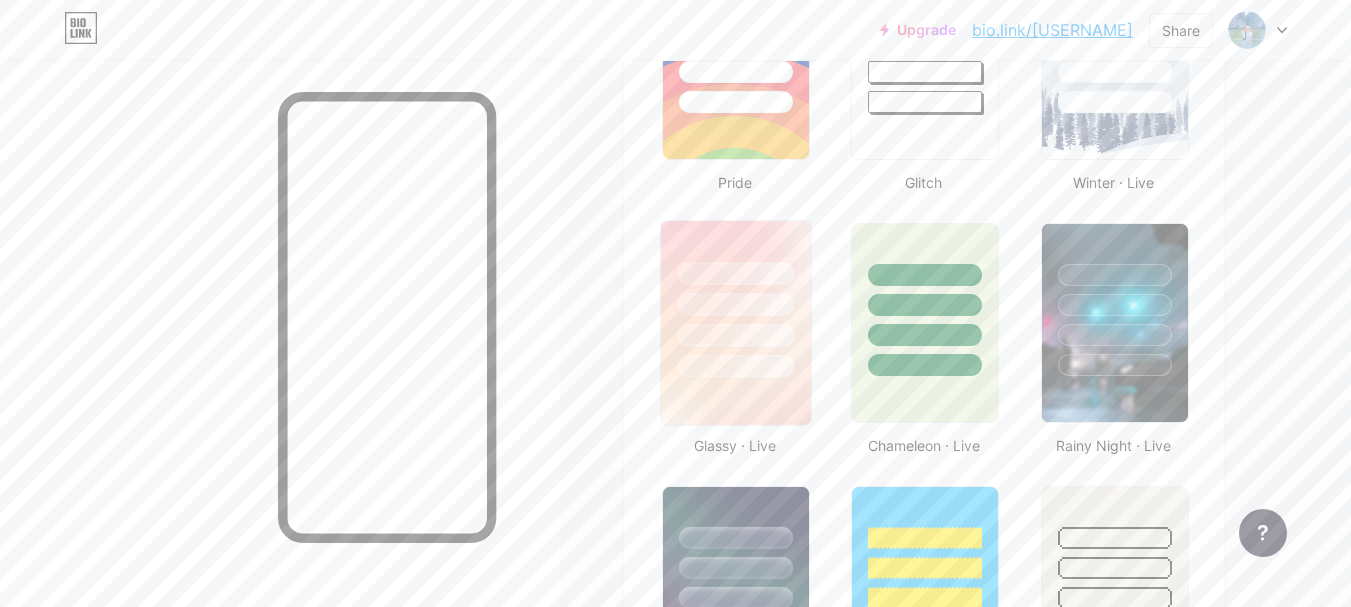 click at bounding box center [736, 299] 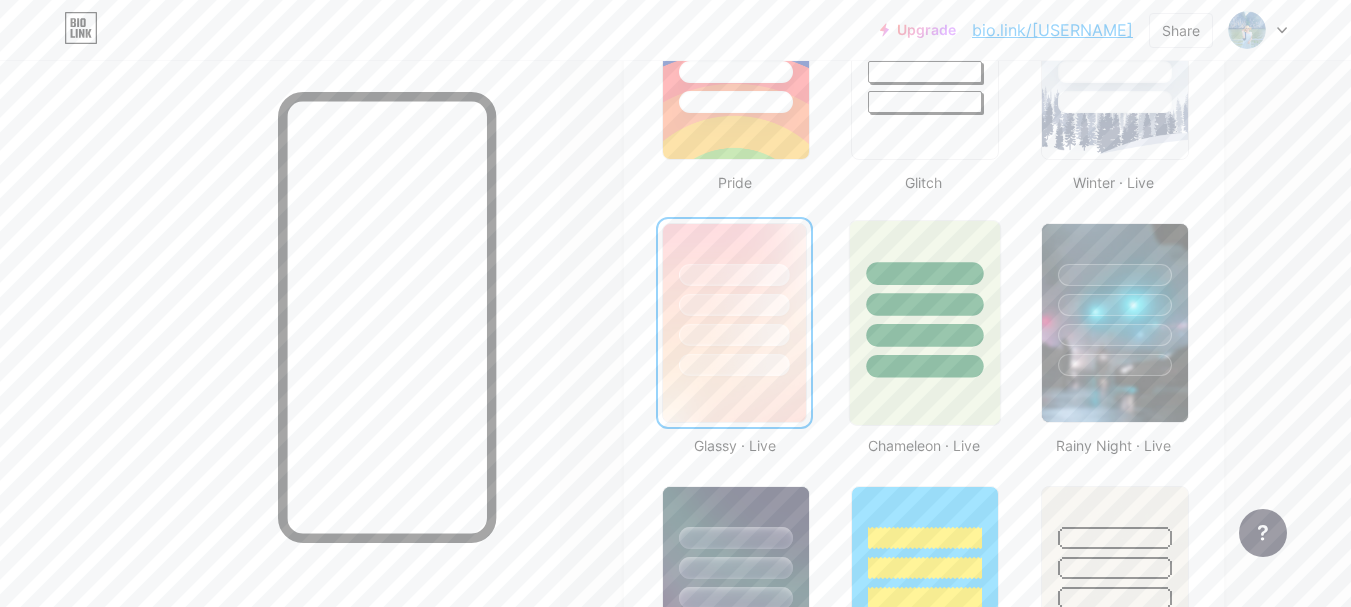 click at bounding box center [925, 299] 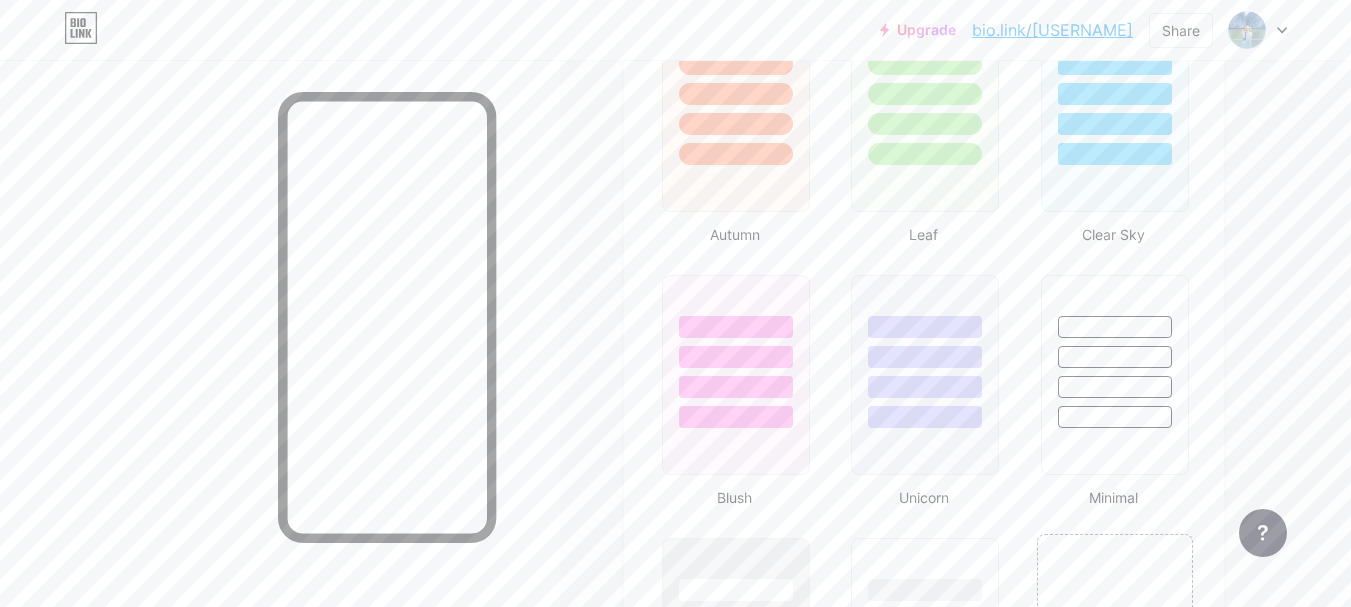 scroll, scrollTop: 1500, scrollLeft: 0, axis: vertical 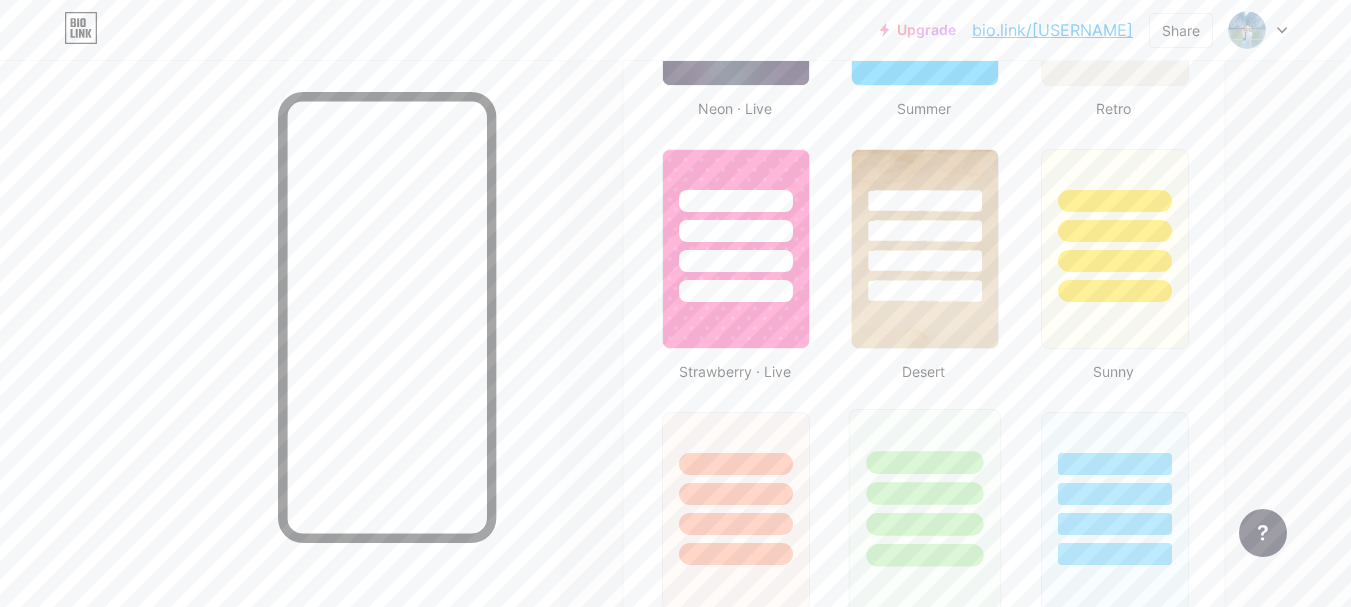 click at bounding box center [925, 488] 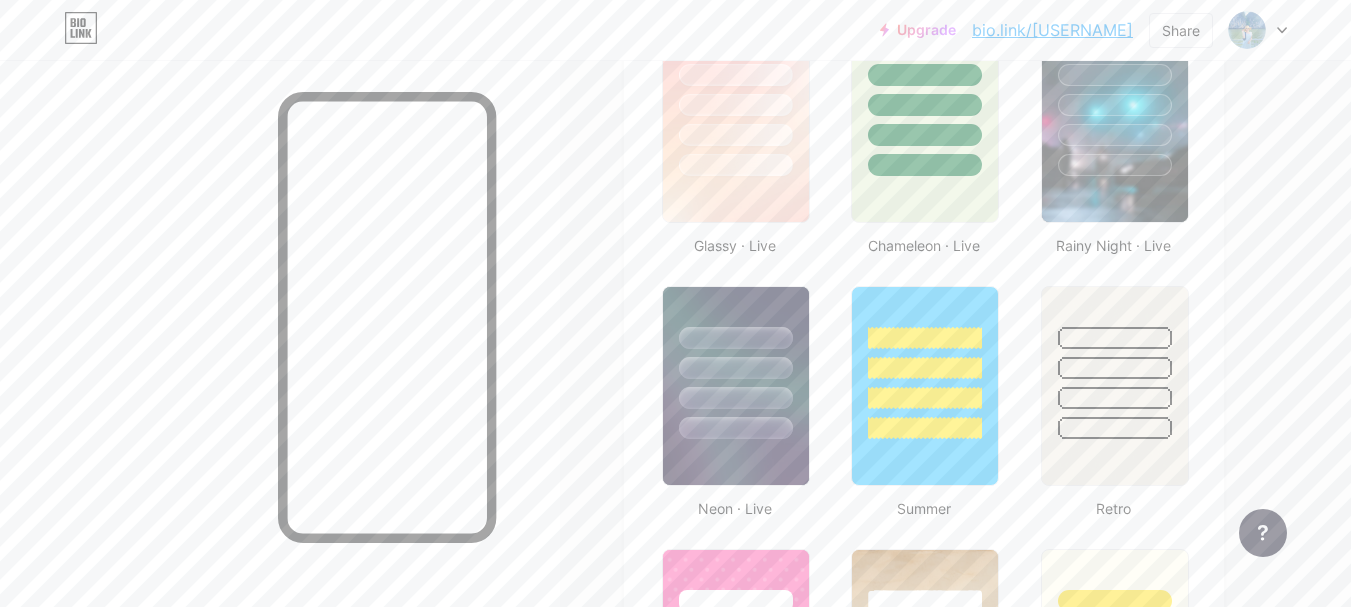 scroll, scrollTop: 700, scrollLeft: 0, axis: vertical 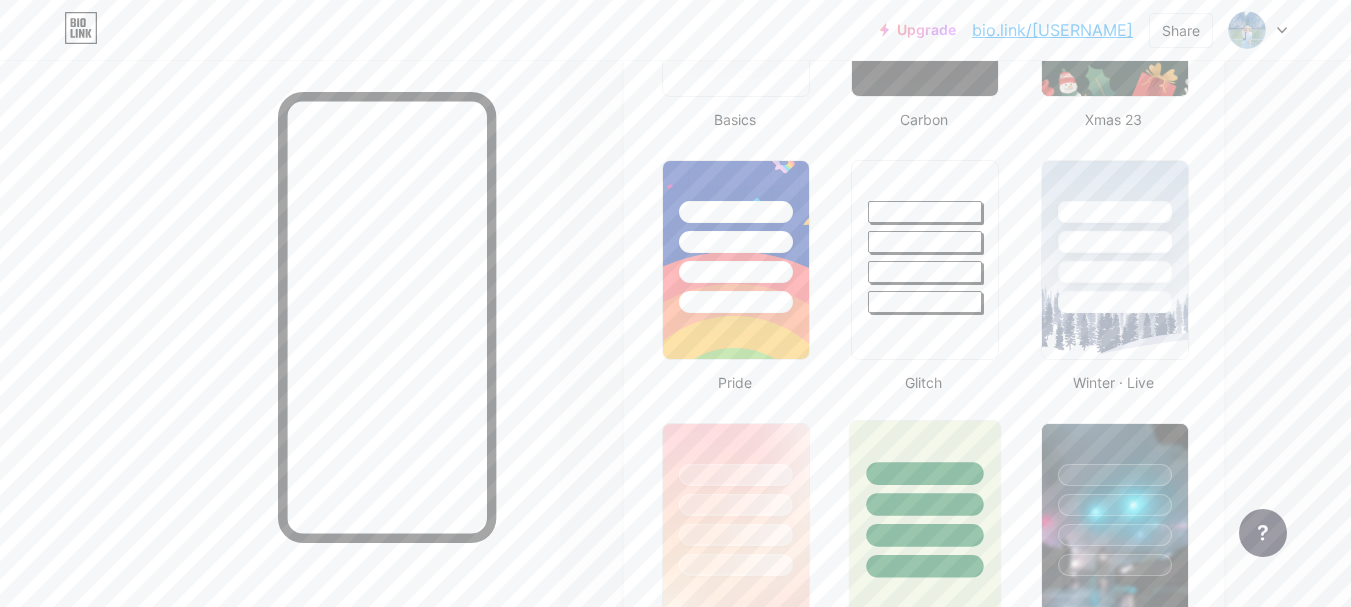 click at bounding box center (925, 499) 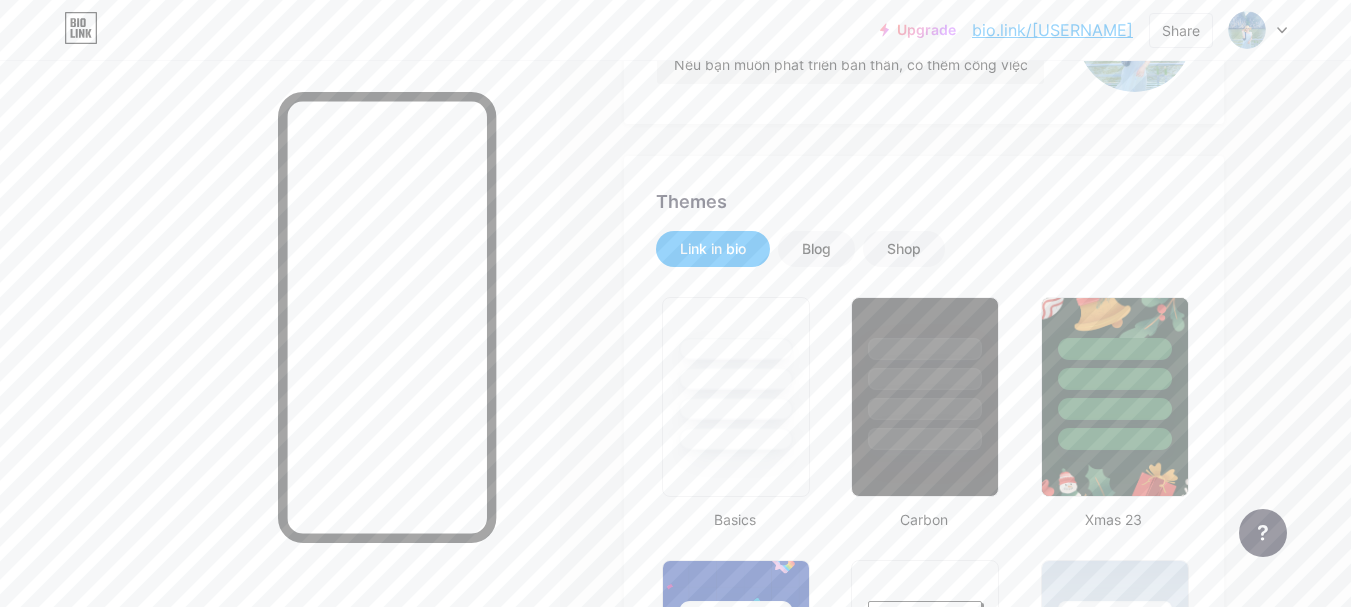 scroll, scrollTop: 0, scrollLeft: 0, axis: both 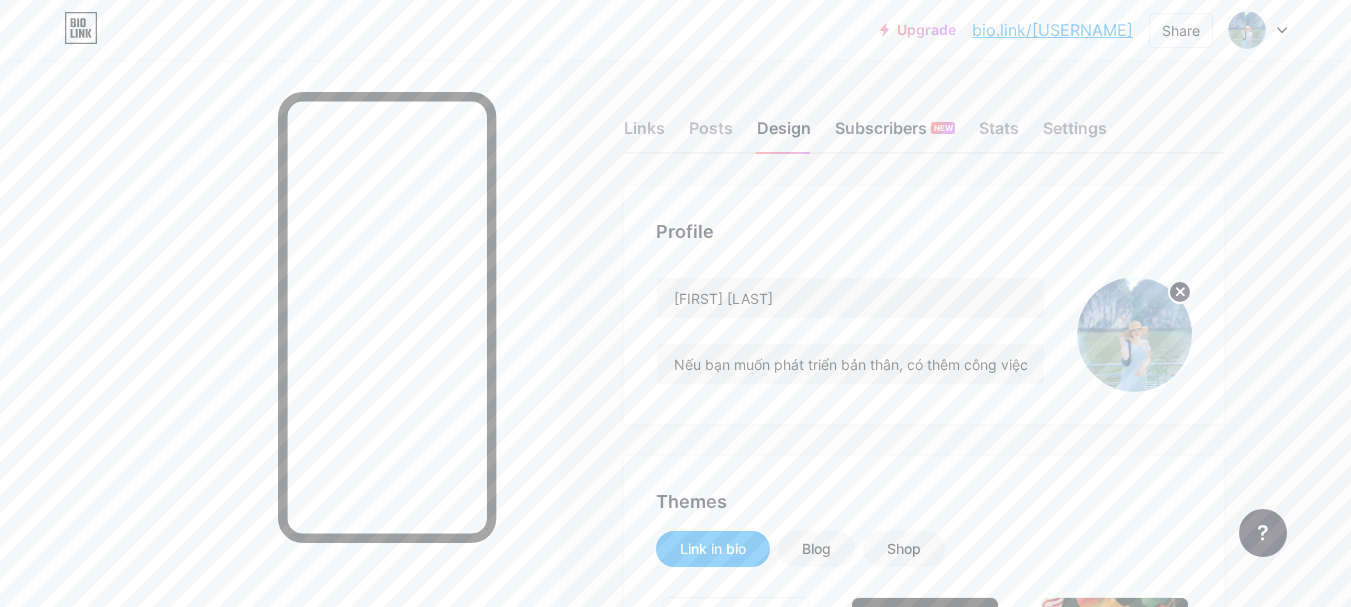 click on "Subscribers
NEW" at bounding box center [895, 134] 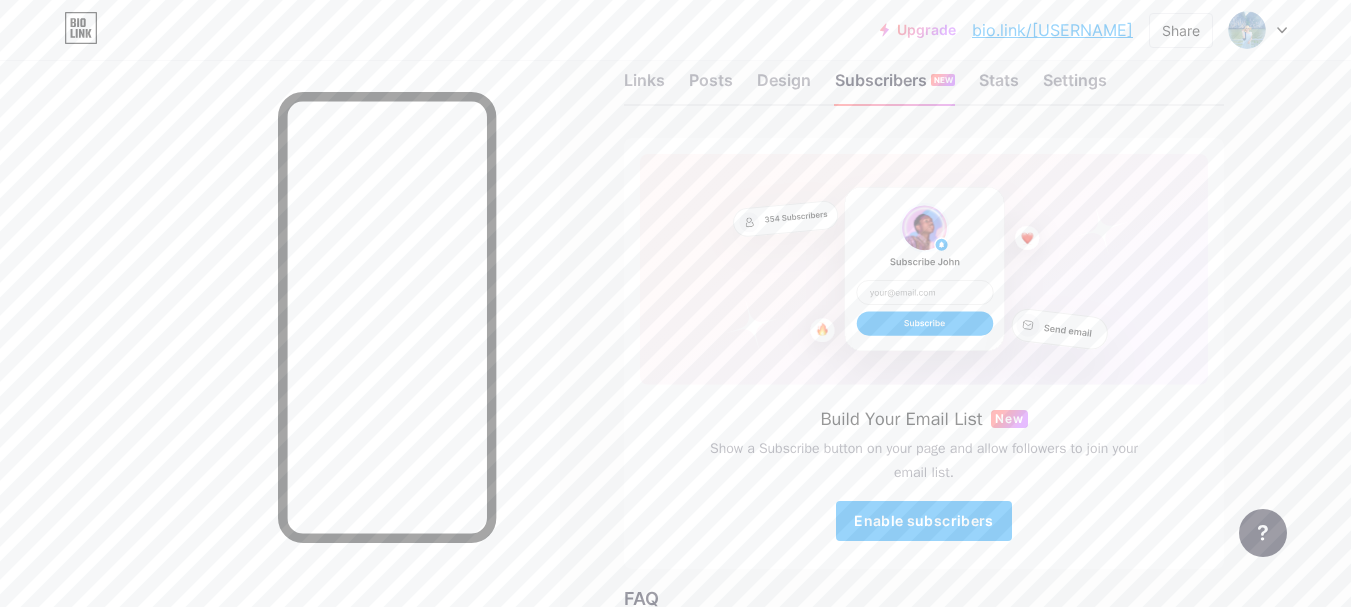 scroll, scrollTop: 0, scrollLeft: 0, axis: both 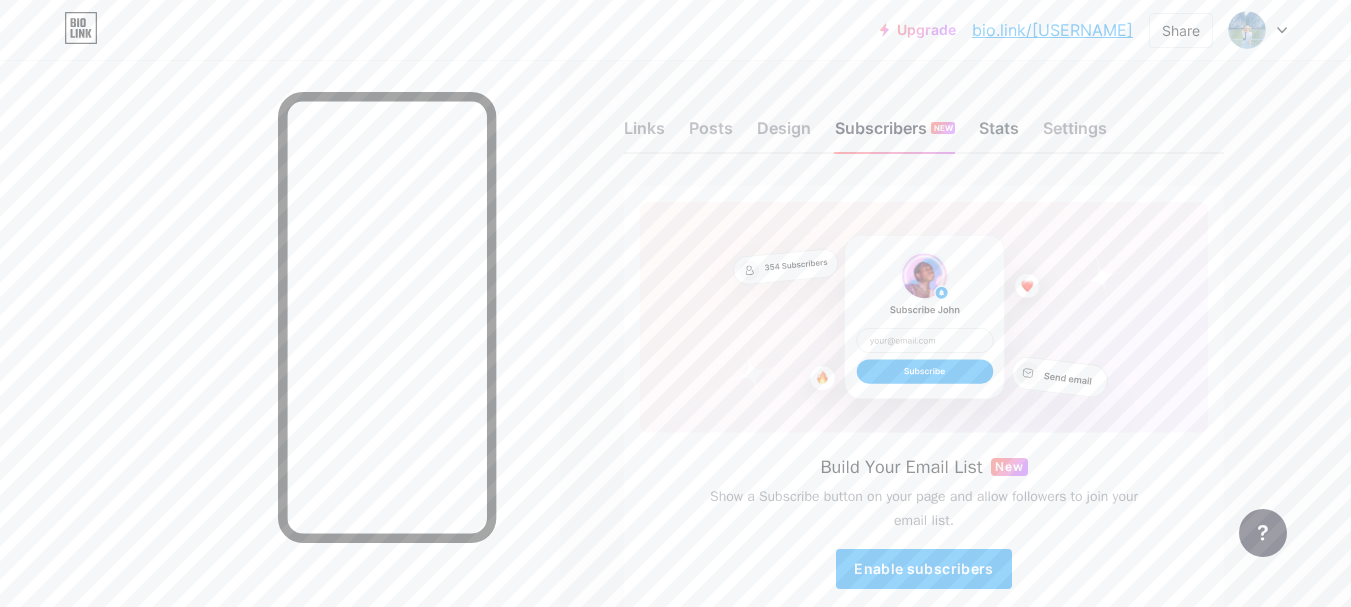 click on "Stats" at bounding box center (999, 134) 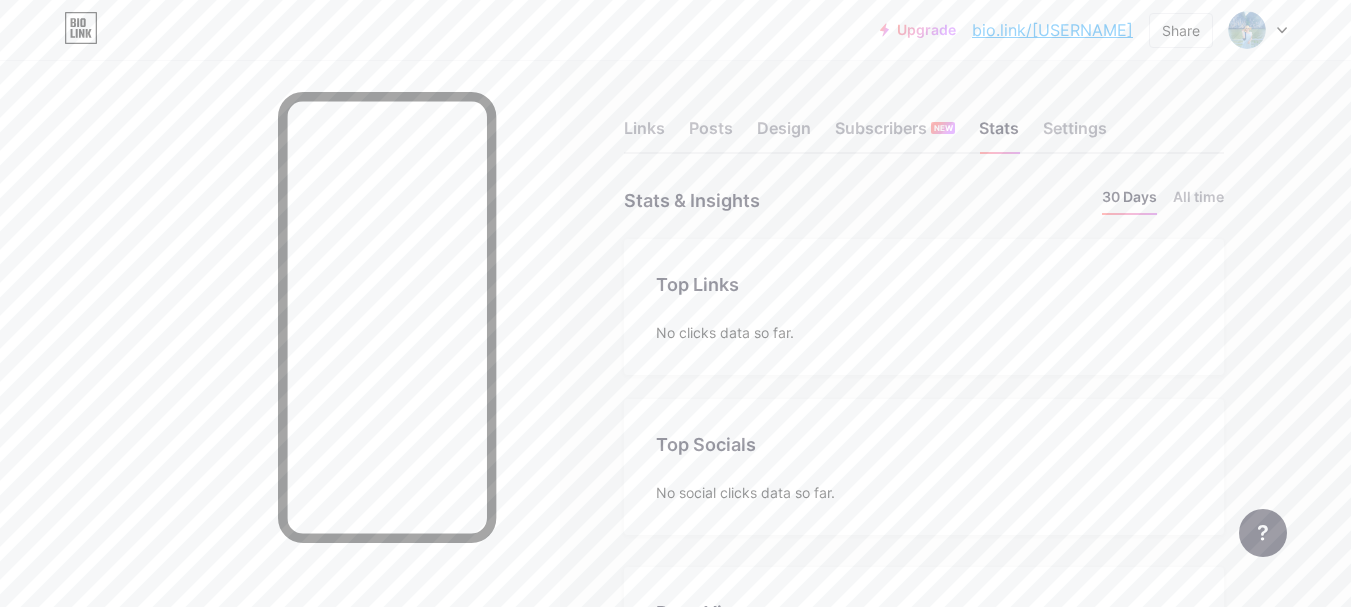 scroll, scrollTop: 999393, scrollLeft: 998649, axis: both 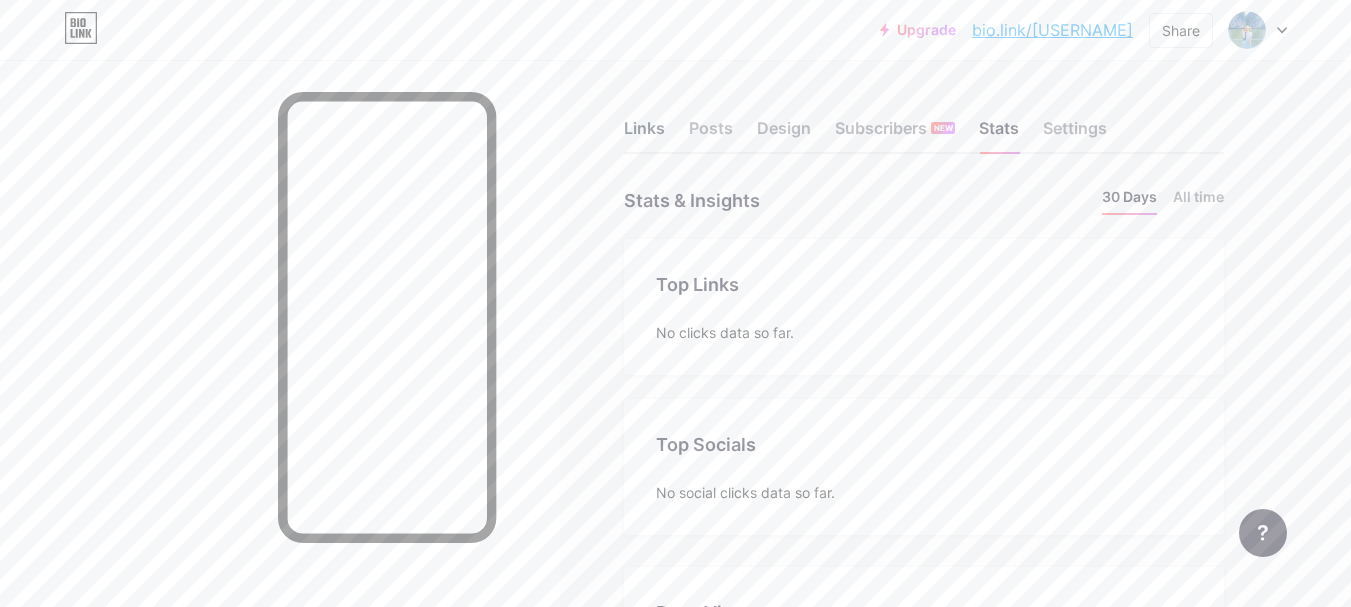 click on "Links" at bounding box center [644, 134] 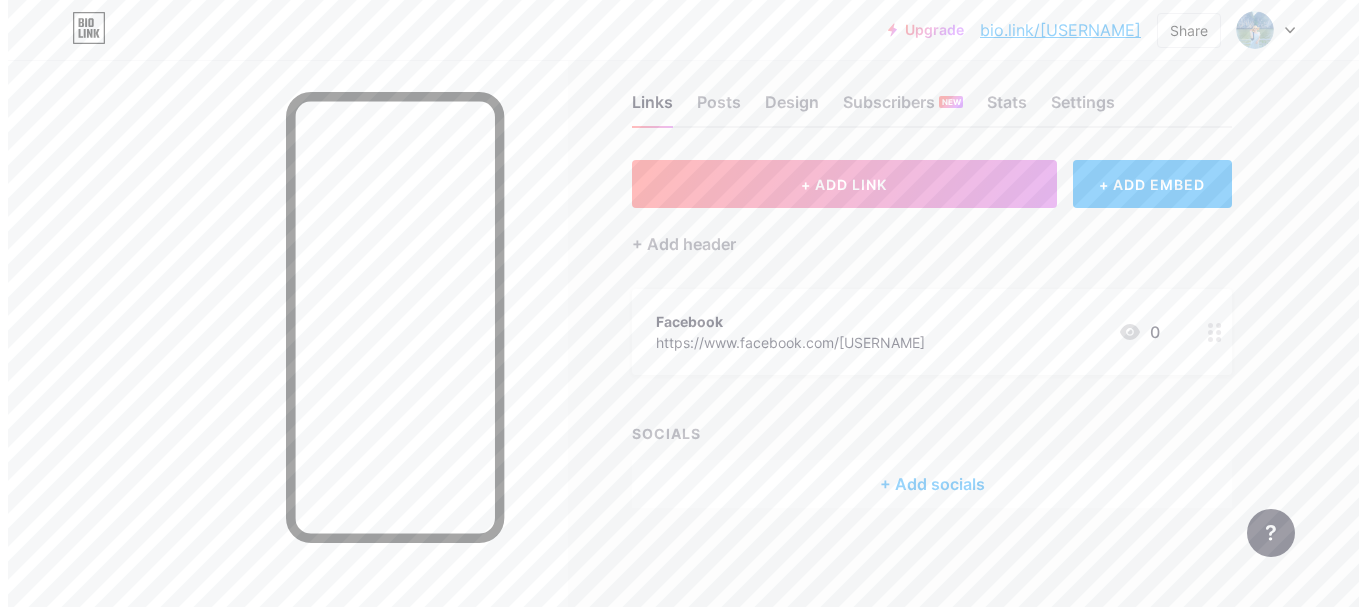 scroll, scrollTop: 0, scrollLeft: 0, axis: both 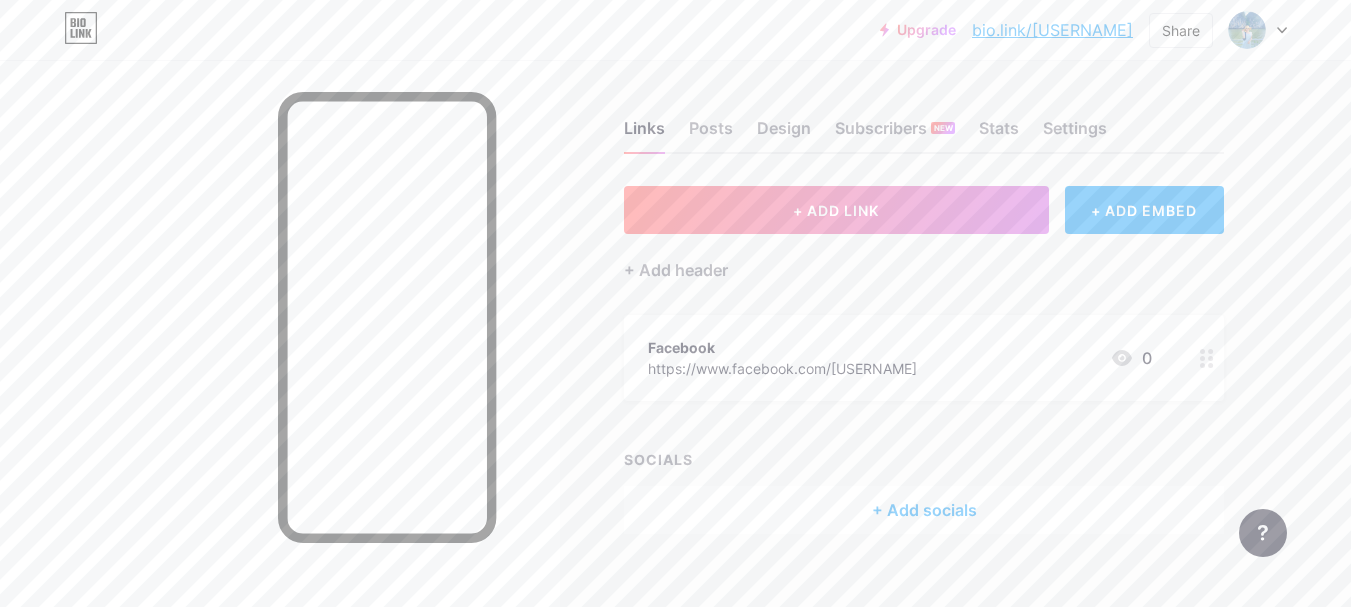 click on "+ Add socials" at bounding box center (924, 510) 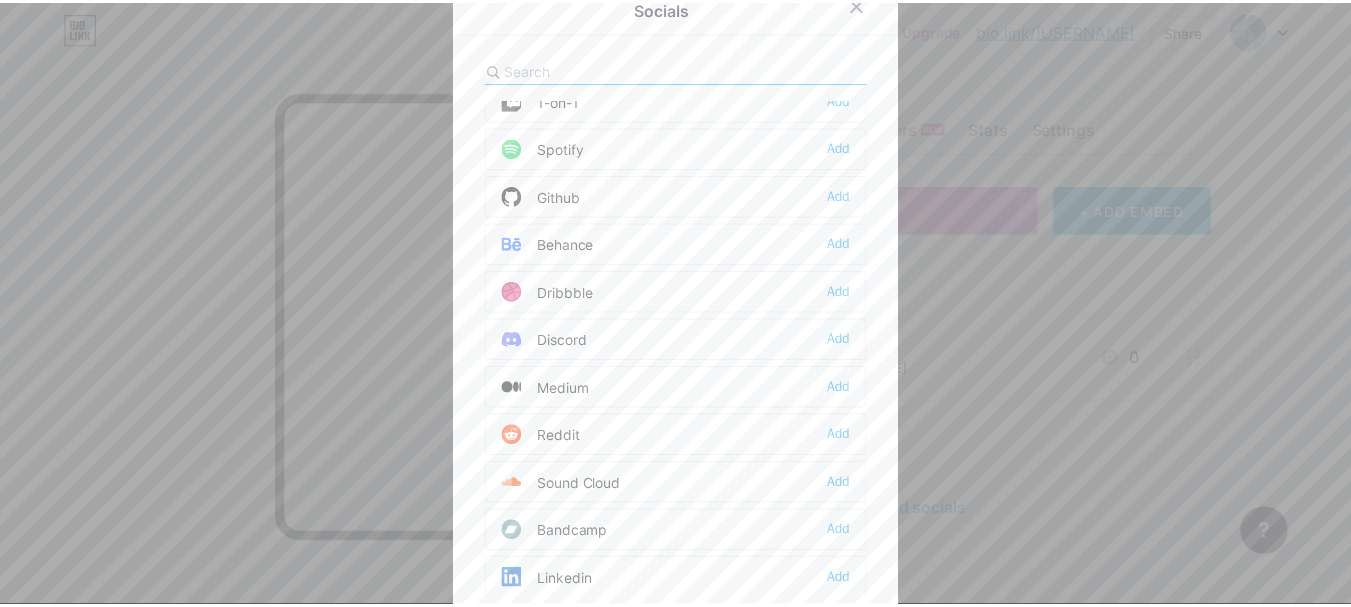 scroll, scrollTop: 0, scrollLeft: 0, axis: both 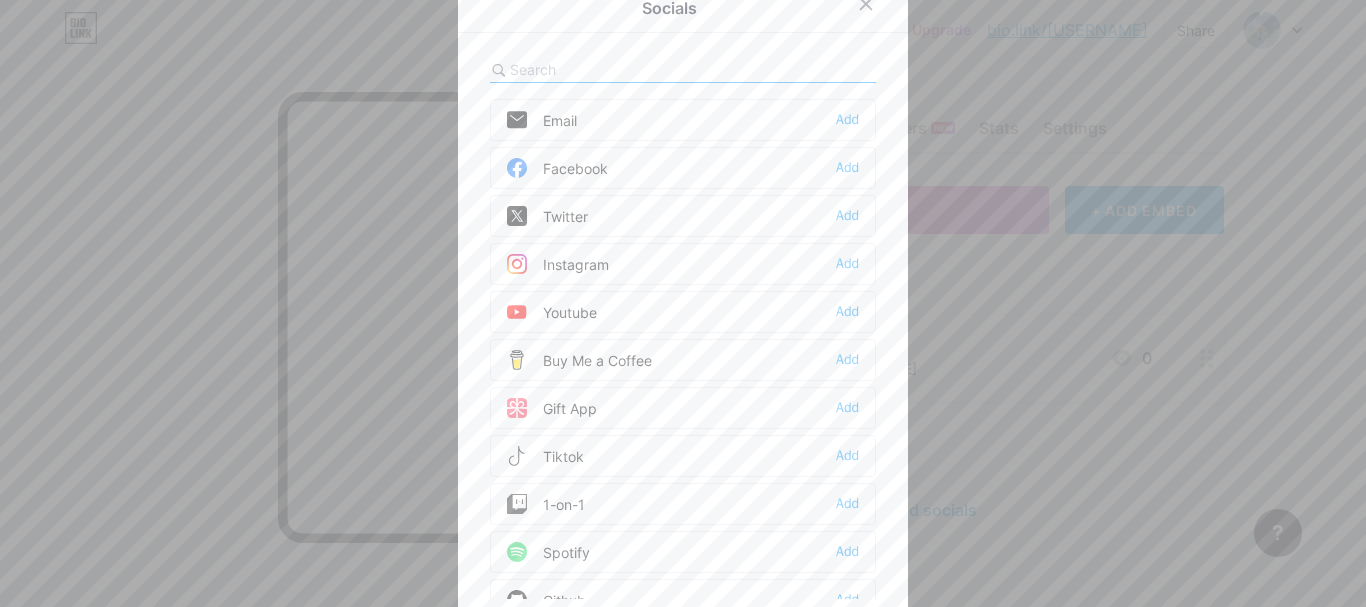 click at bounding box center (620, 69) 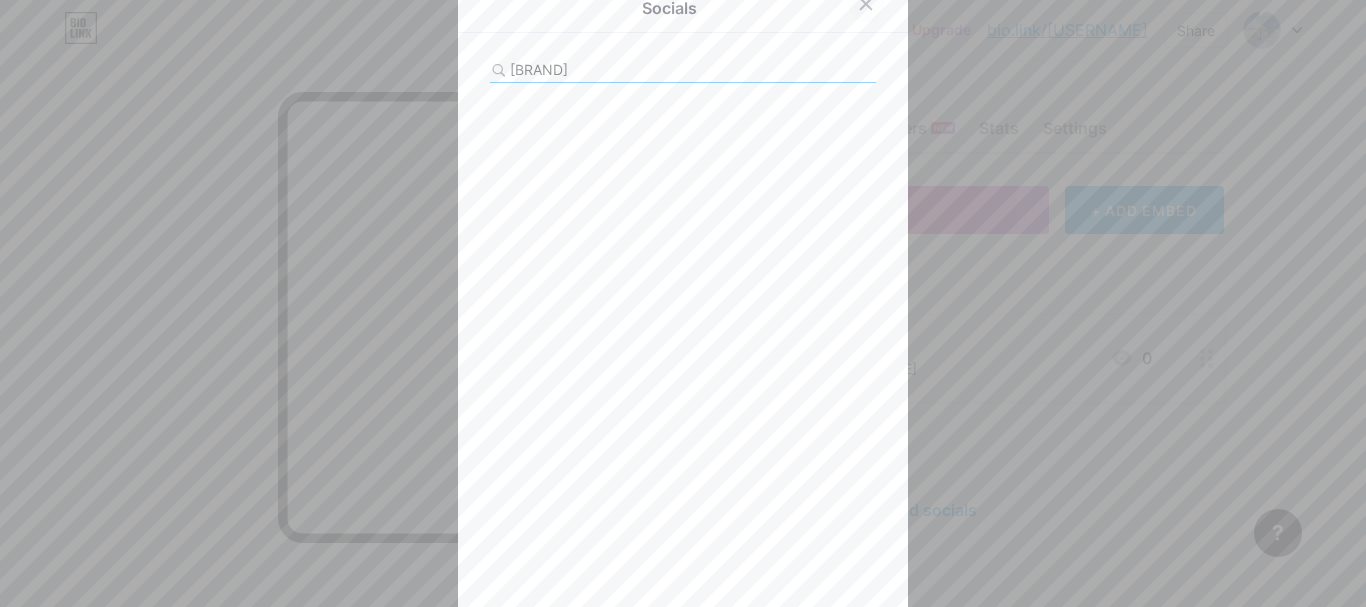 type on "[BRAND]" 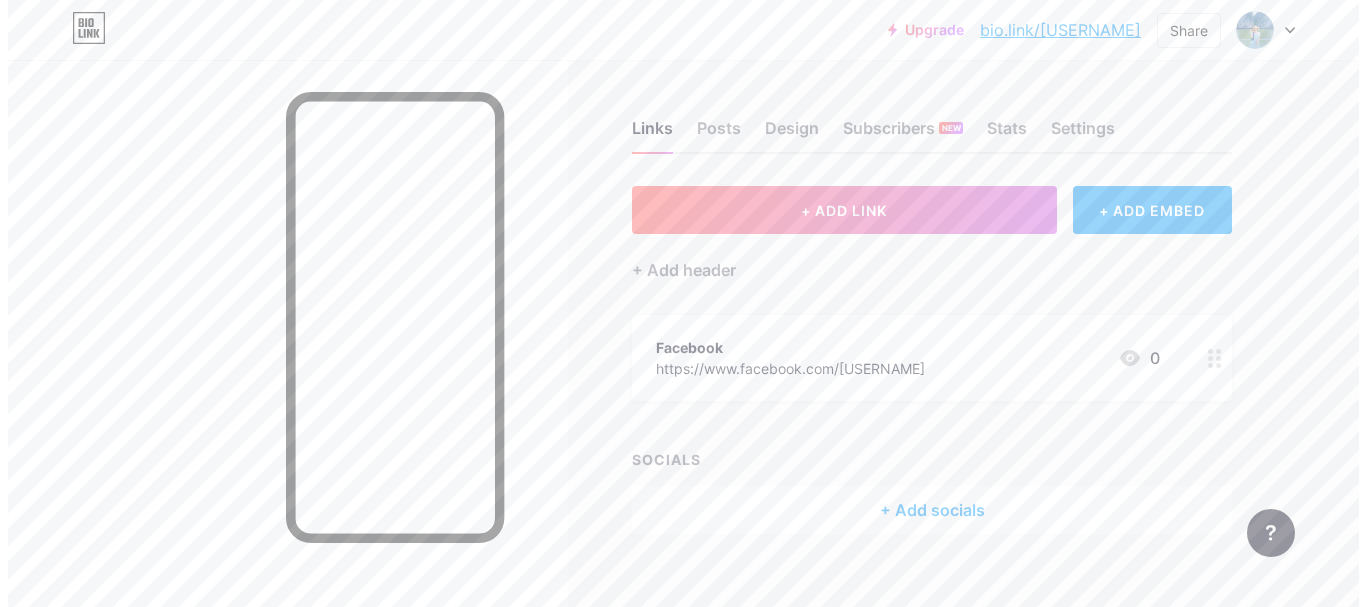 scroll, scrollTop: 26, scrollLeft: 0, axis: vertical 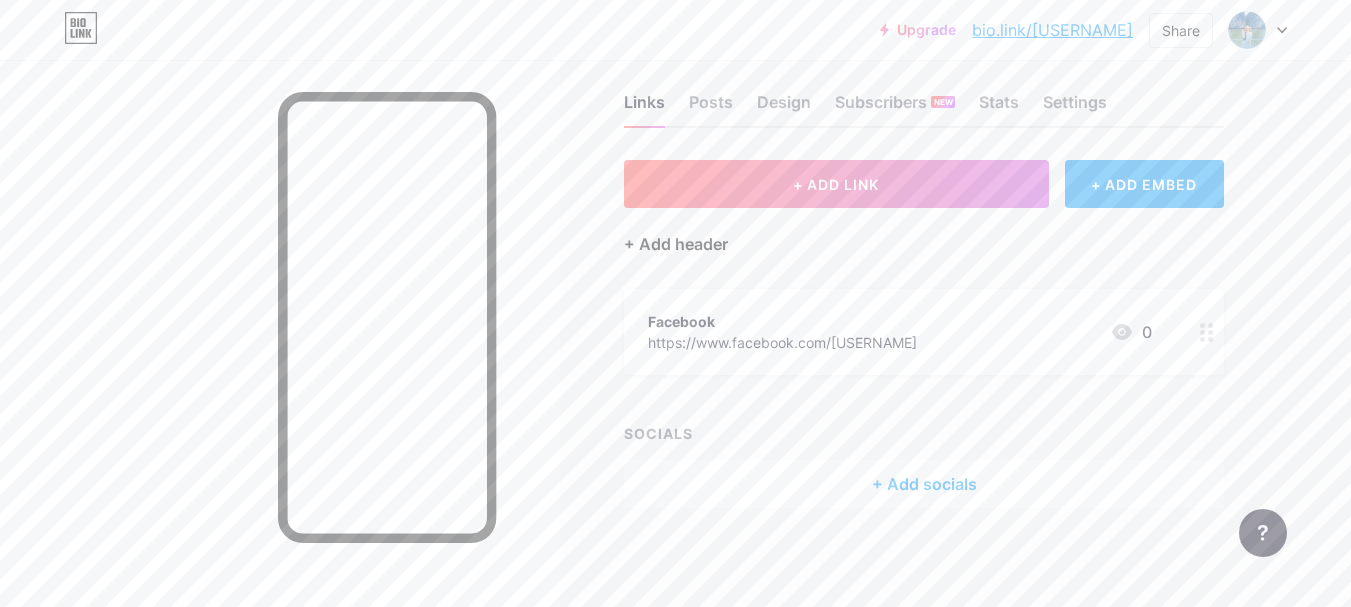 click on "+ Add header" at bounding box center (676, 244) 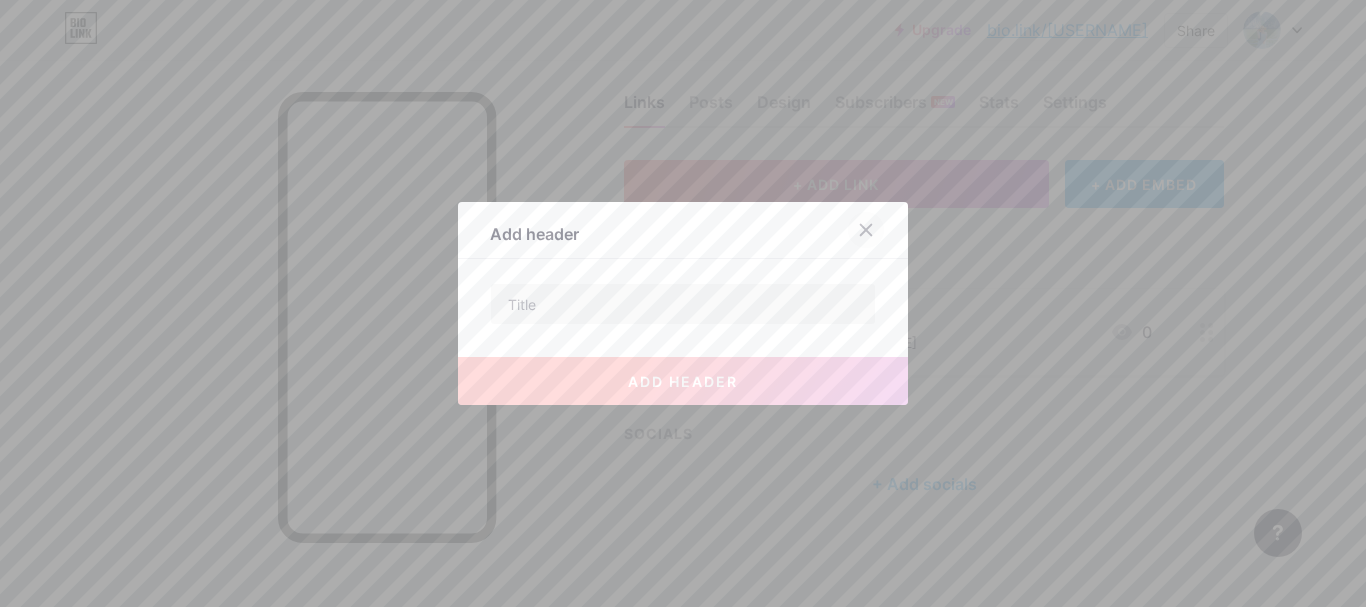 click 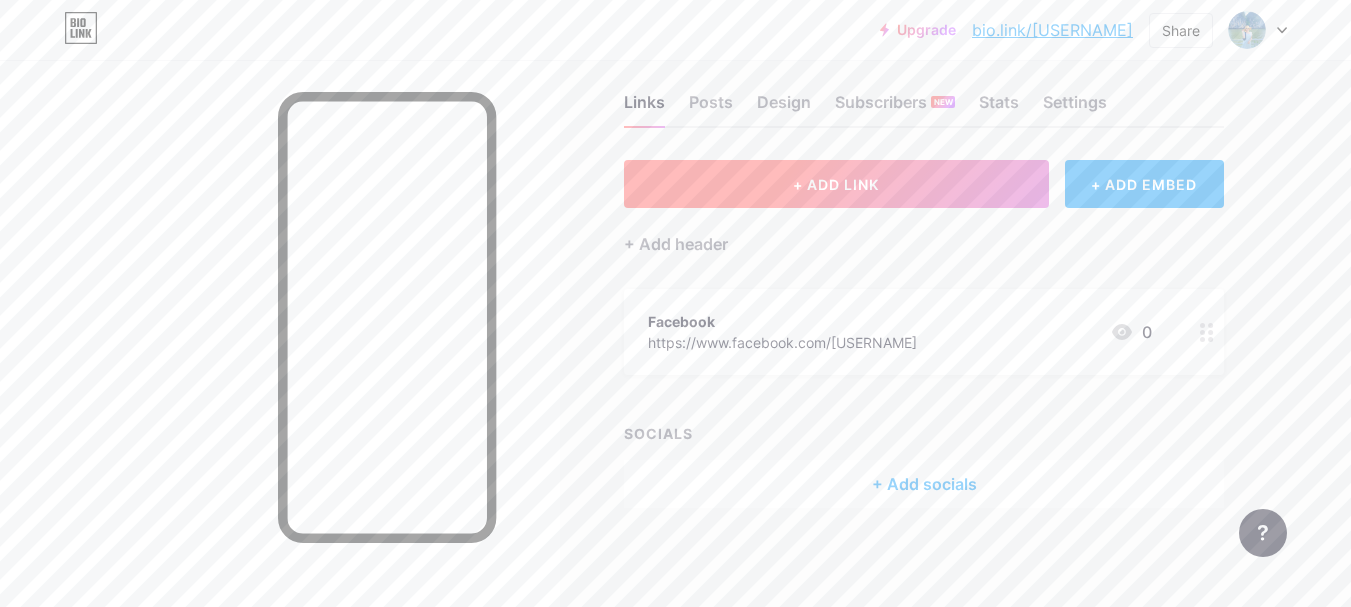click on "+ ADD LINK" at bounding box center [836, 184] 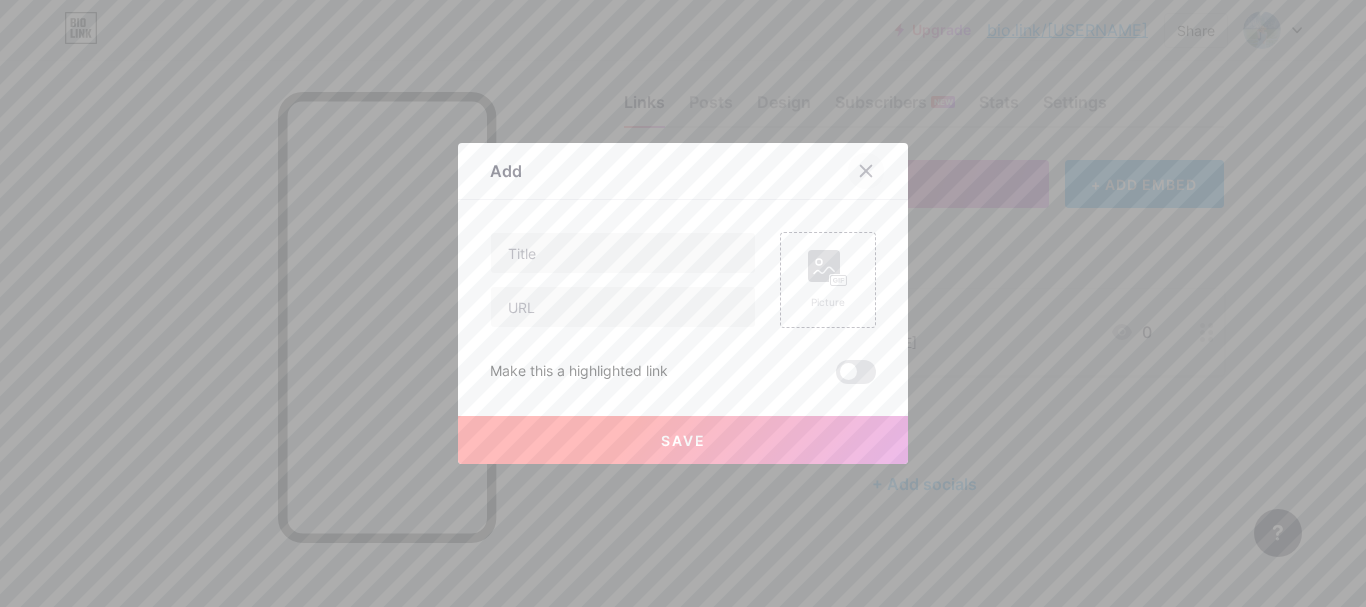 click 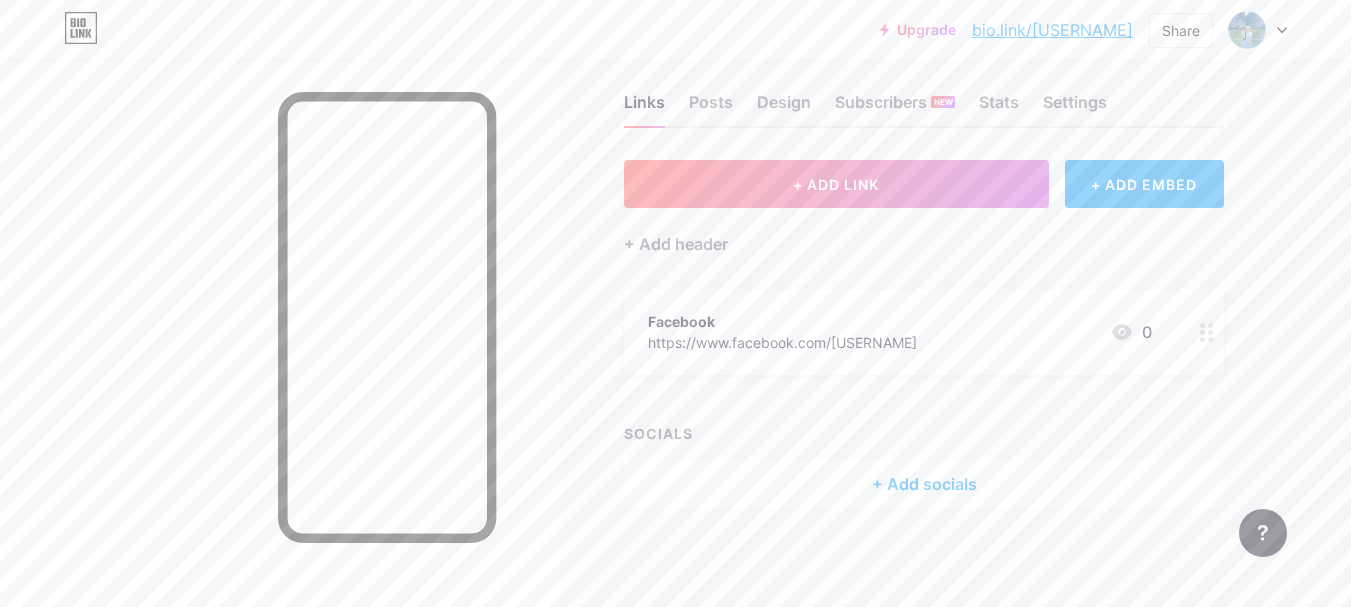 click on "+ Add socials" at bounding box center (924, 484) 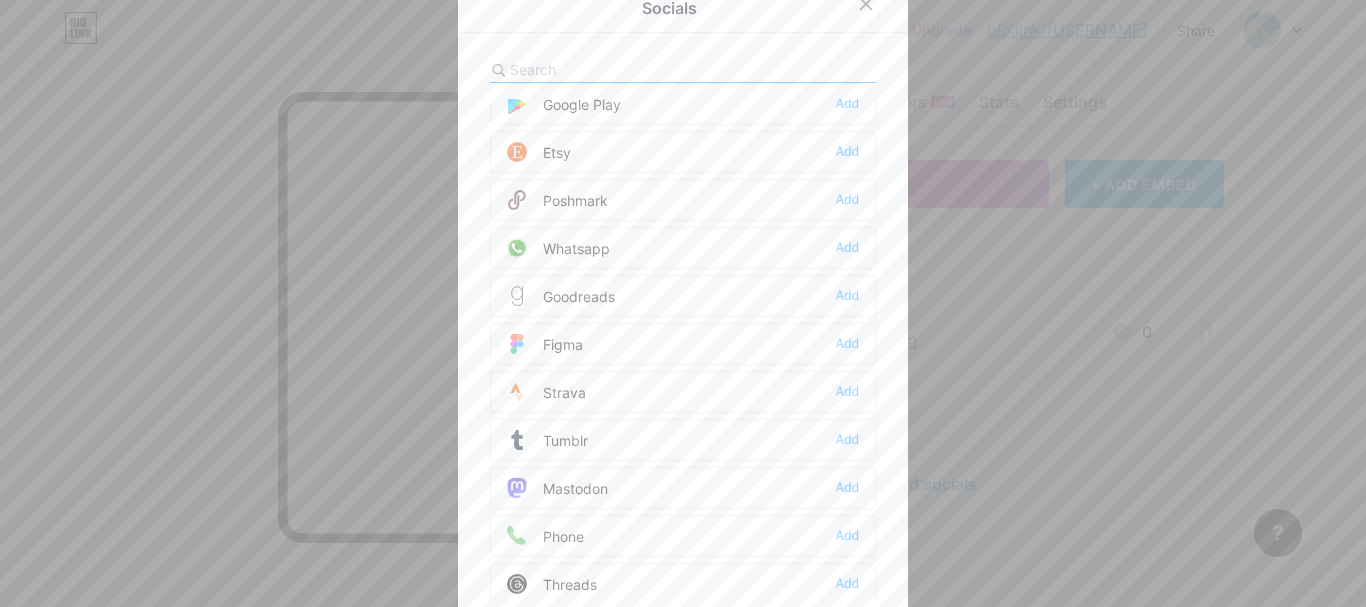 scroll, scrollTop: 1804, scrollLeft: 0, axis: vertical 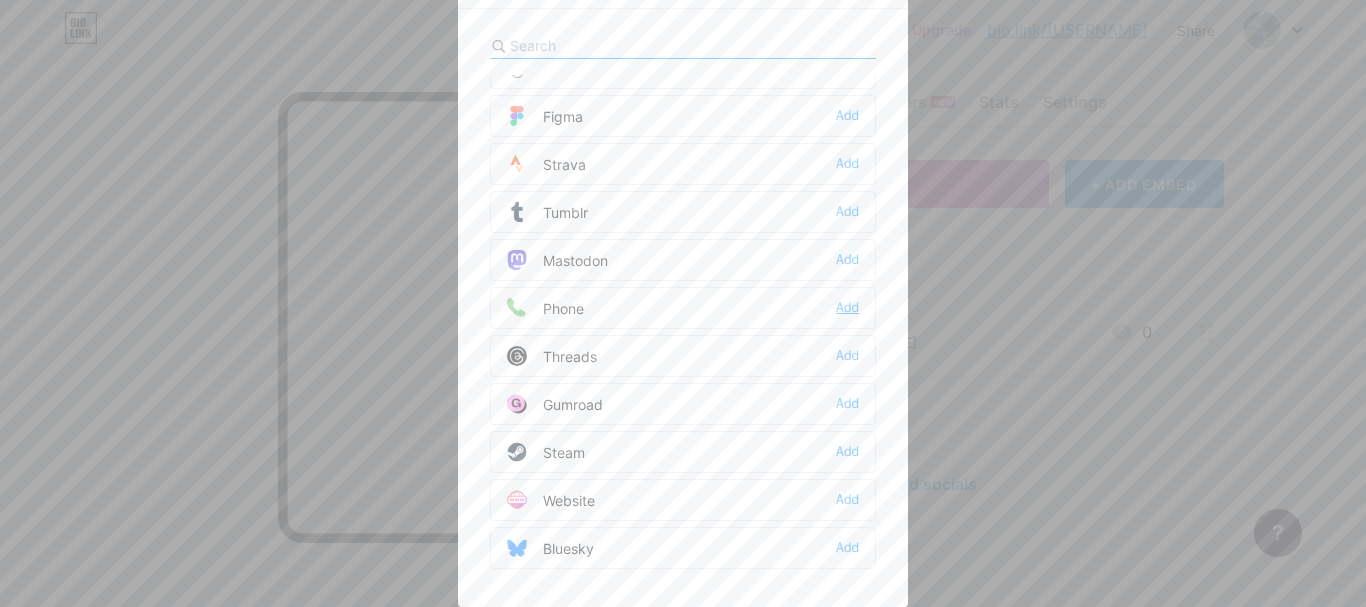click on "Add" at bounding box center (847, 308) 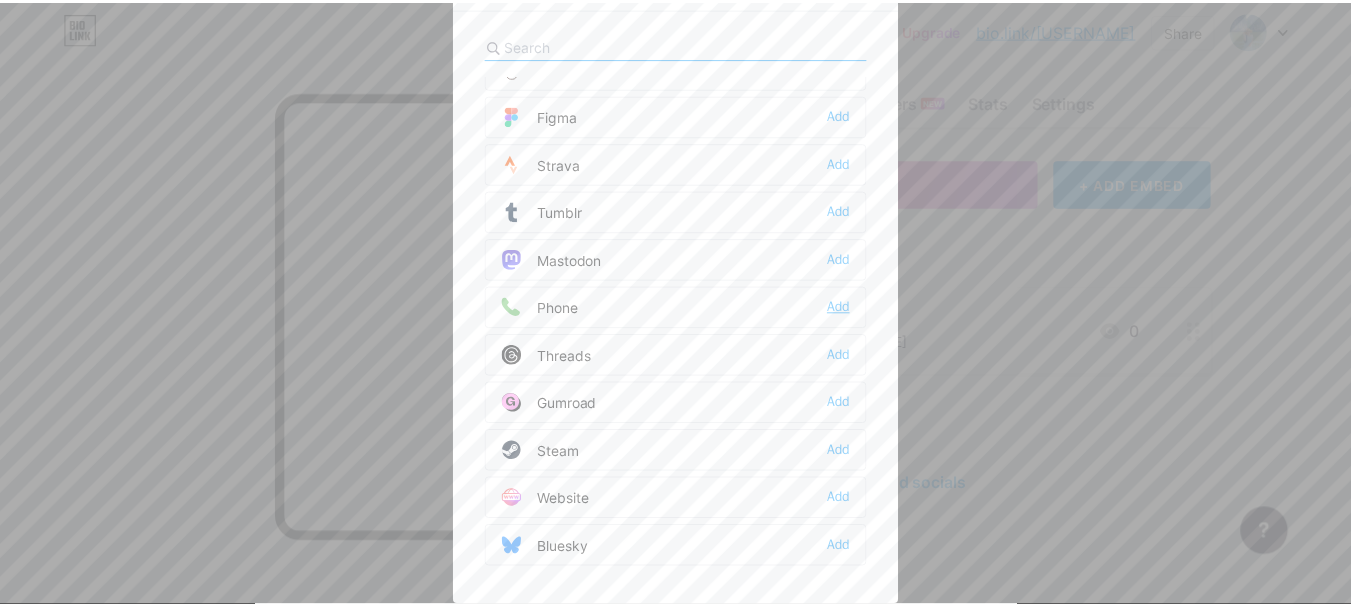 scroll, scrollTop: 0, scrollLeft: 0, axis: both 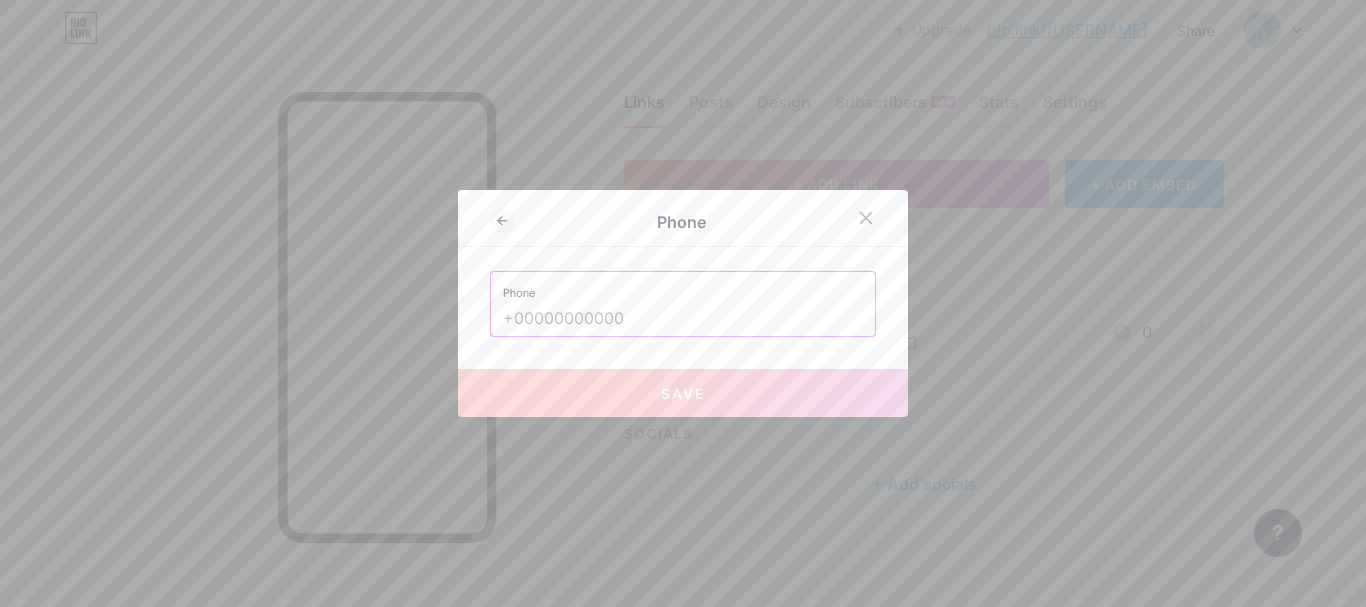 click at bounding box center [683, 319] 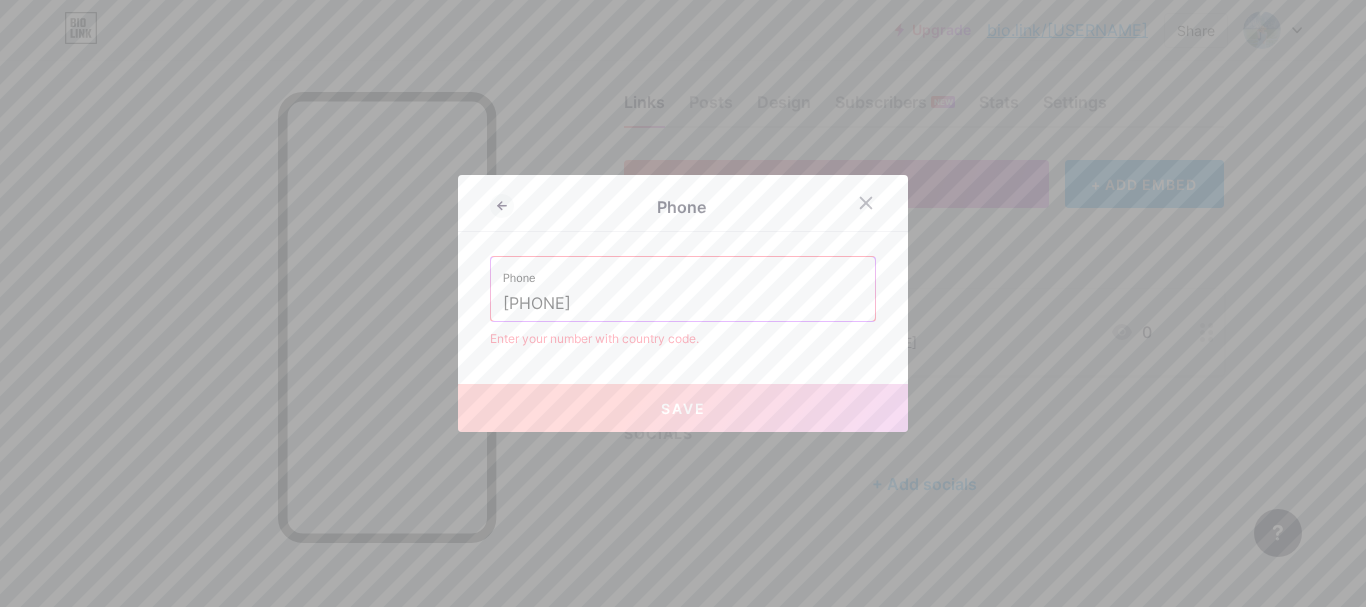 click on "Save" at bounding box center (683, 408) 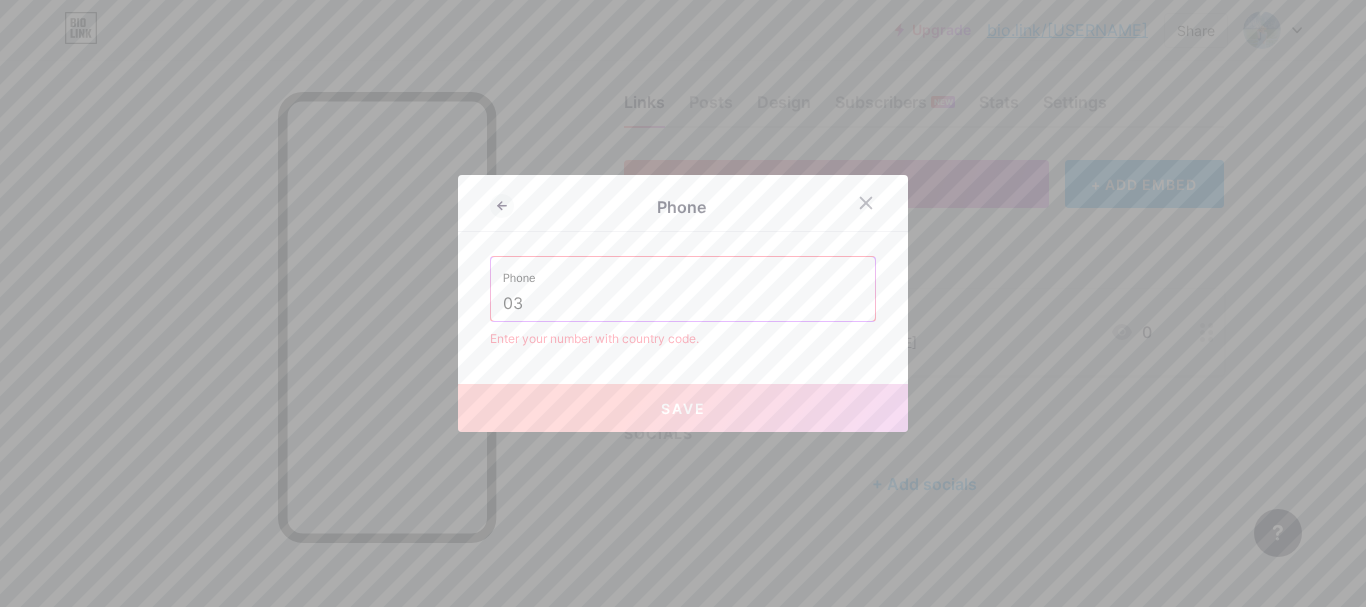 type on "0" 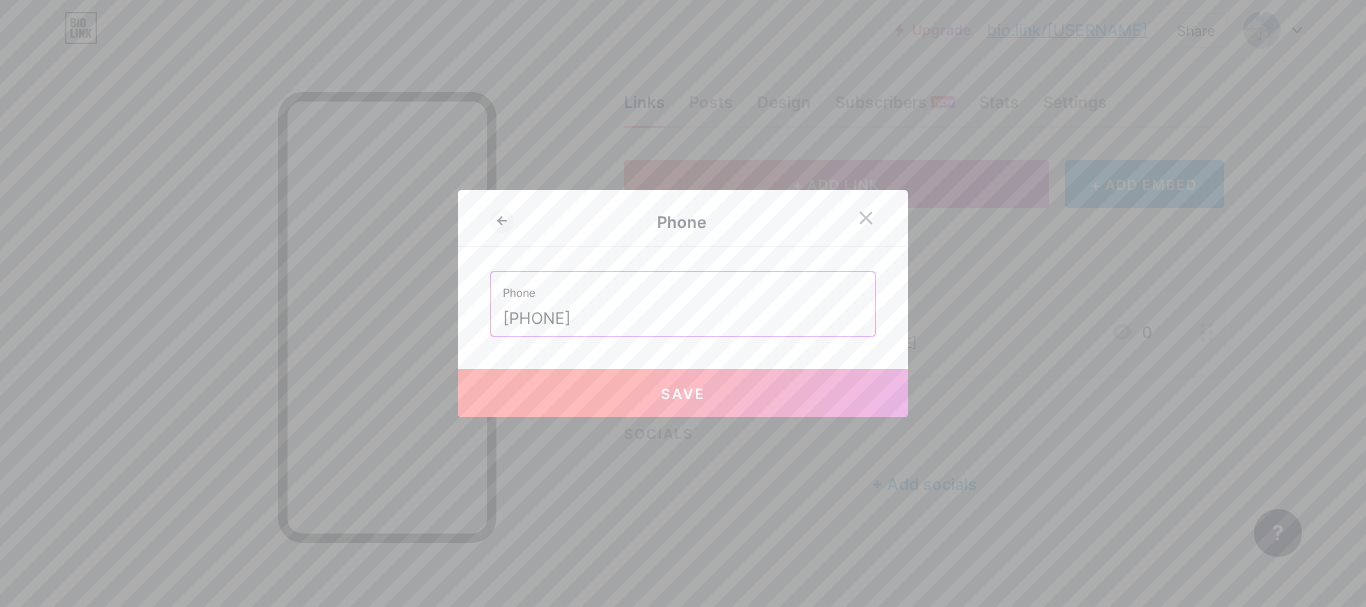 click on "Save" at bounding box center (683, 393) 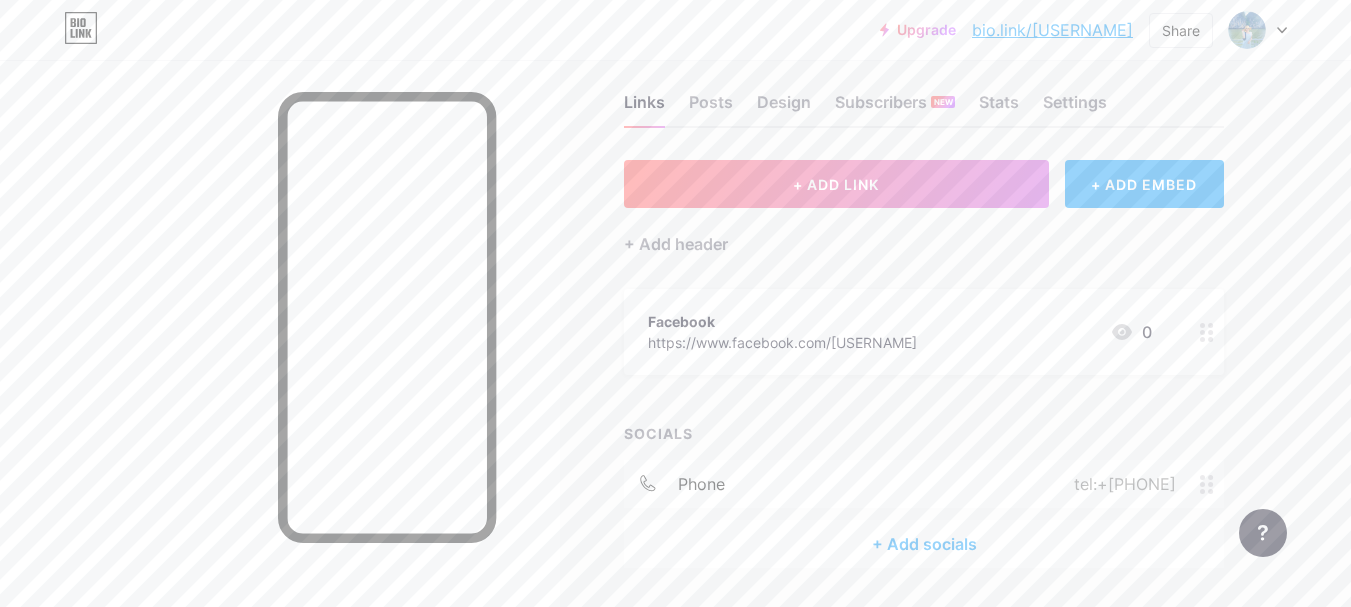 click at bounding box center [1207, 332] 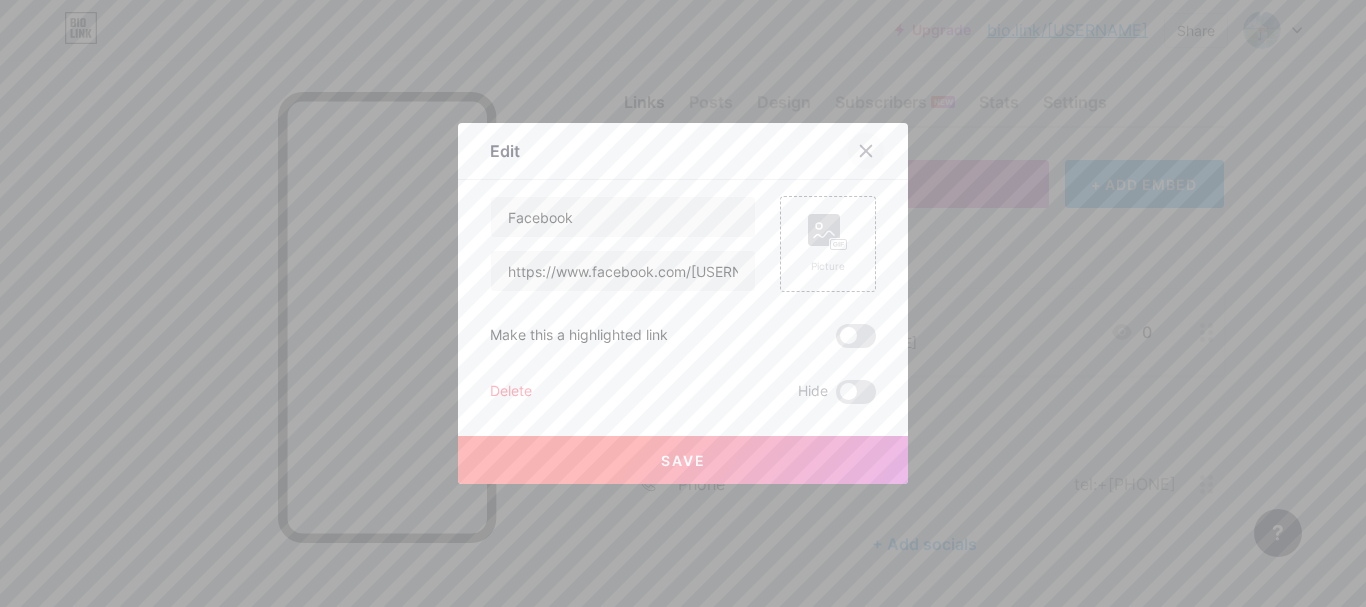 click 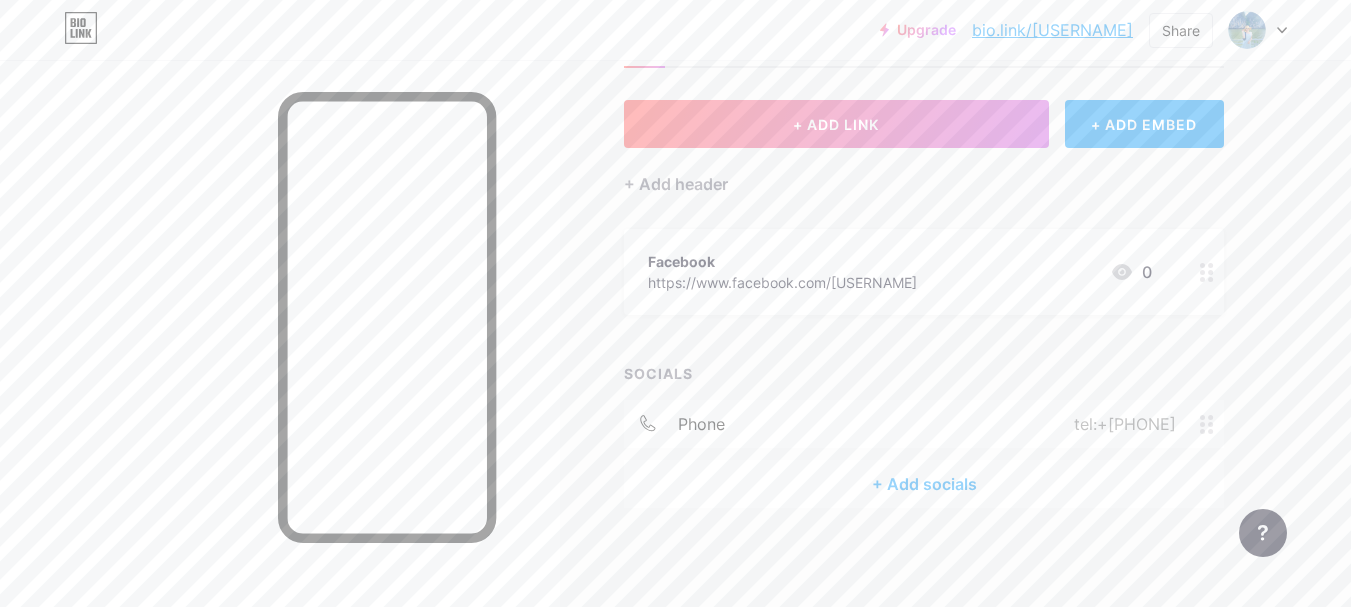 scroll, scrollTop: 0, scrollLeft: 0, axis: both 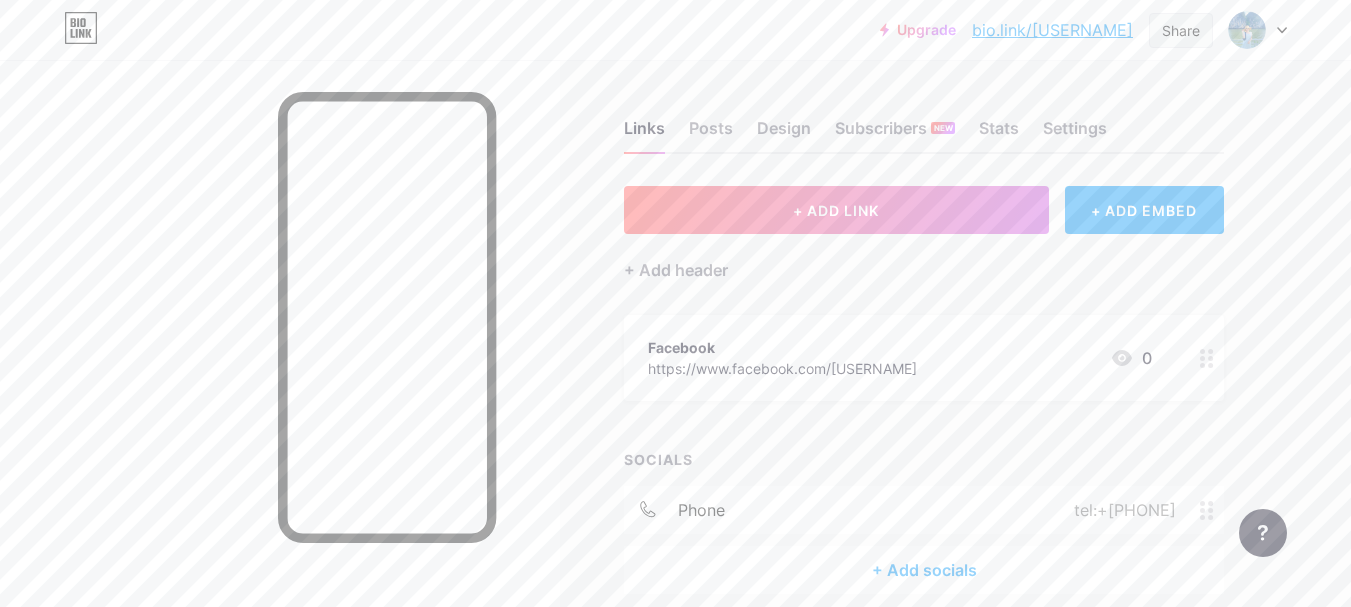 click on "Share" at bounding box center (1181, 30) 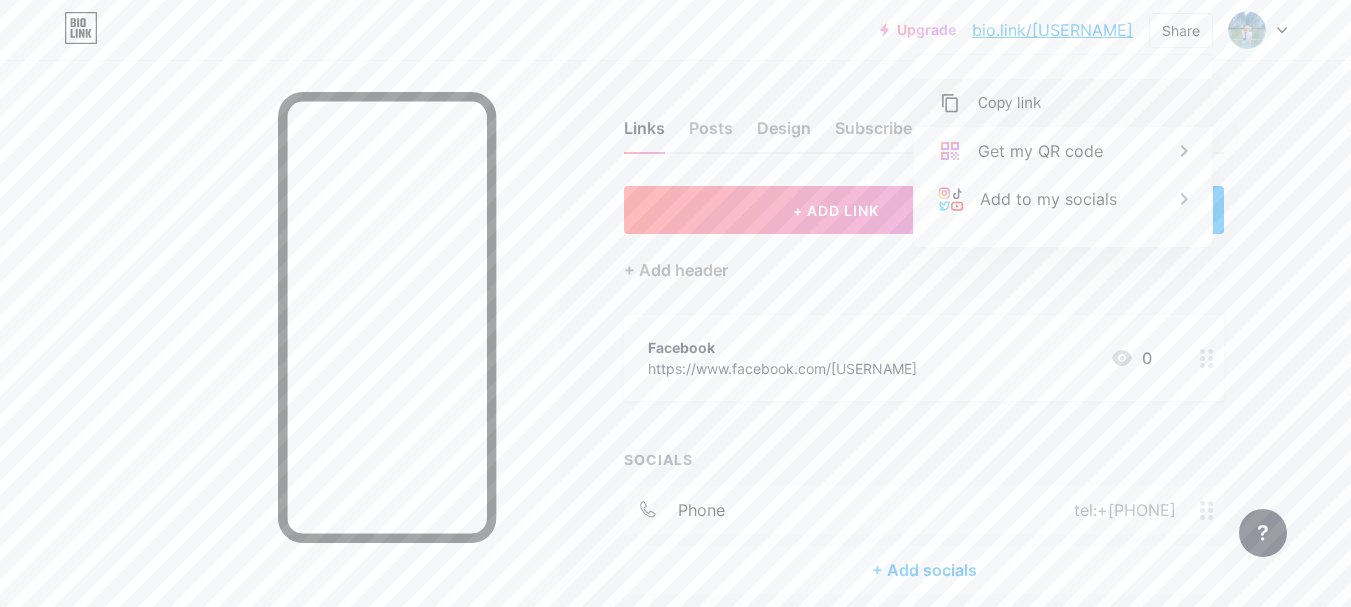 click on "Copy link" at bounding box center (1009, 103) 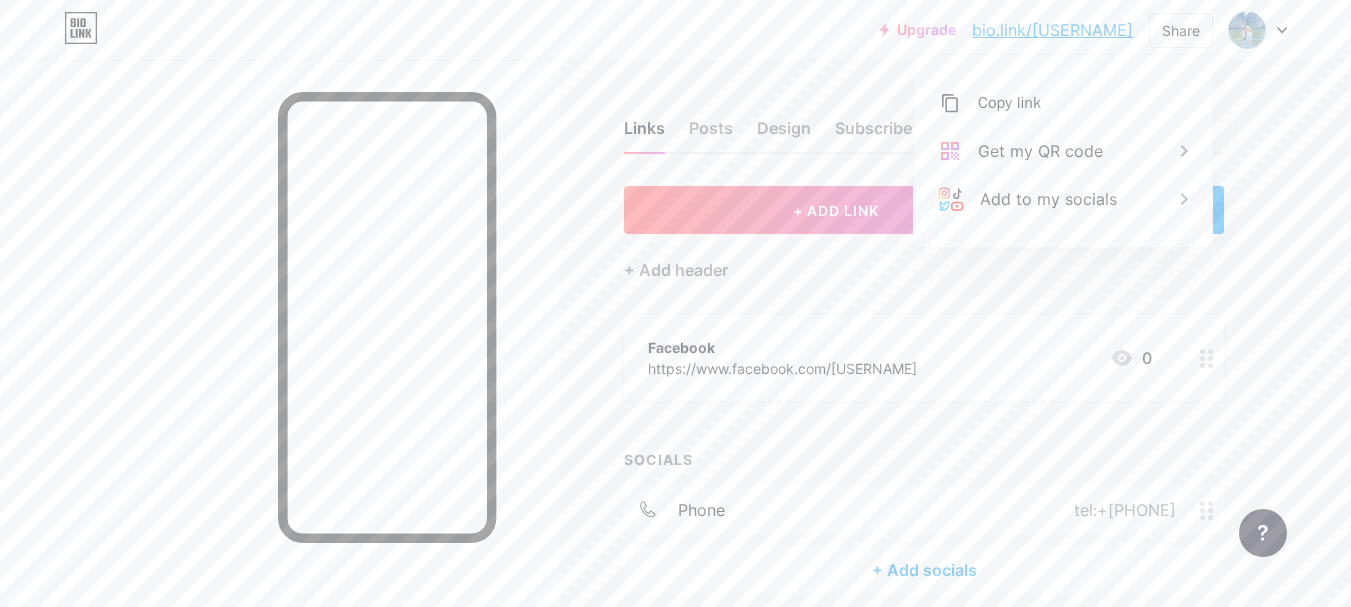 scroll, scrollTop: 86, scrollLeft: 0, axis: vertical 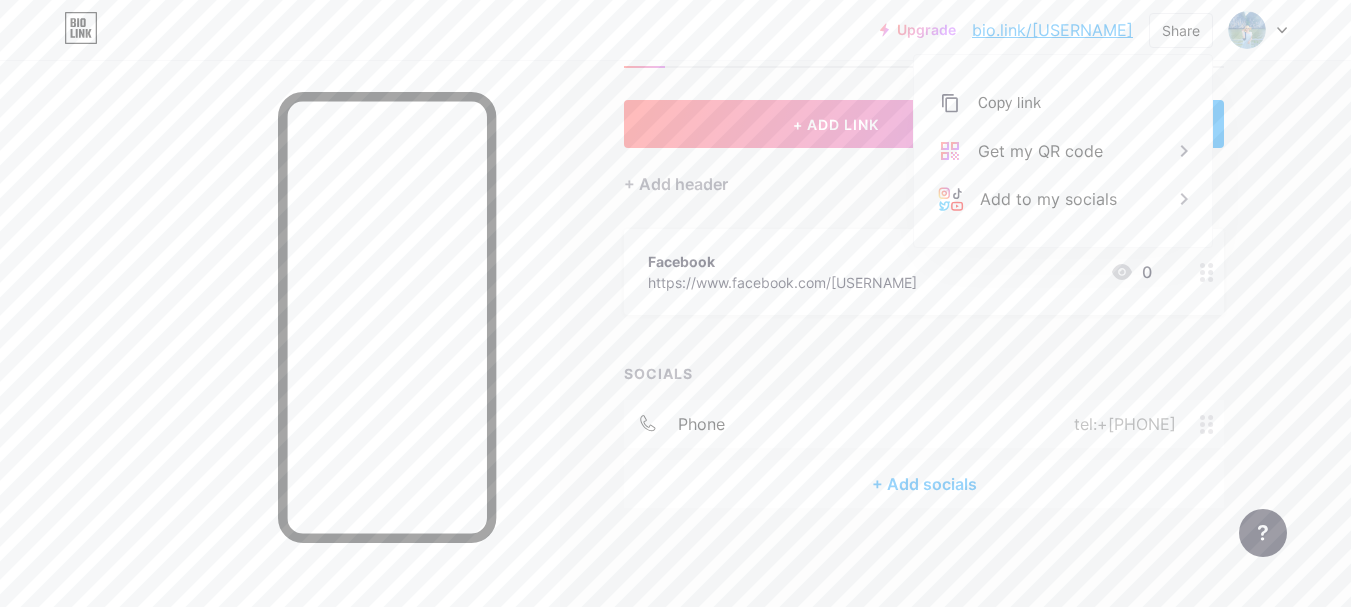 click 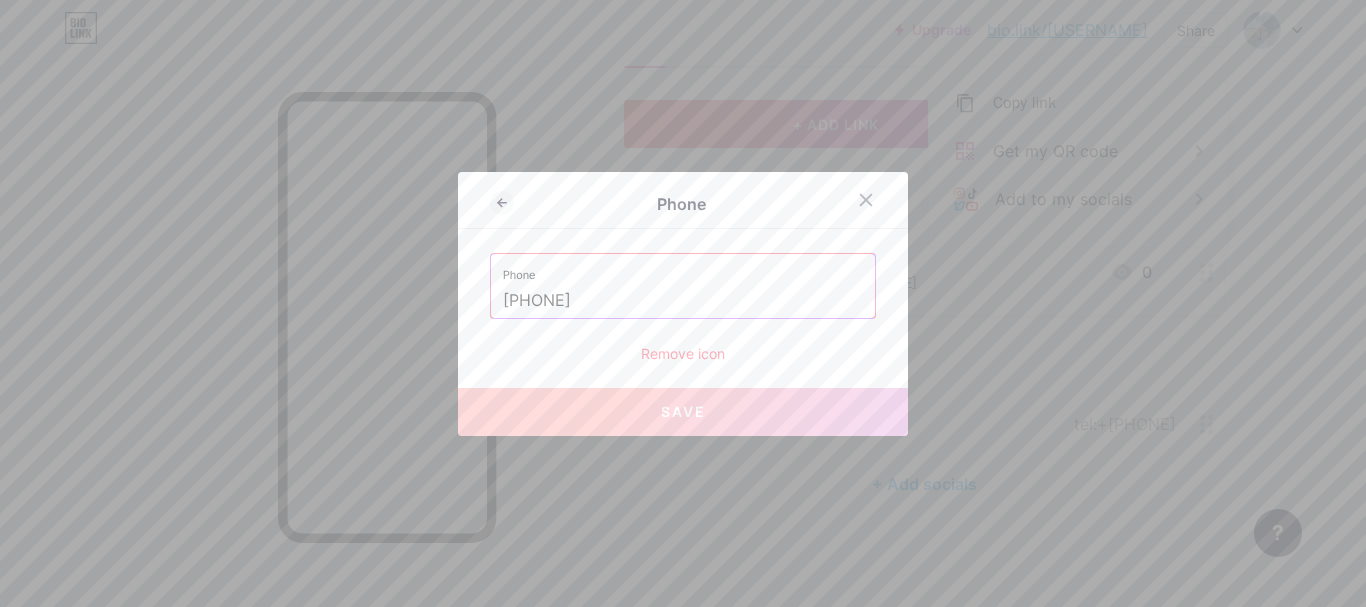 click on "Remove icon" at bounding box center (683, 353) 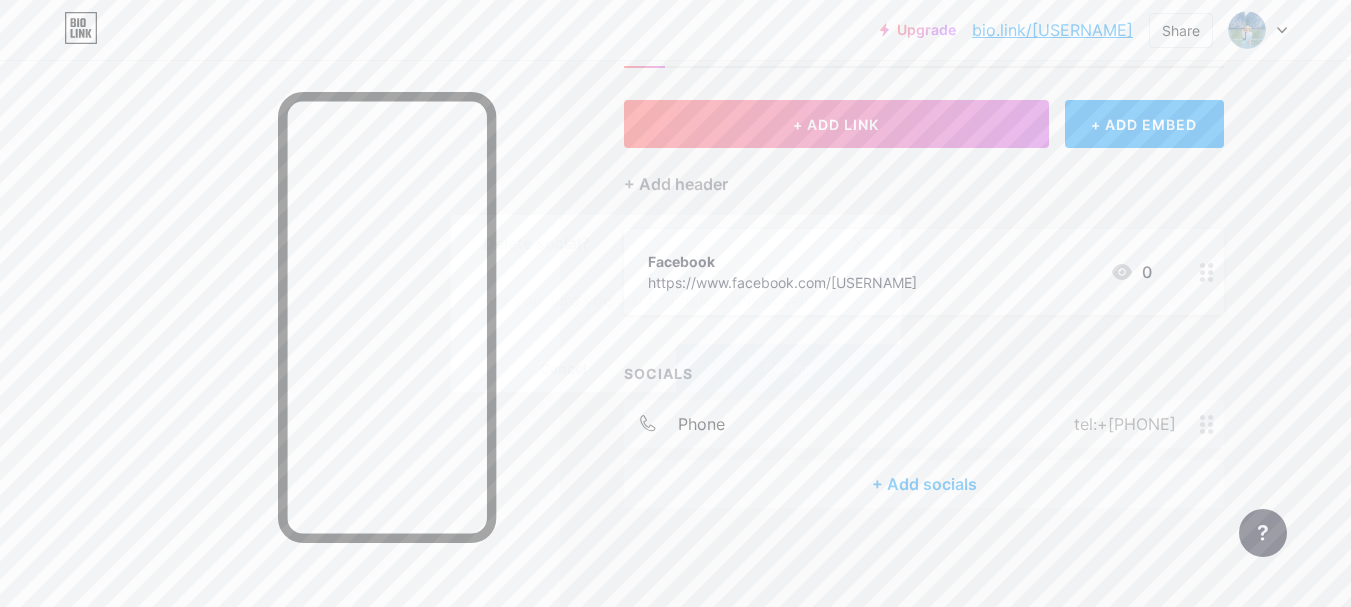 click on "Confirm" at bounding box center [788, 368] 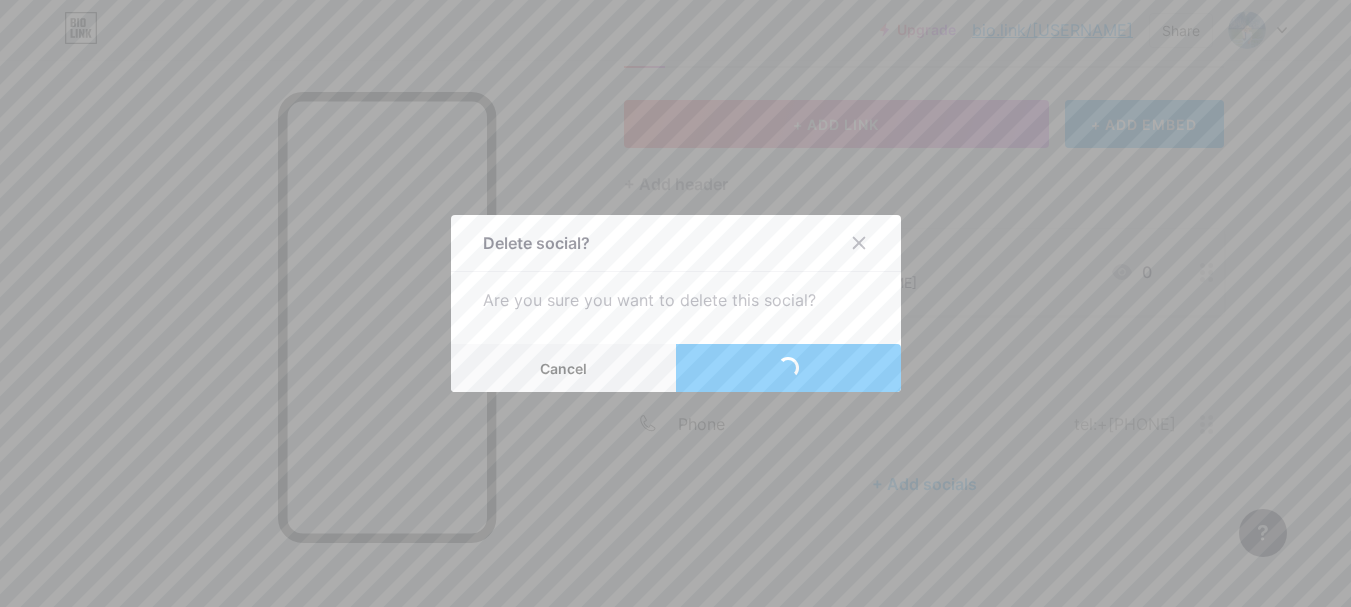 scroll, scrollTop: 26, scrollLeft: 0, axis: vertical 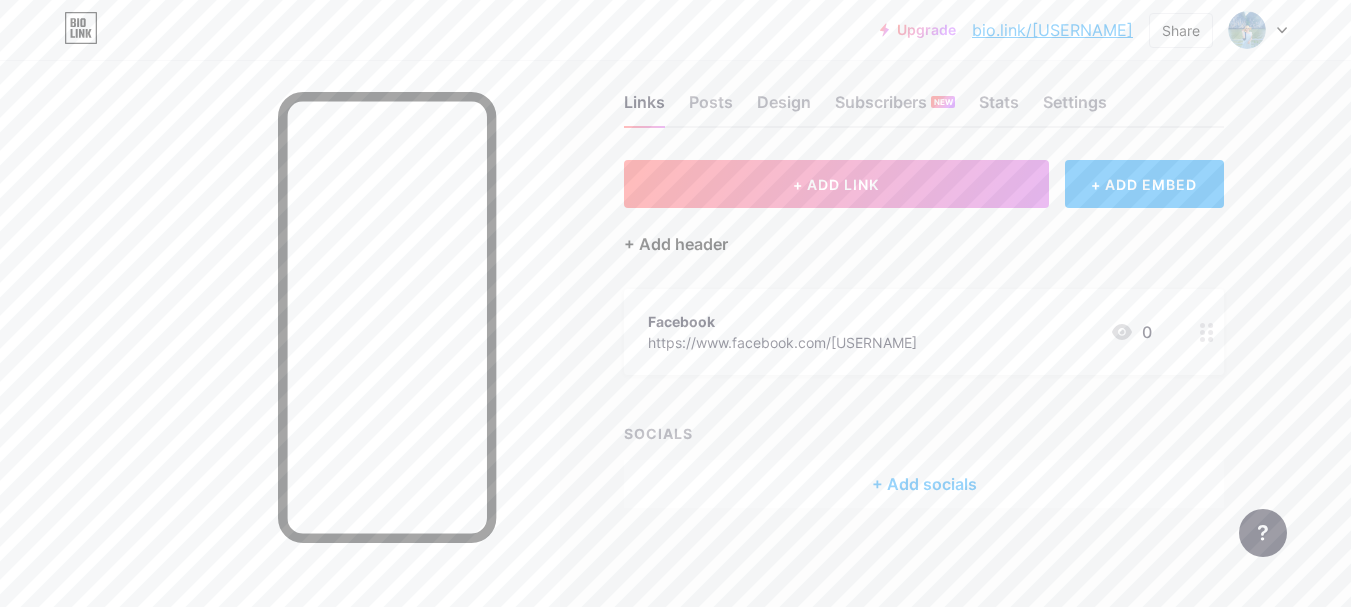 click on "+ Add header" at bounding box center (676, 244) 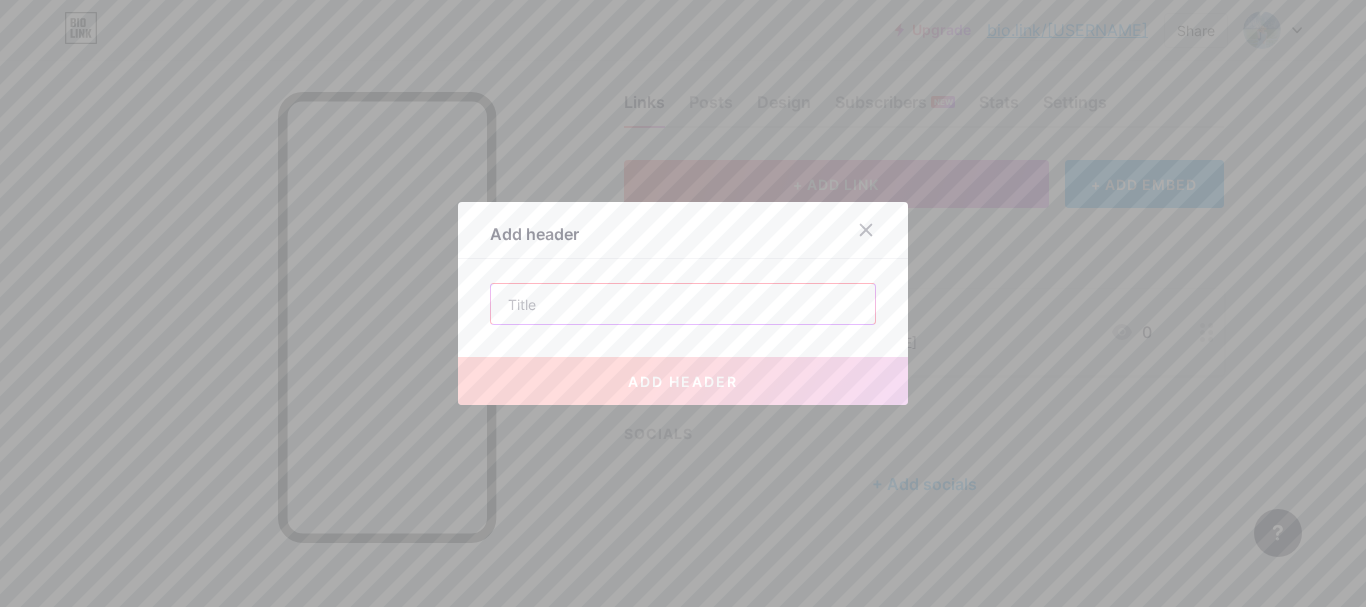 click at bounding box center (683, 304) 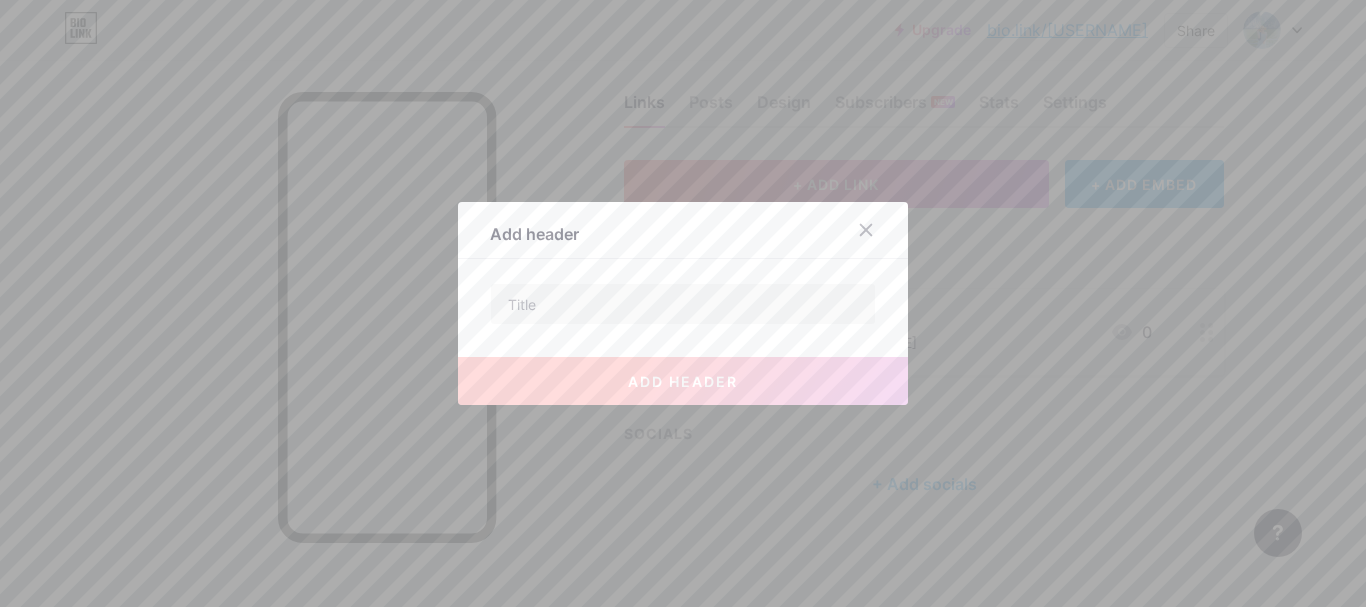 drag, startPoint x: 679, startPoint y: 357, endPoint x: 688, endPoint y: 338, distance: 21.023796 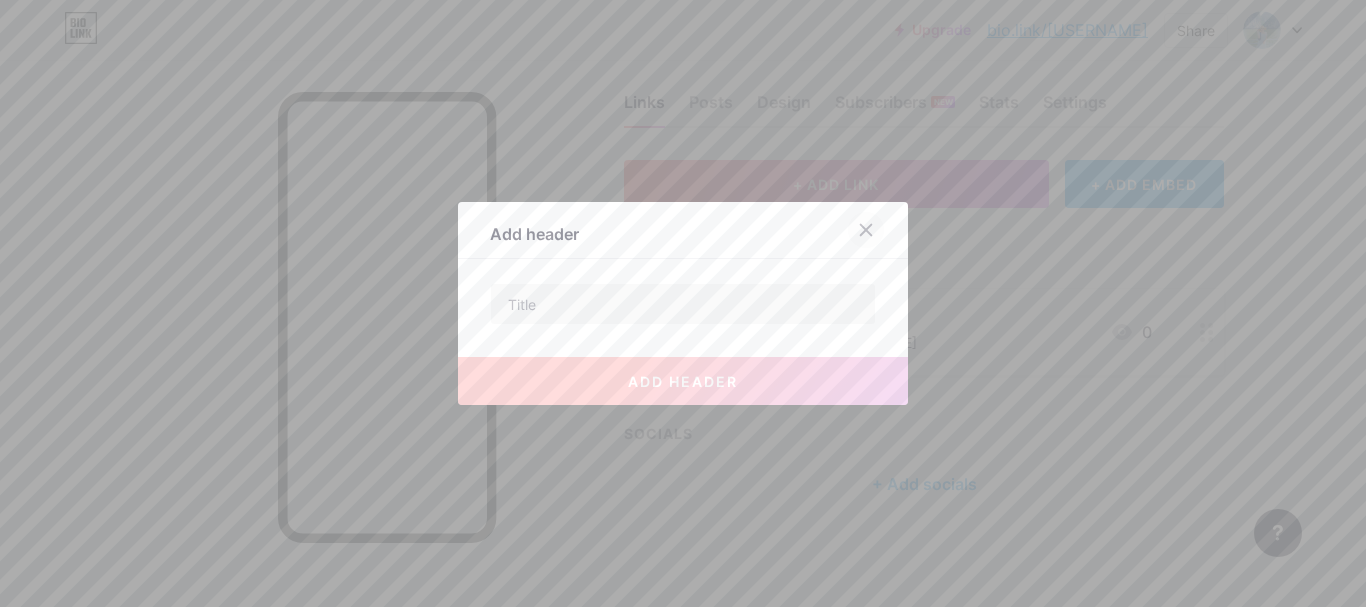 click 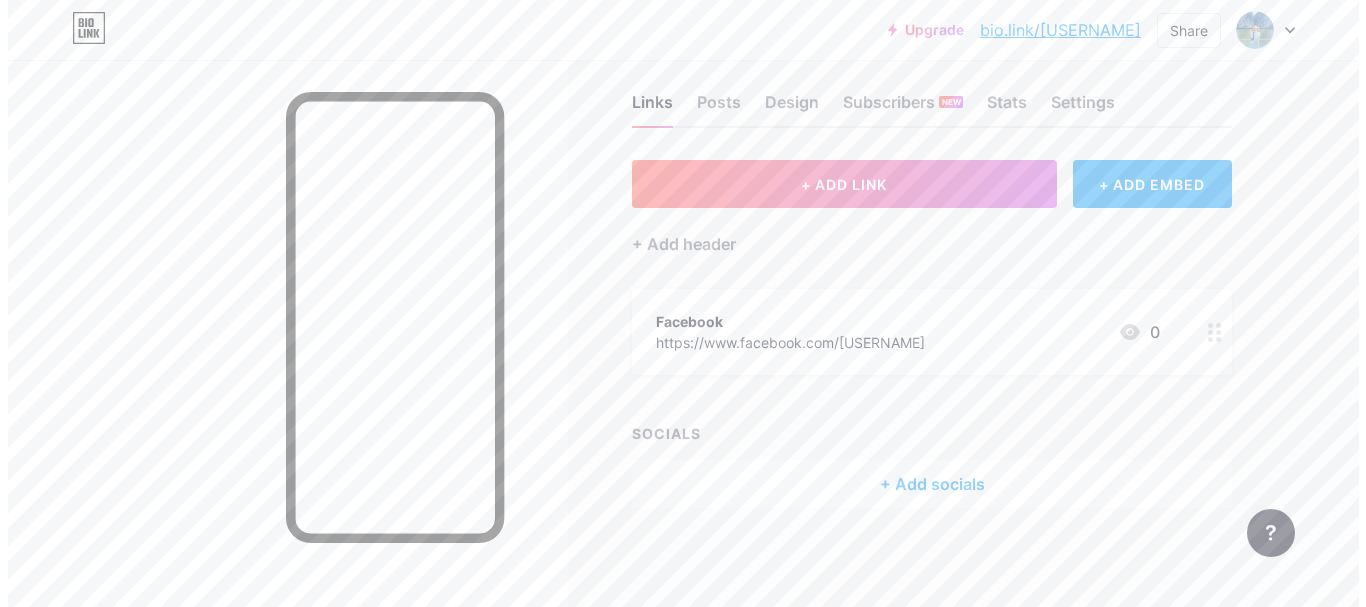 scroll, scrollTop: 0, scrollLeft: 0, axis: both 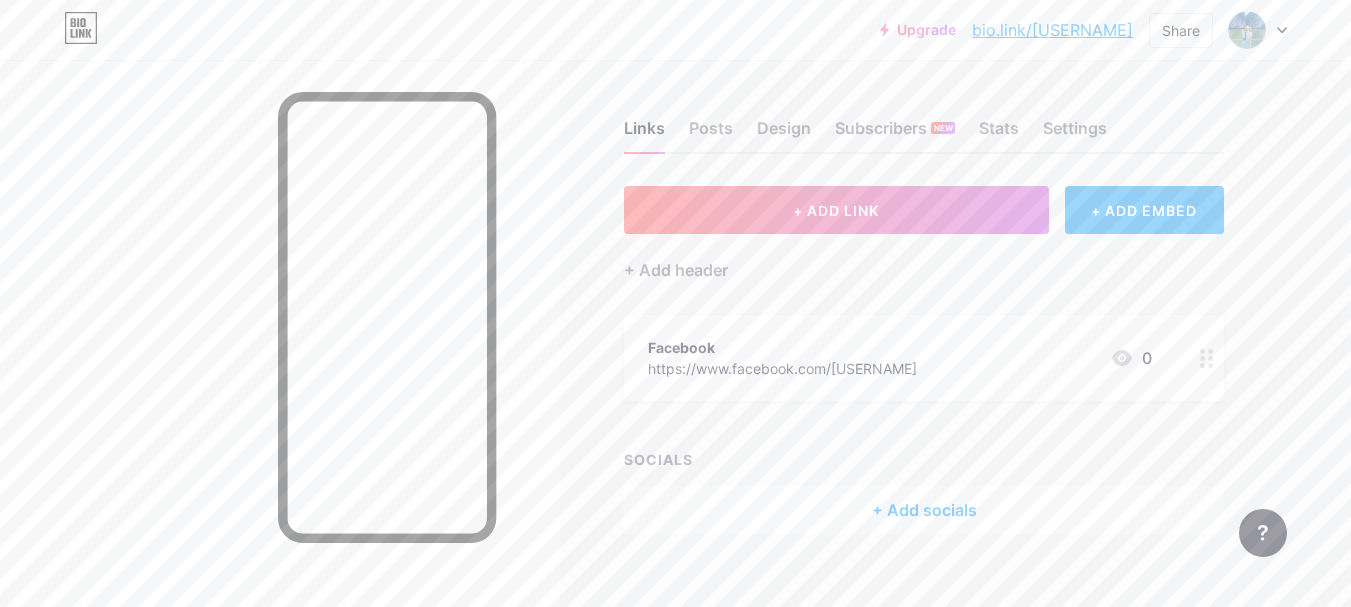 click on "+ ADD EMBED" at bounding box center [1144, 210] 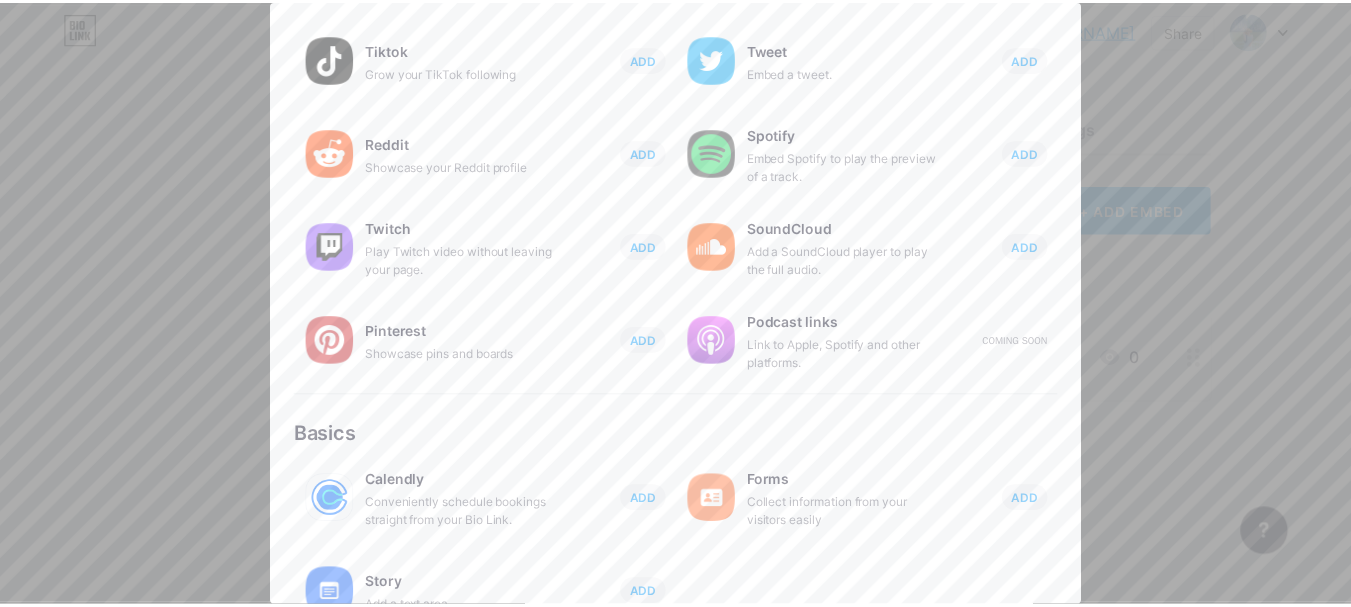 scroll, scrollTop: 0, scrollLeft: 0, axis: both 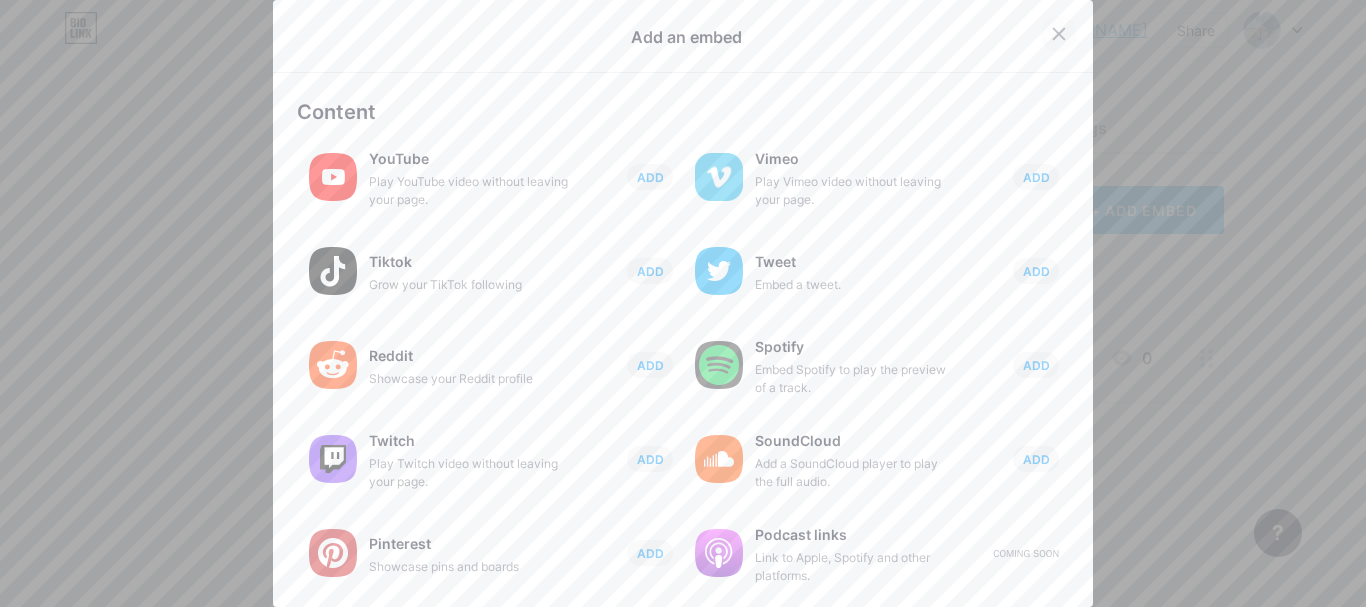 click 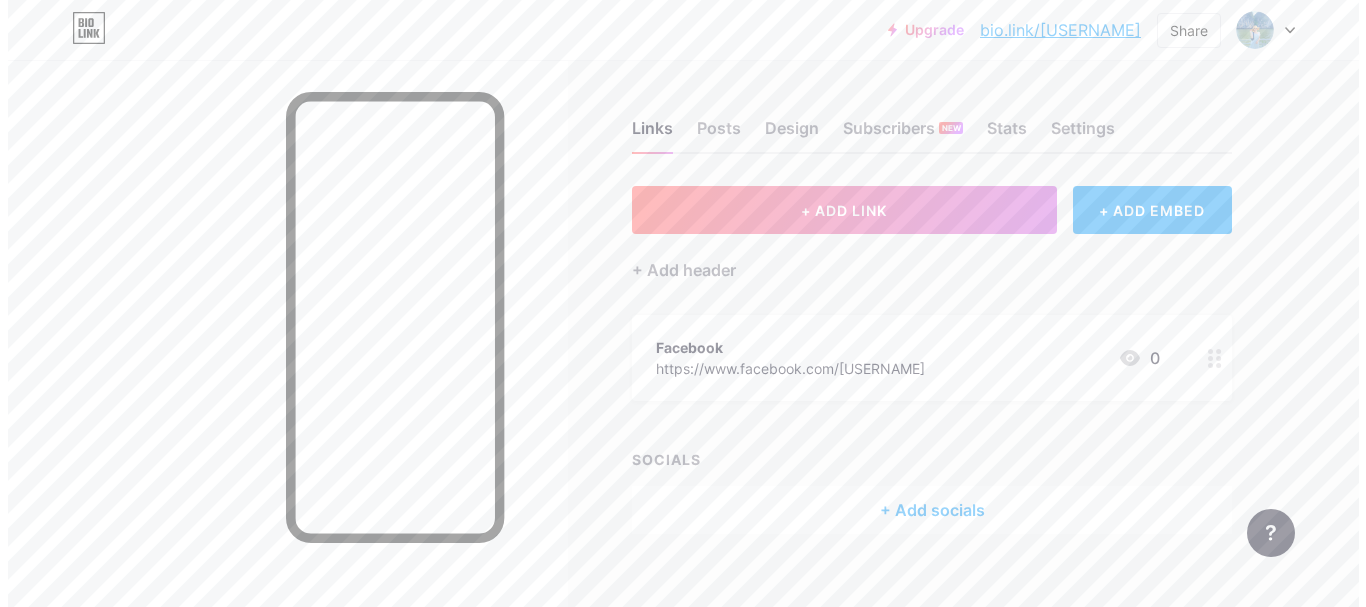 scroll, scrollTop: 26, scrollLeft: 0, axis: vertical 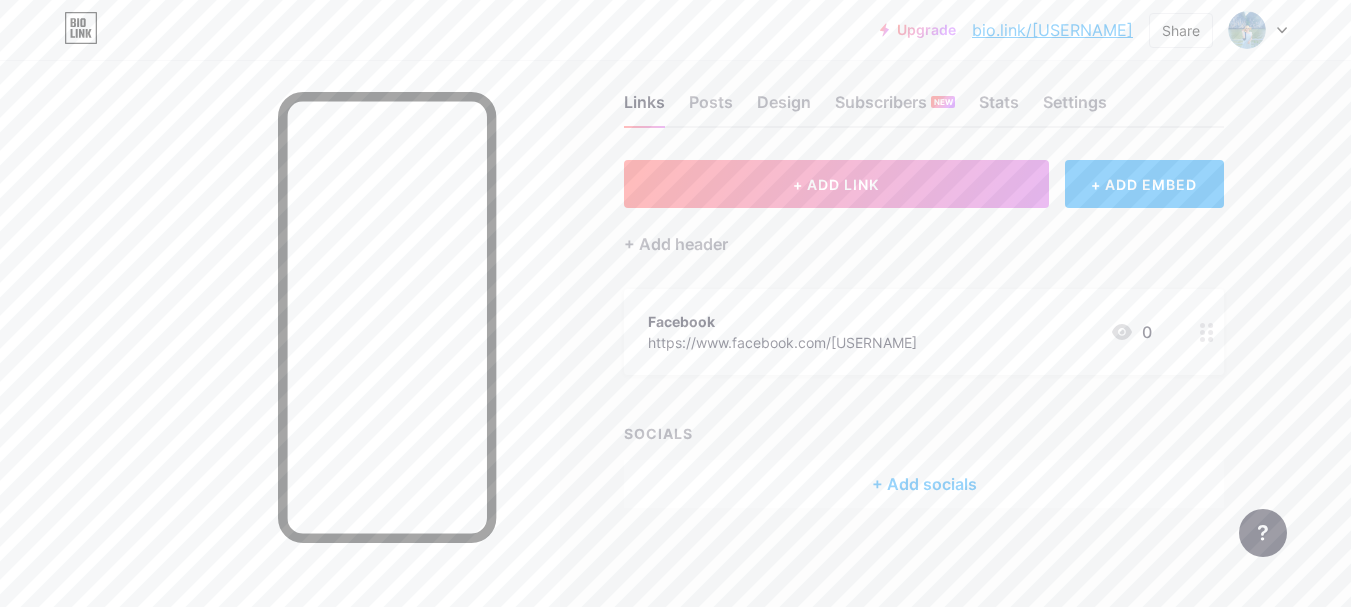 click on "+ Add socials" at bounding box center [924, 484] 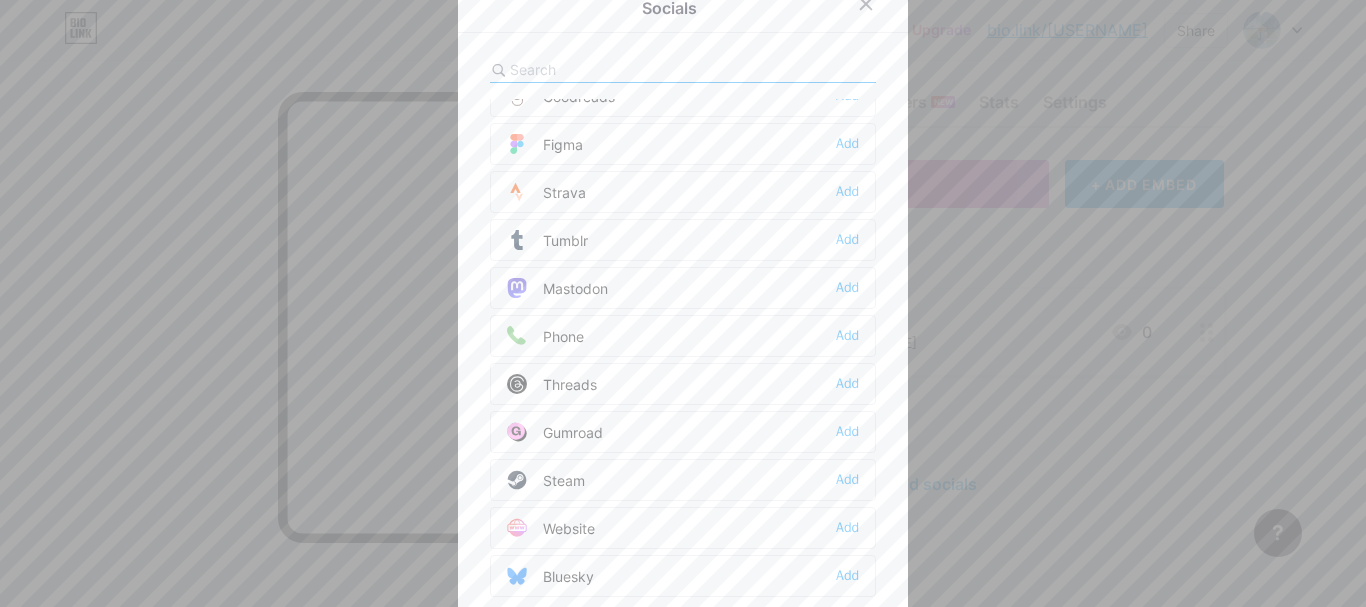 scroll, scrollTop: 1804, scrollLeft: 0, axis: vertical 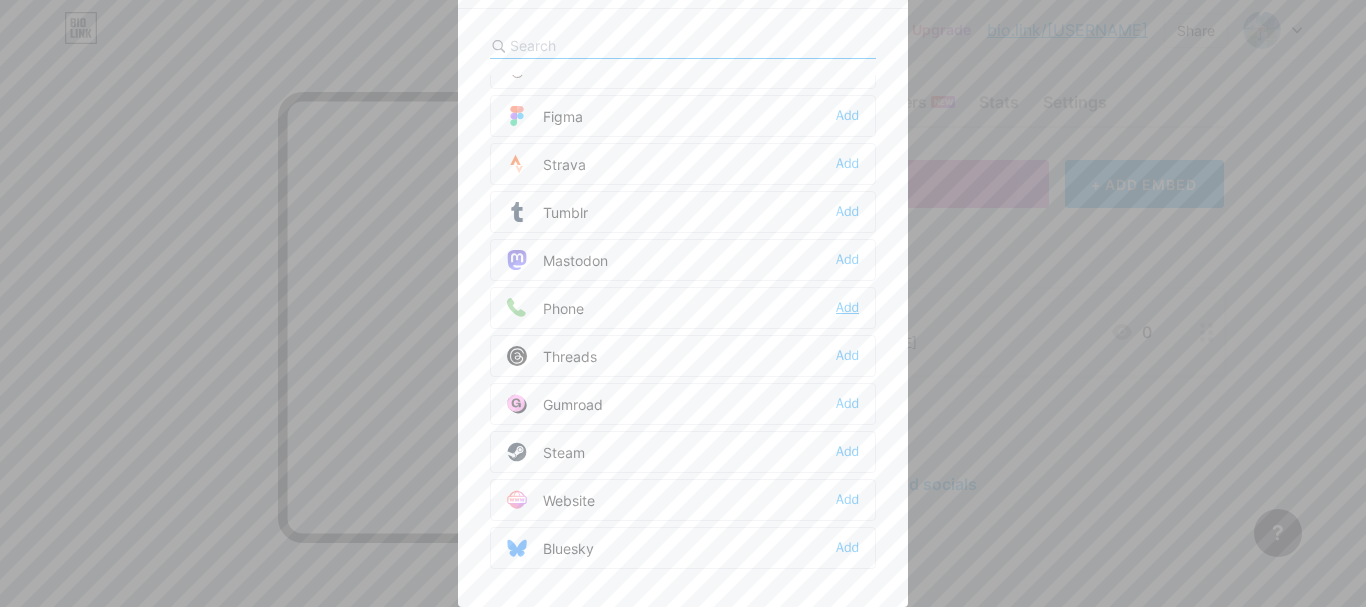 click on "Add" at bounding box center (847, 308) 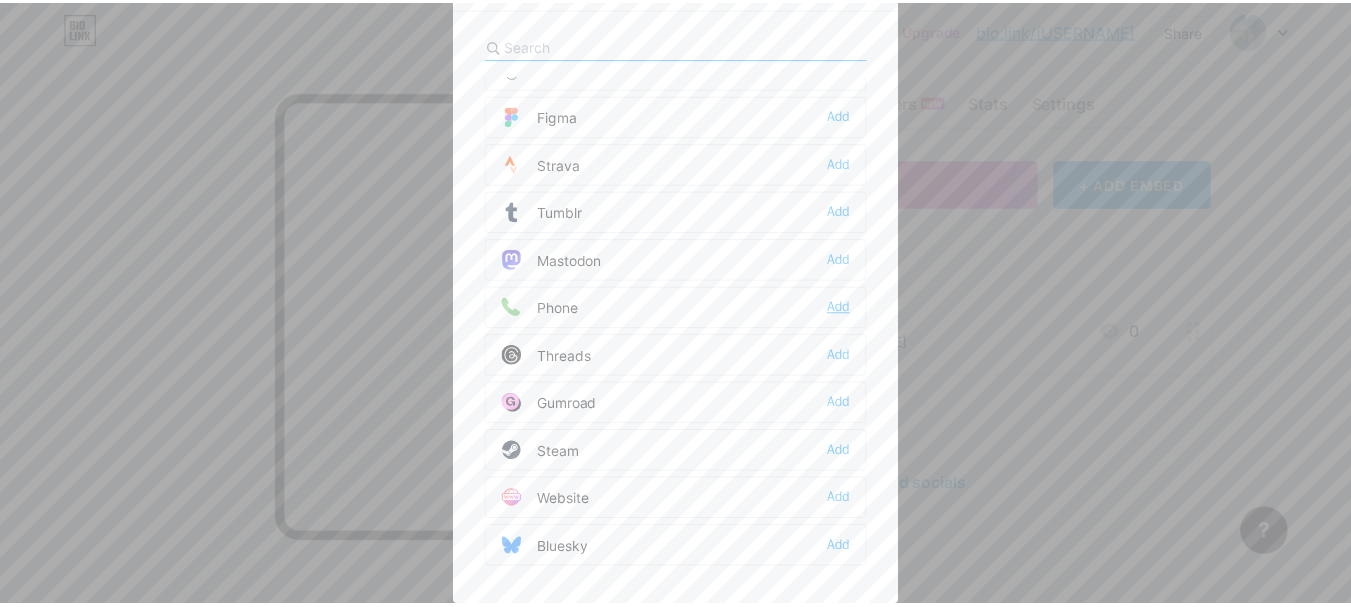 scroll, scrollTop: 0, scrollLeft: 0, axis: both 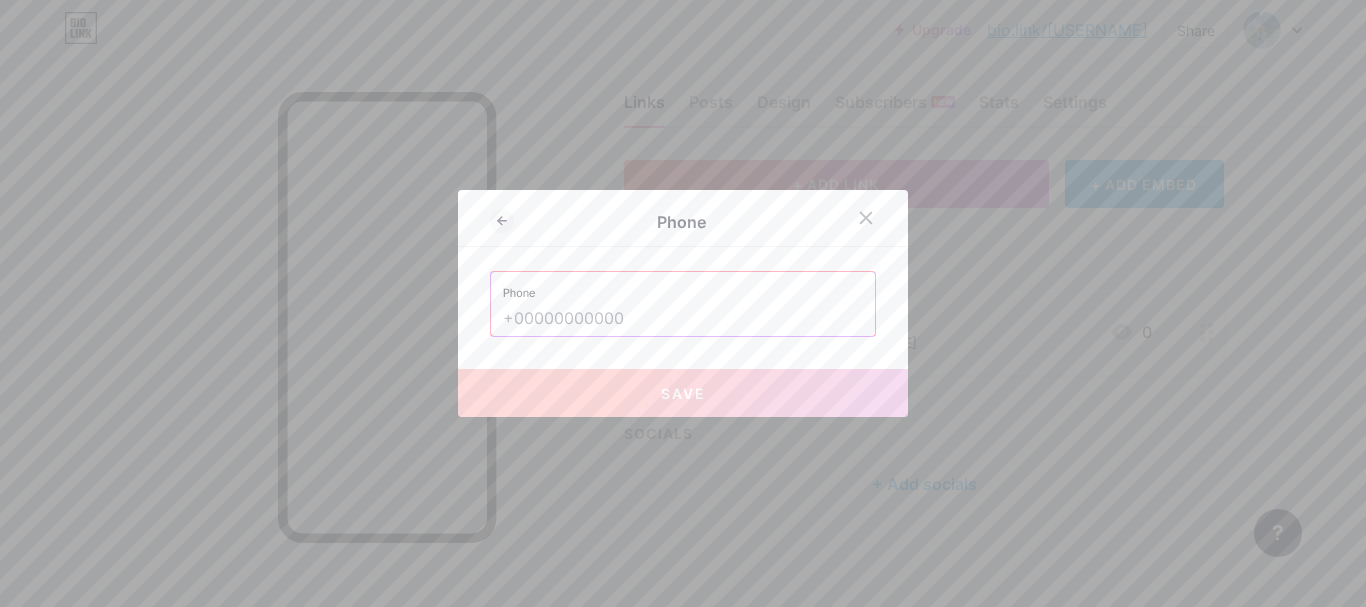 click at bounding box center (683, 319) 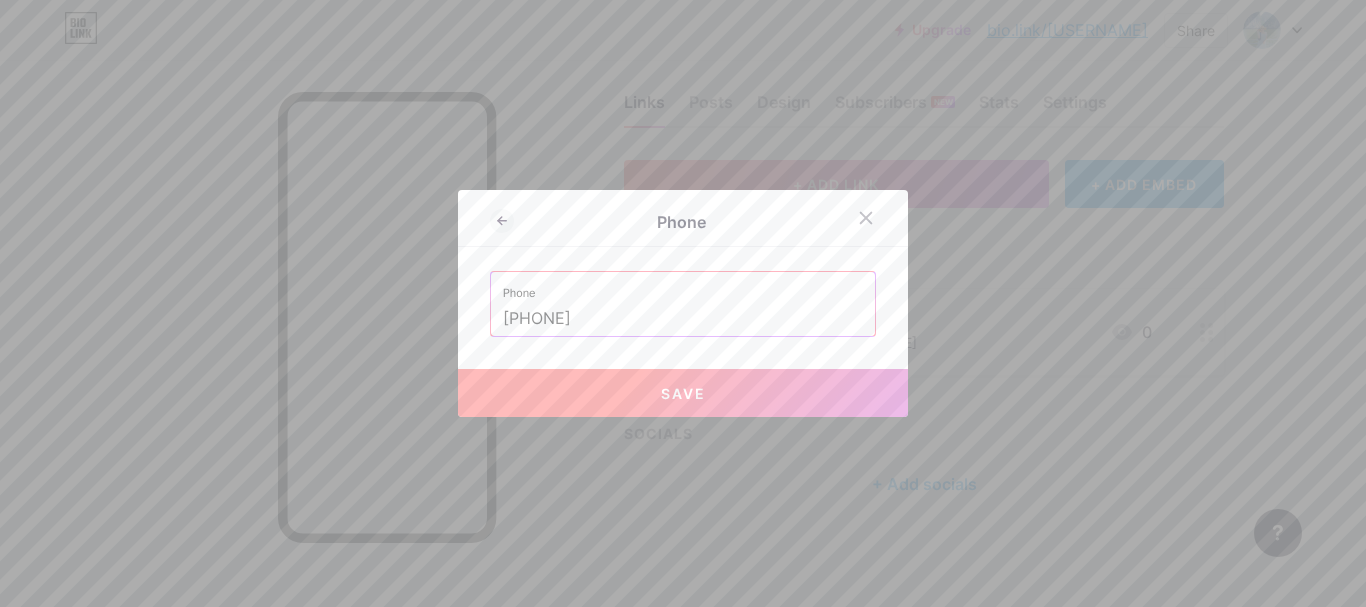 click on "Save" at bounding box center (683, 393) 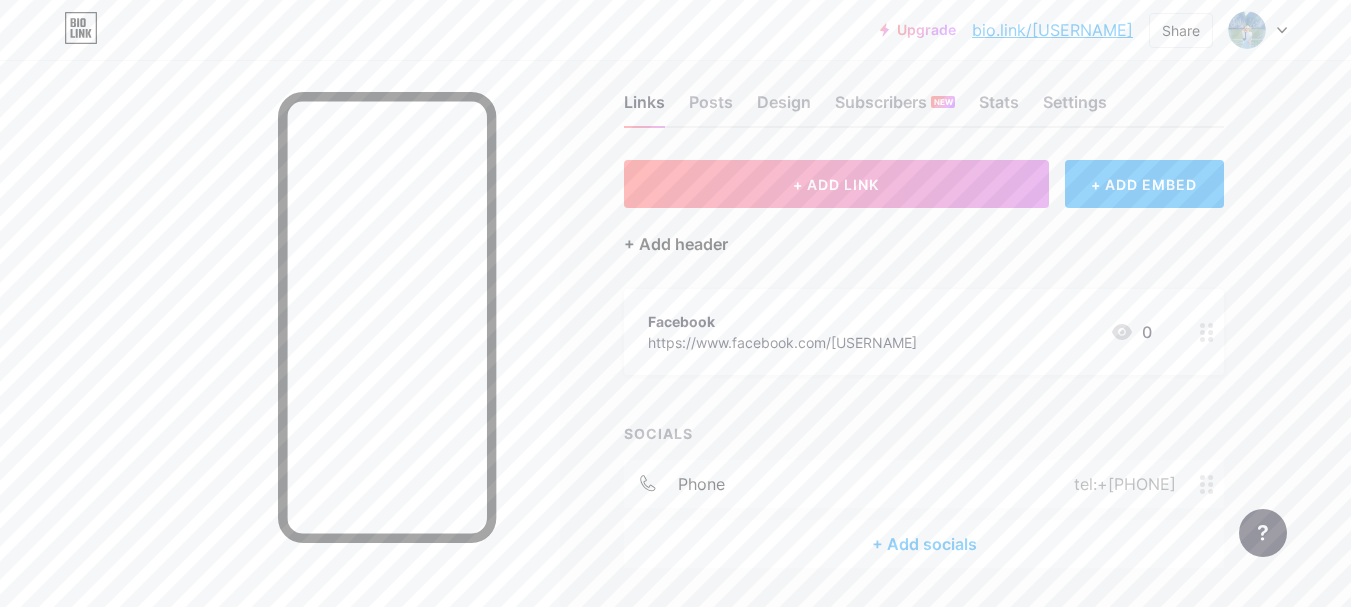 click on "+ Add header" at bounding box center (676, 244) 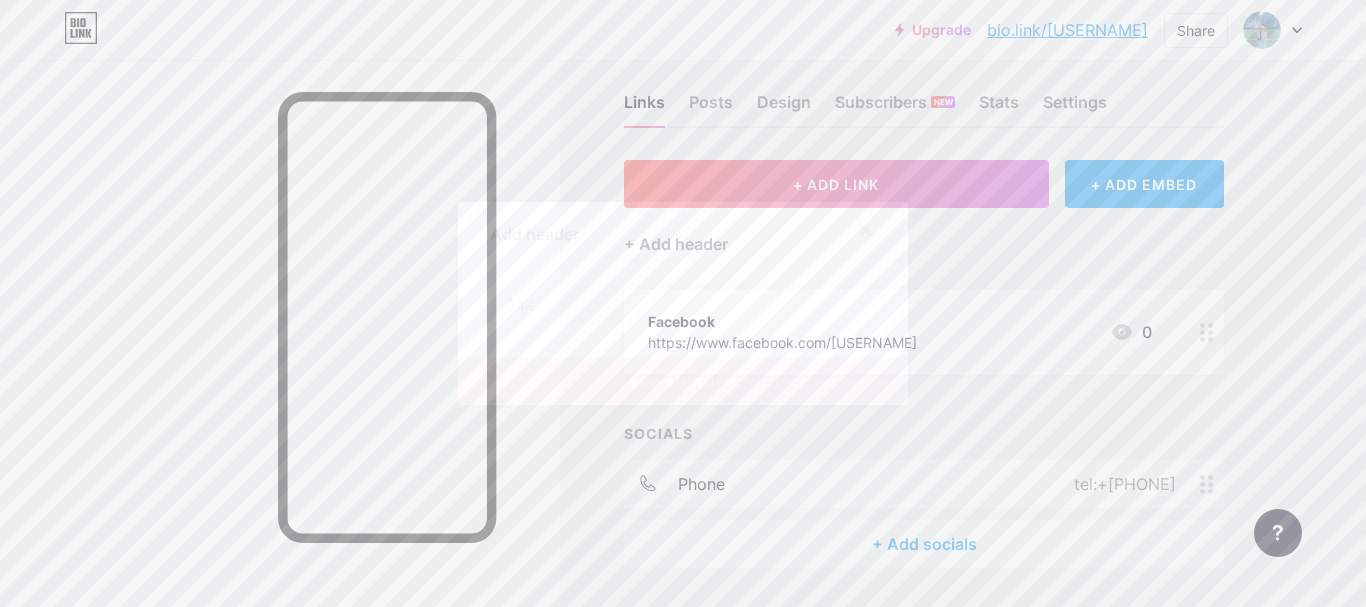 click 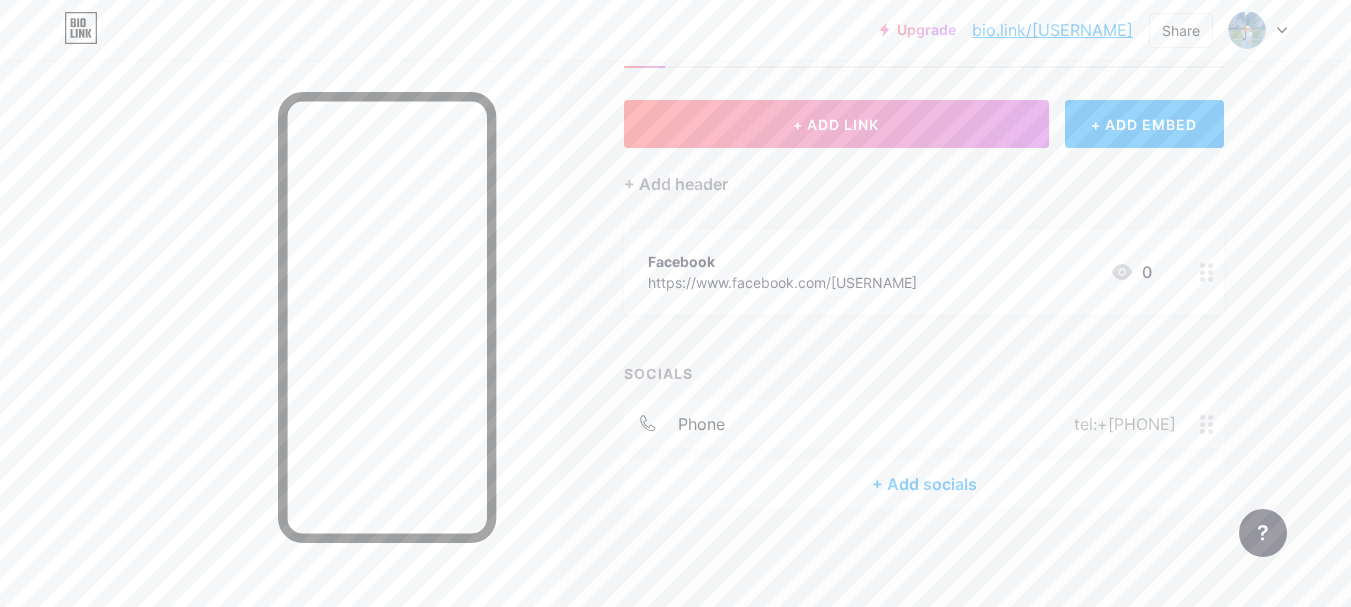 scroll, scrollTop: 0, scrollLeft: 0, axis: both 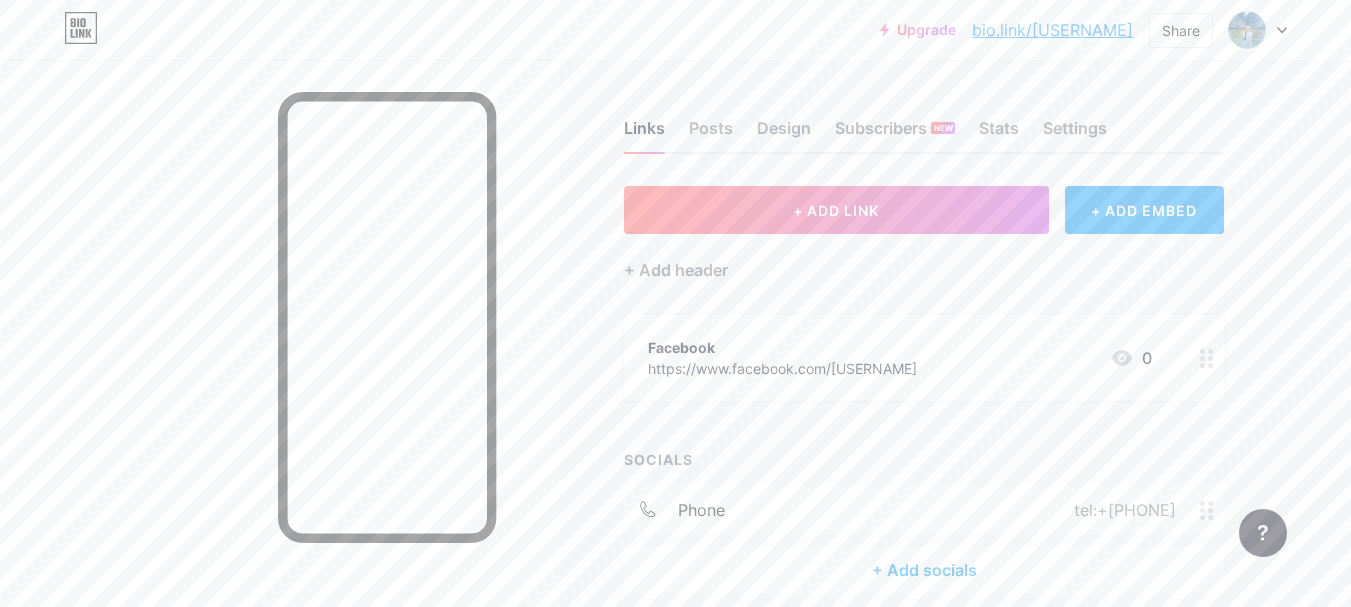 click at bounding box center [1212, 510] 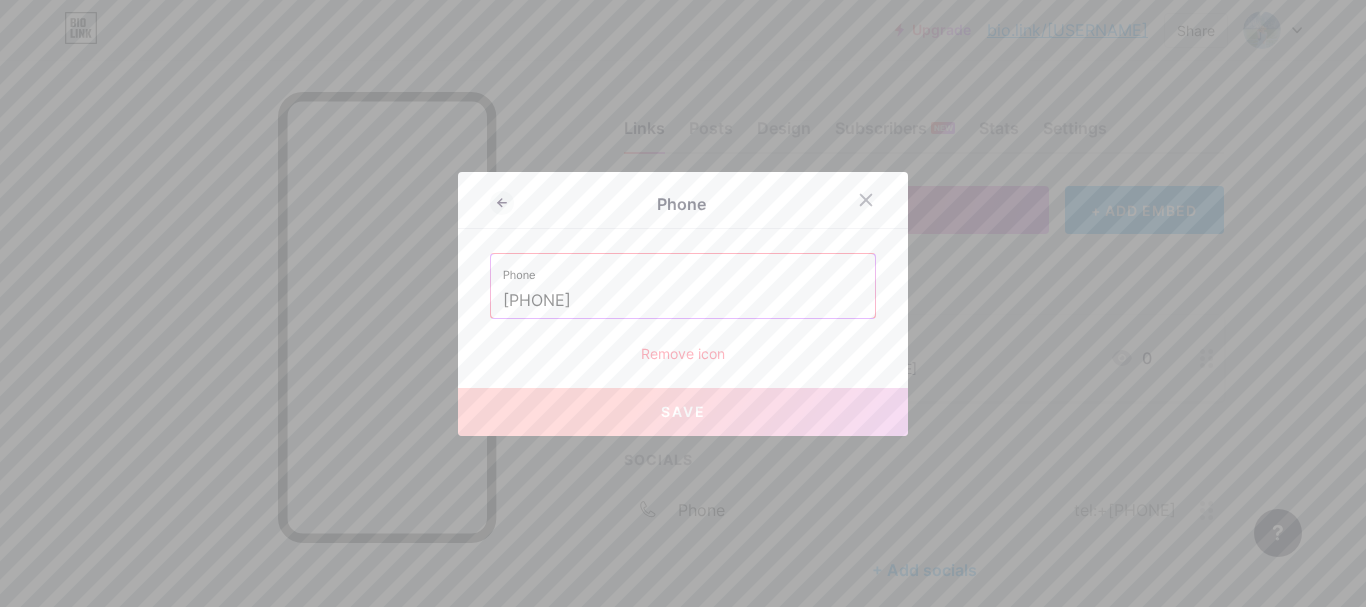 click on "Remove icon" at bounding box center [683, 353] 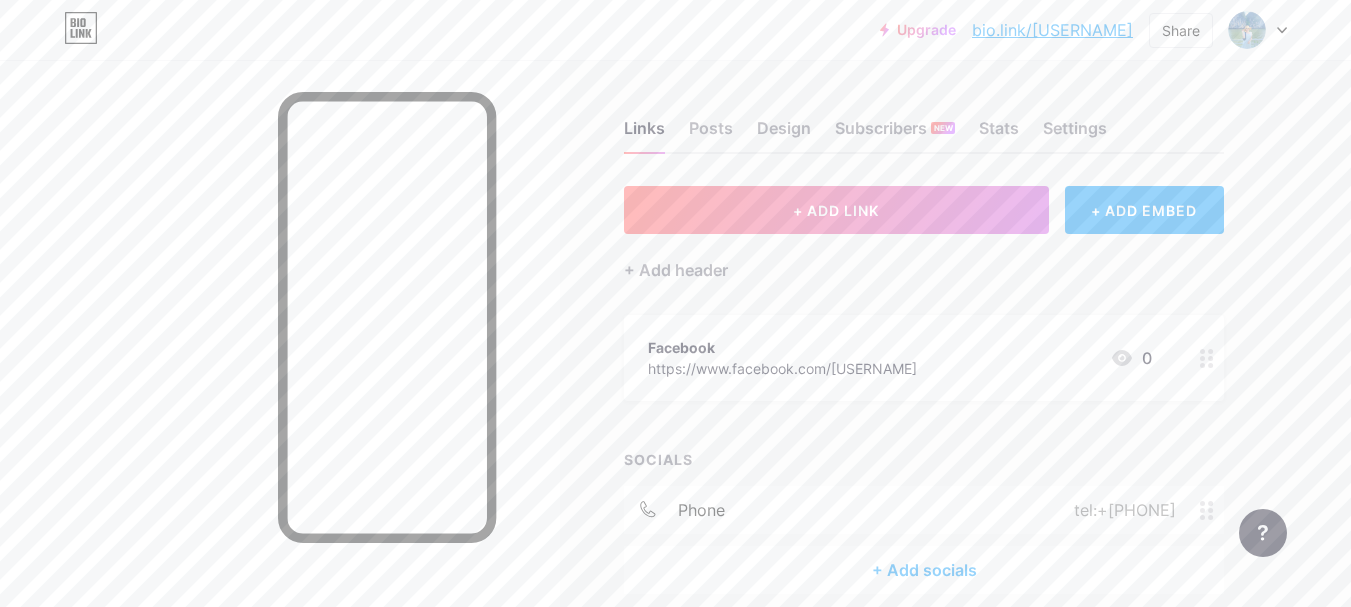 click on "Confirm" at bounding box center (787, 368) 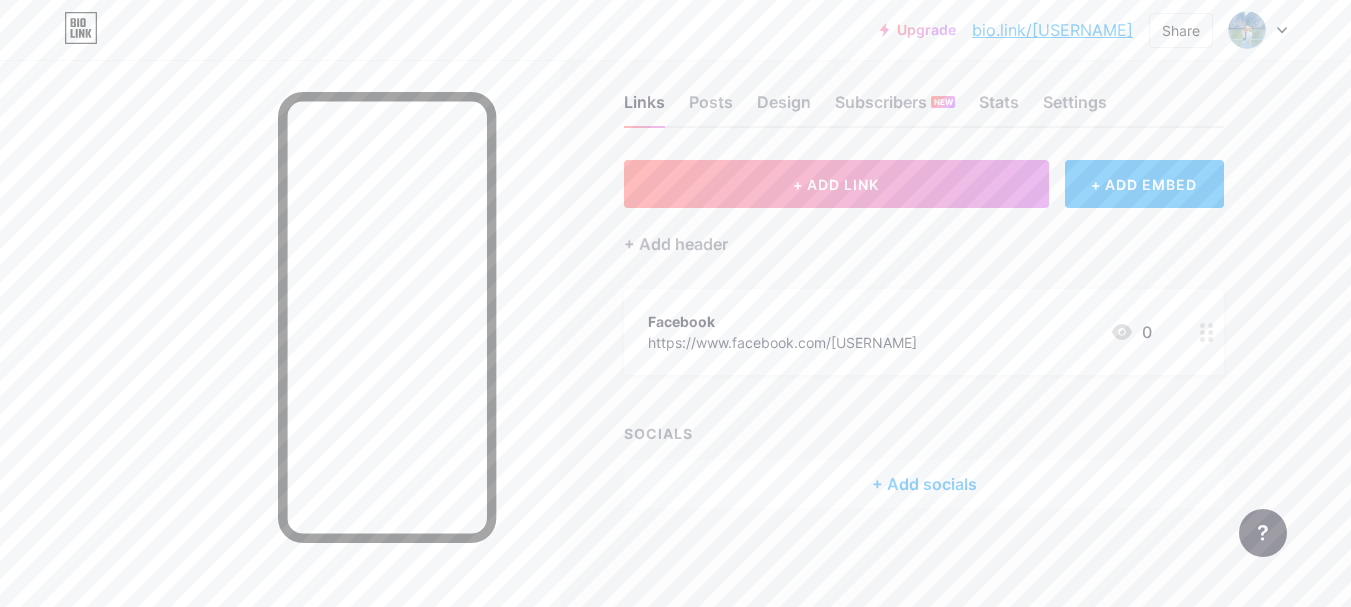 scroll, scrollTop: 0, scrollLeft: 0, axis: both 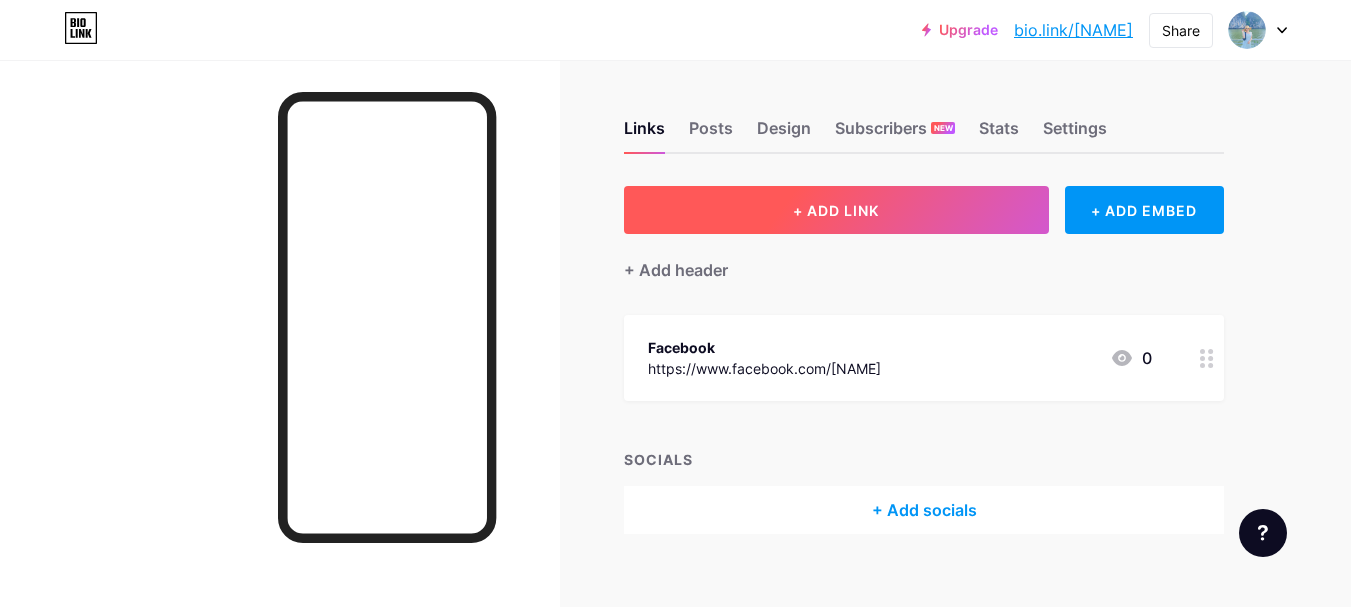 click on "+ ADD LINK" at bounding box center (836, 210) 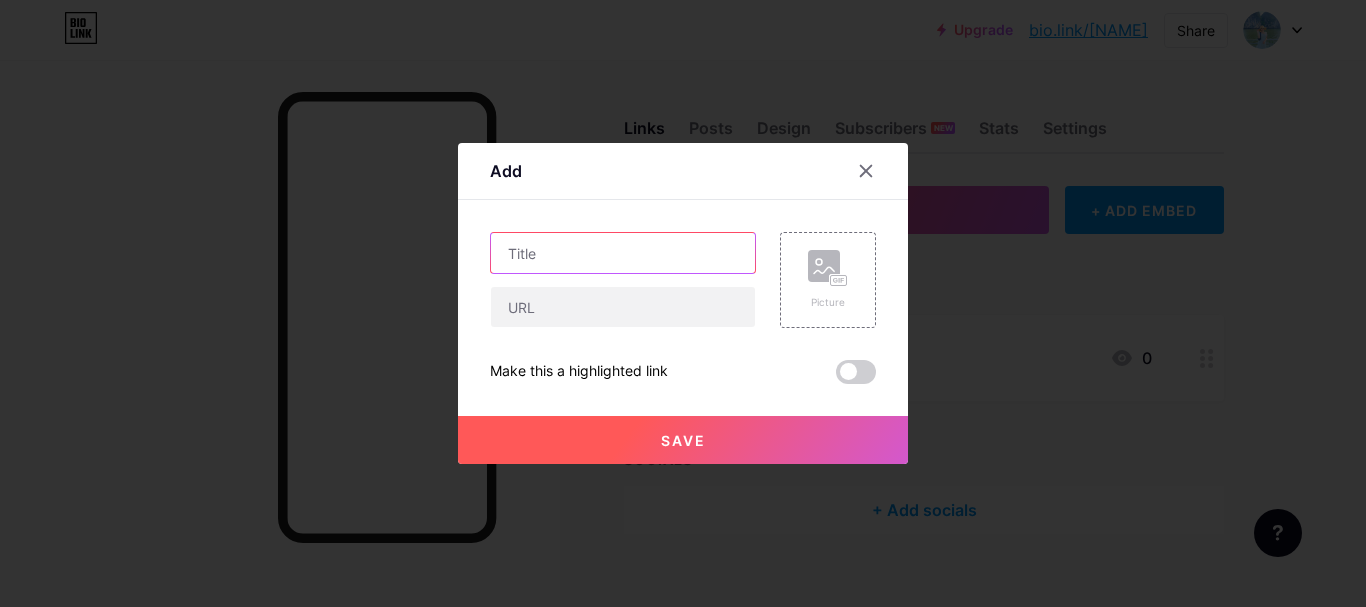 click at bounding box center (623, 253) 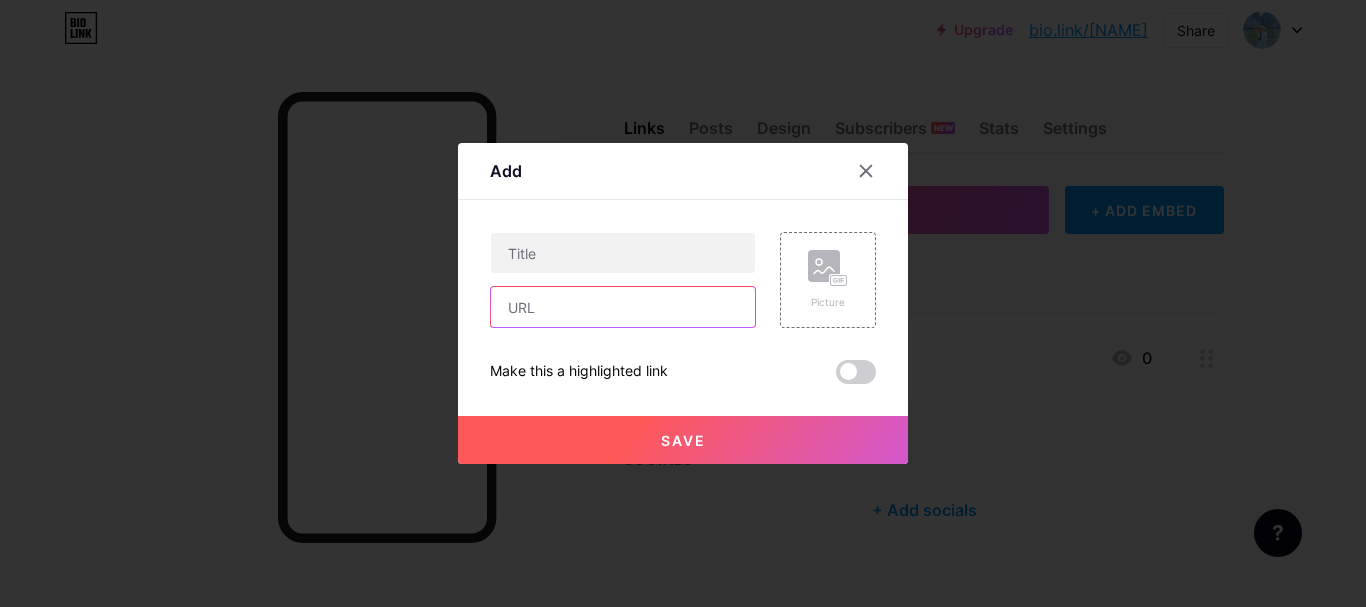 click at bounding box center [623, 307] 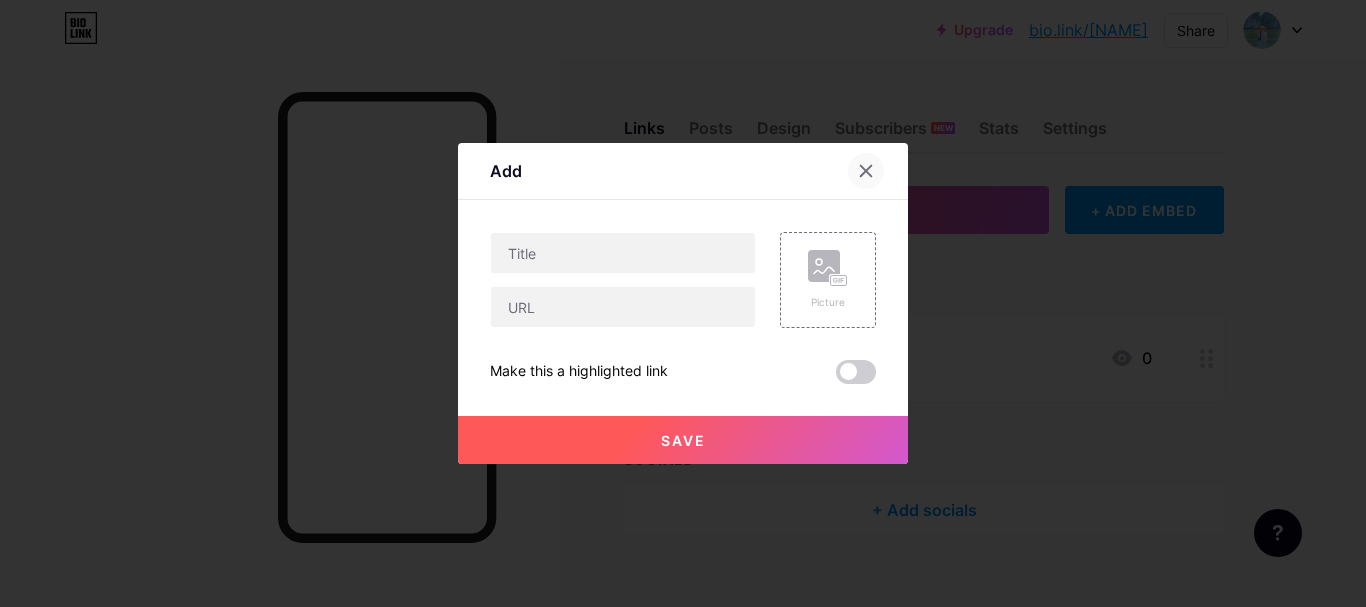 click 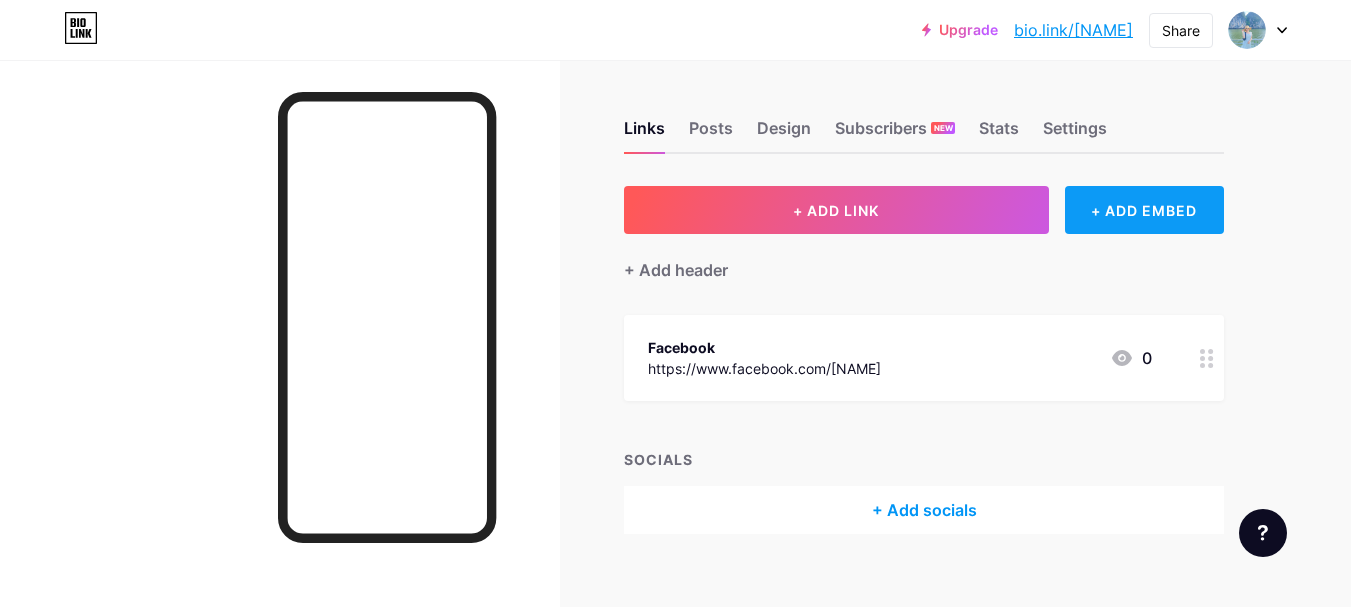 click on "+ ADD EMBED" at bounding box center [1144, 210] 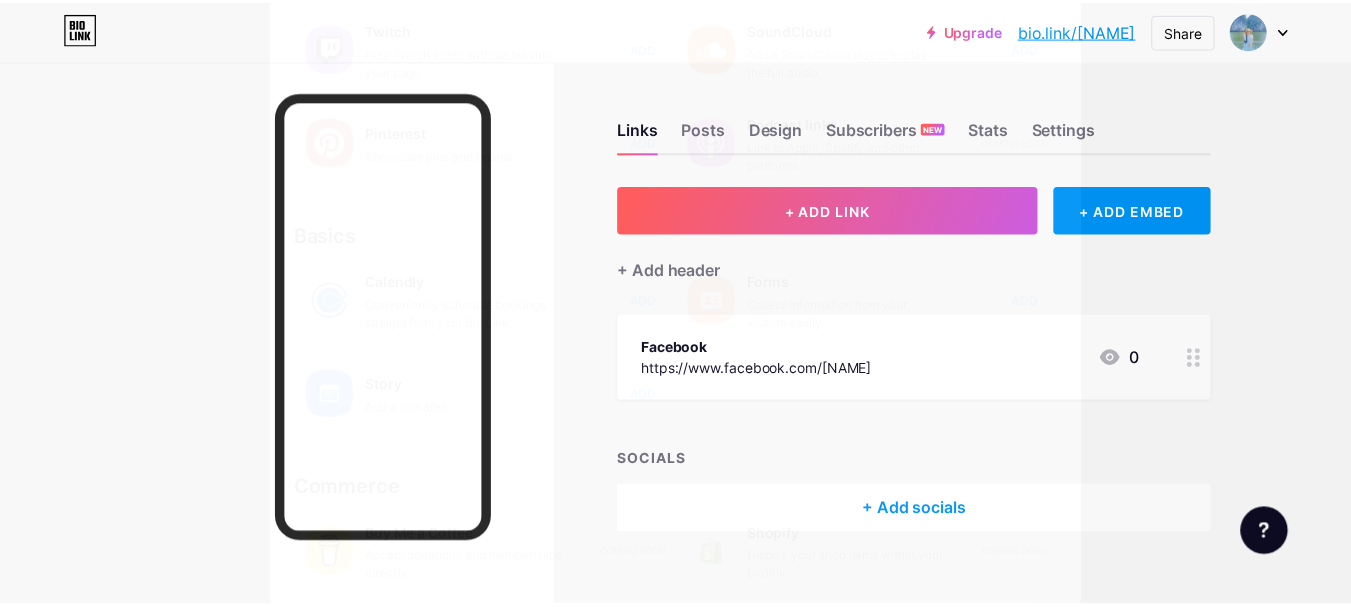 scroll, scrollTop: 0, scrollLeft: 0, axis: both 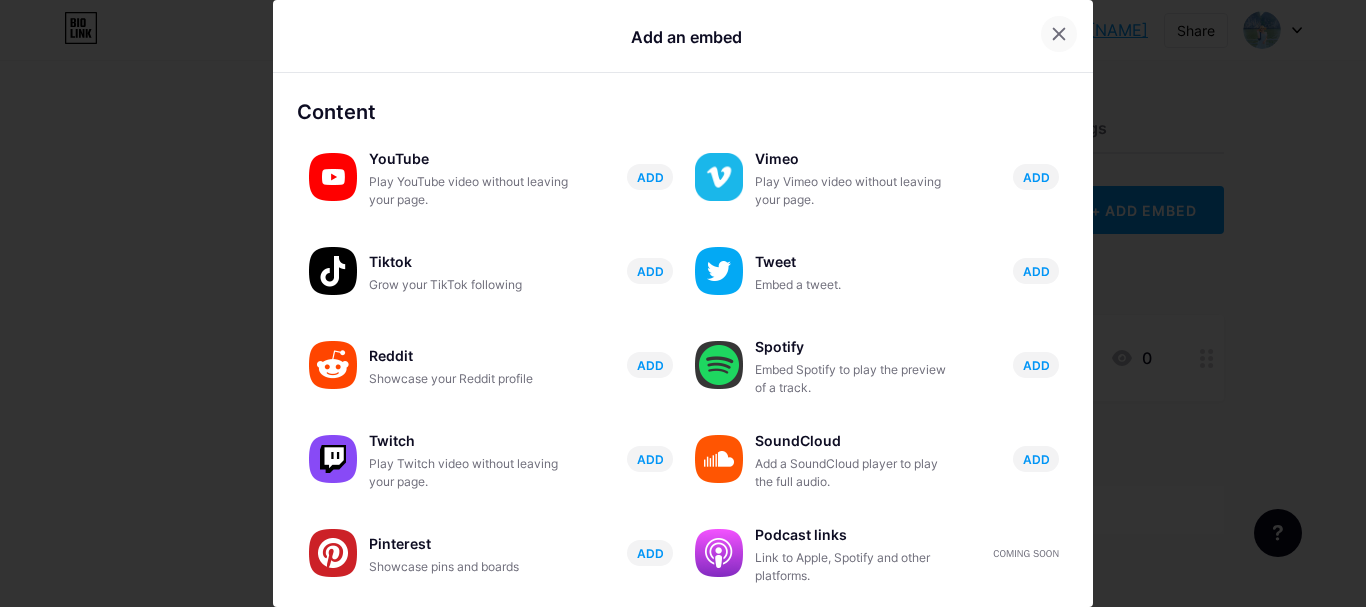 click 